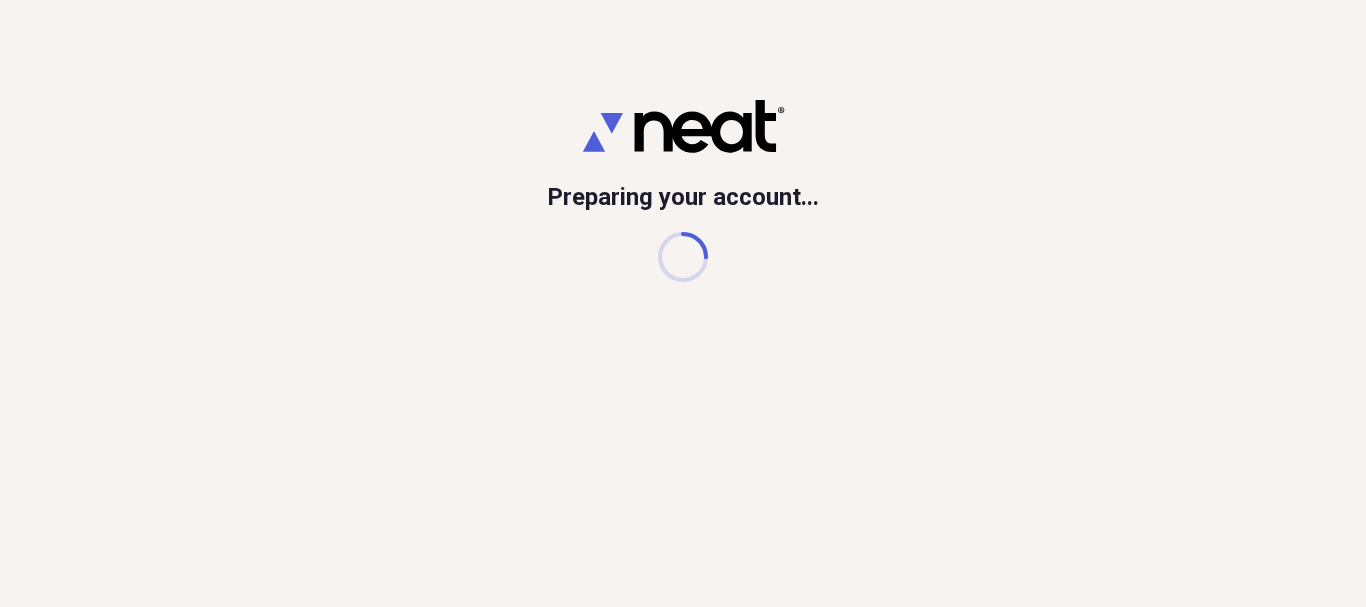 scroll, scrollTop: 0, scrollLeft: 0, axis: both 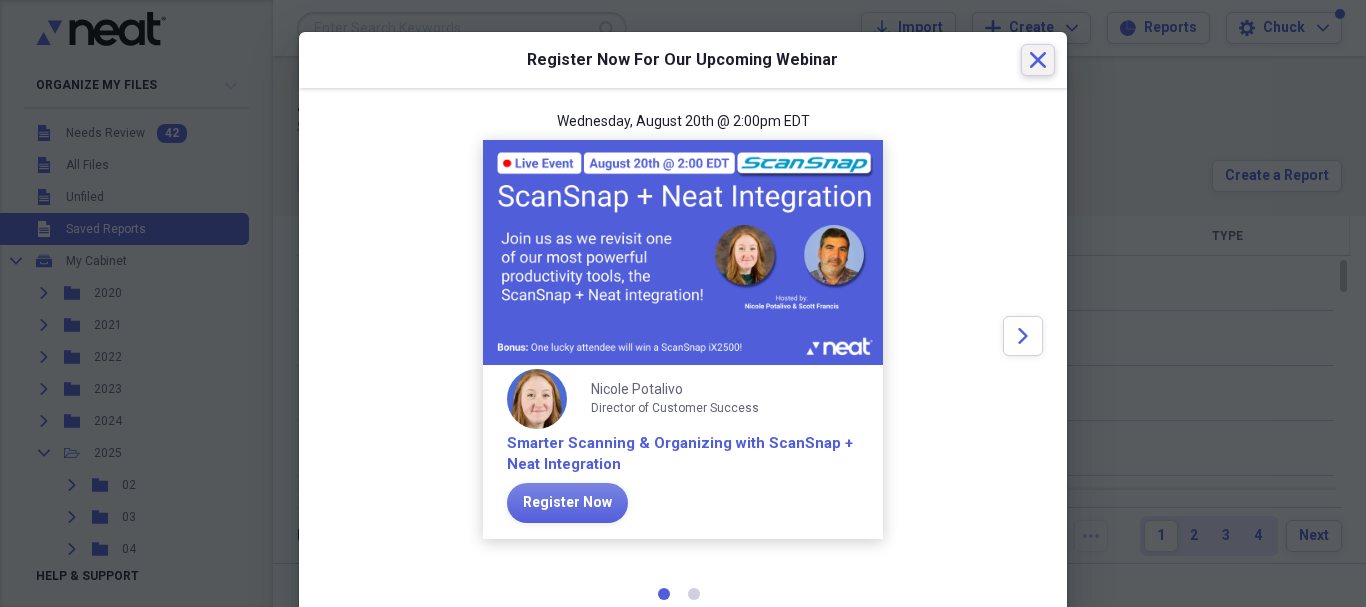 click on "Close" 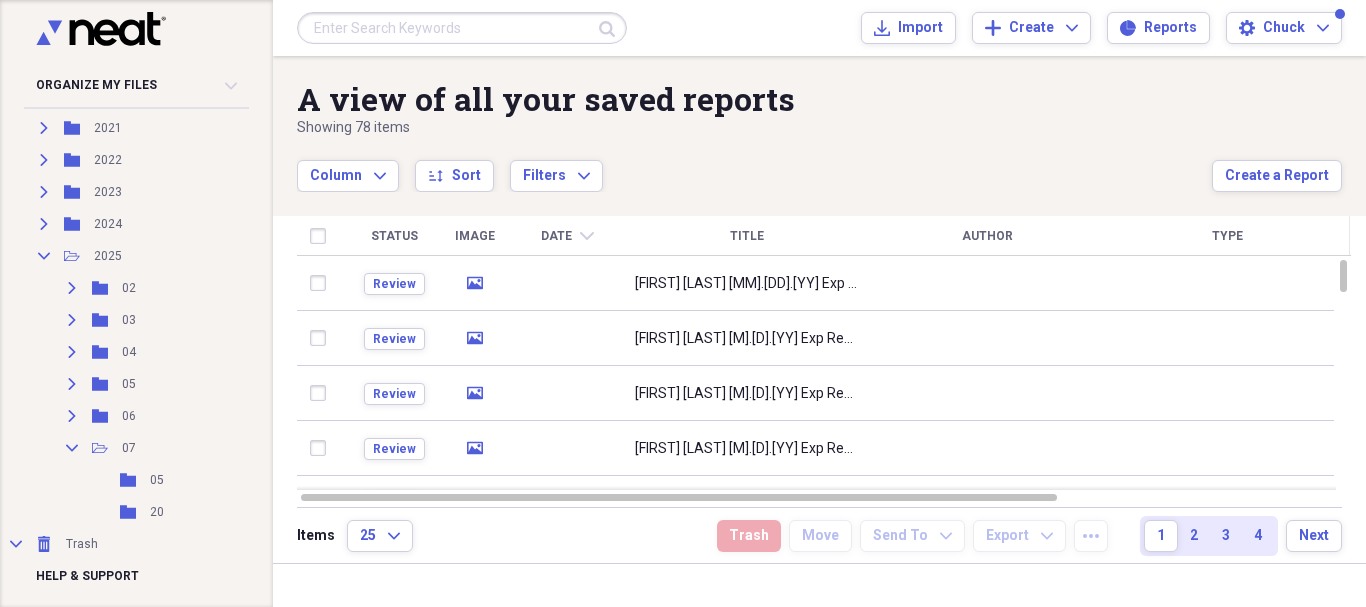 scroll, scrollTop: 280, scrollLeft: 0, axis: vertical 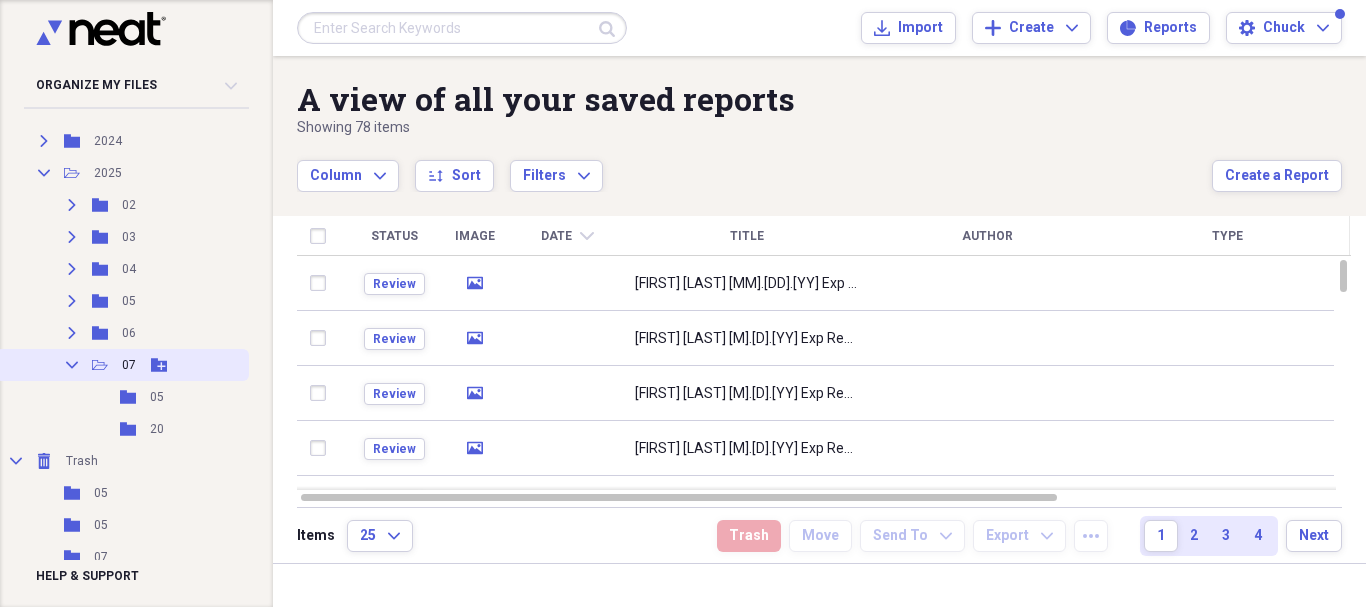 click on "Collapse" 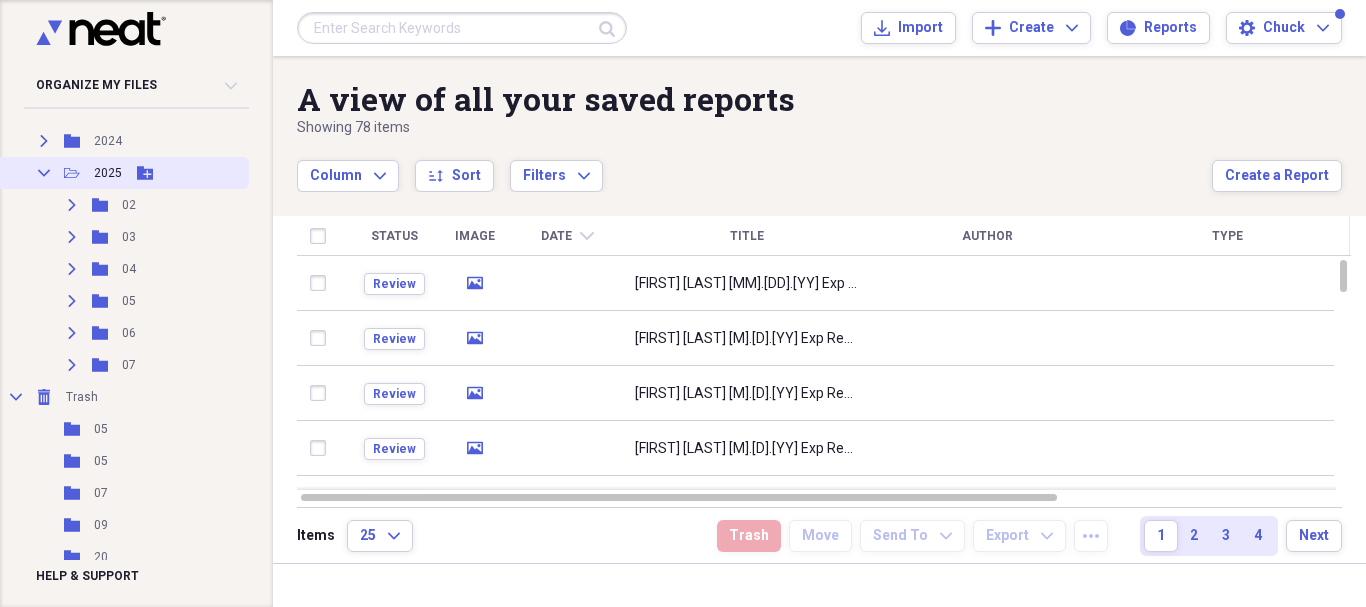 click 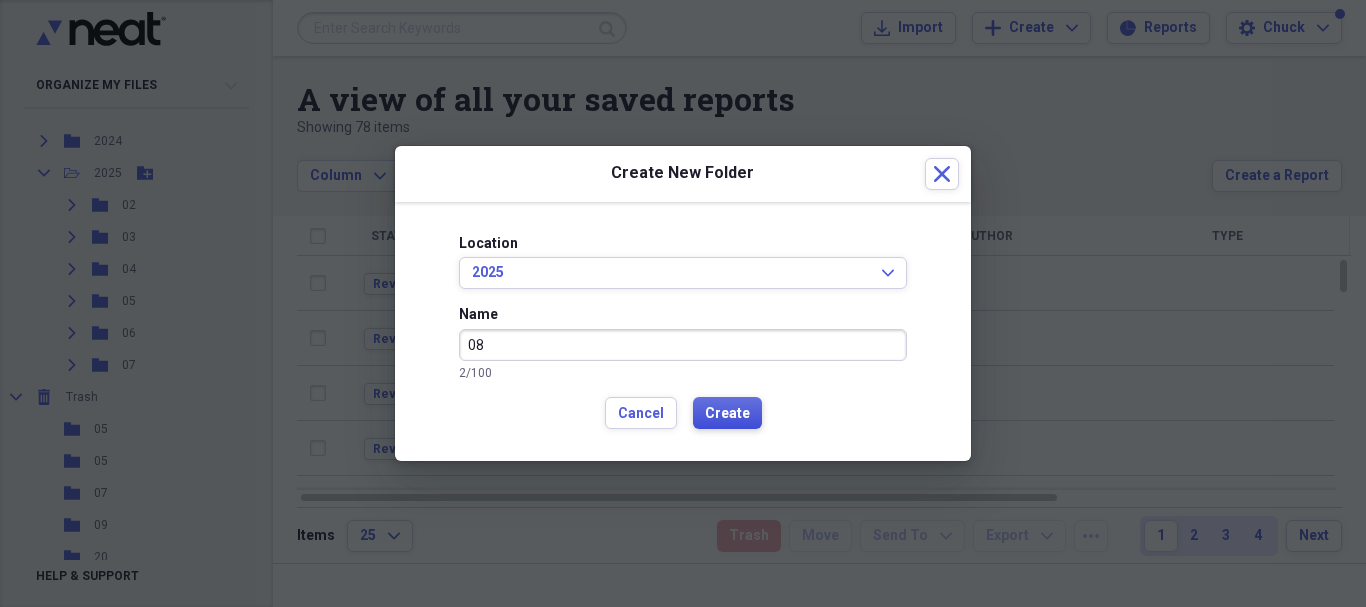 type on "08" 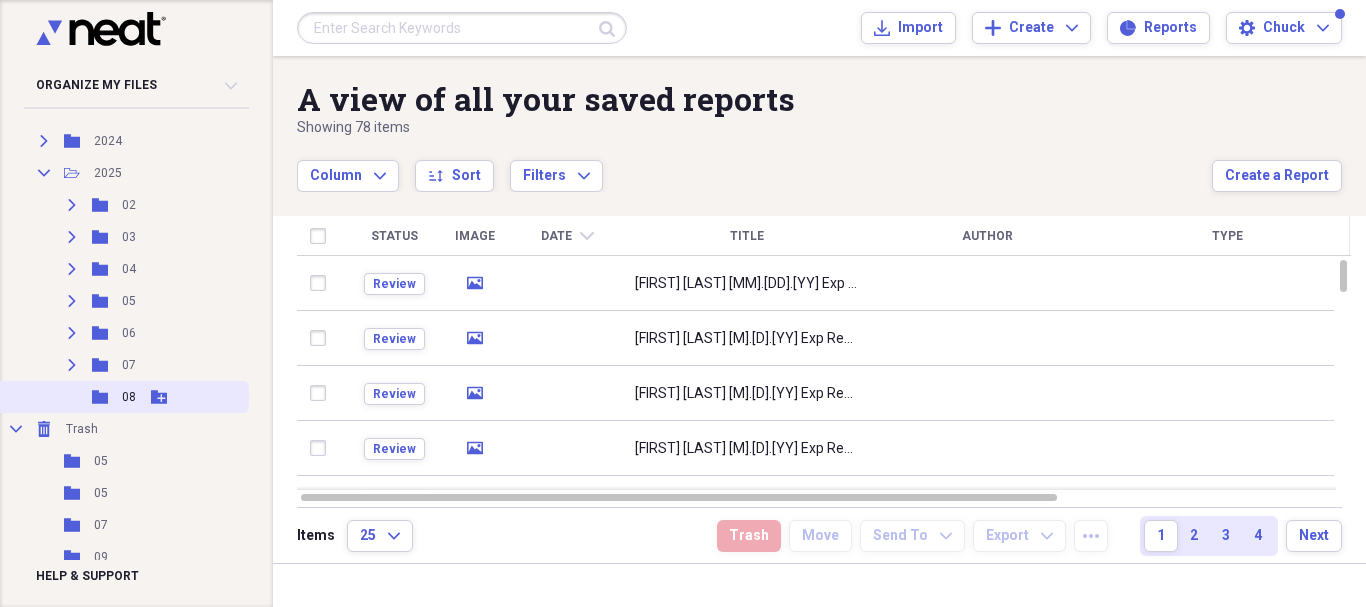 click 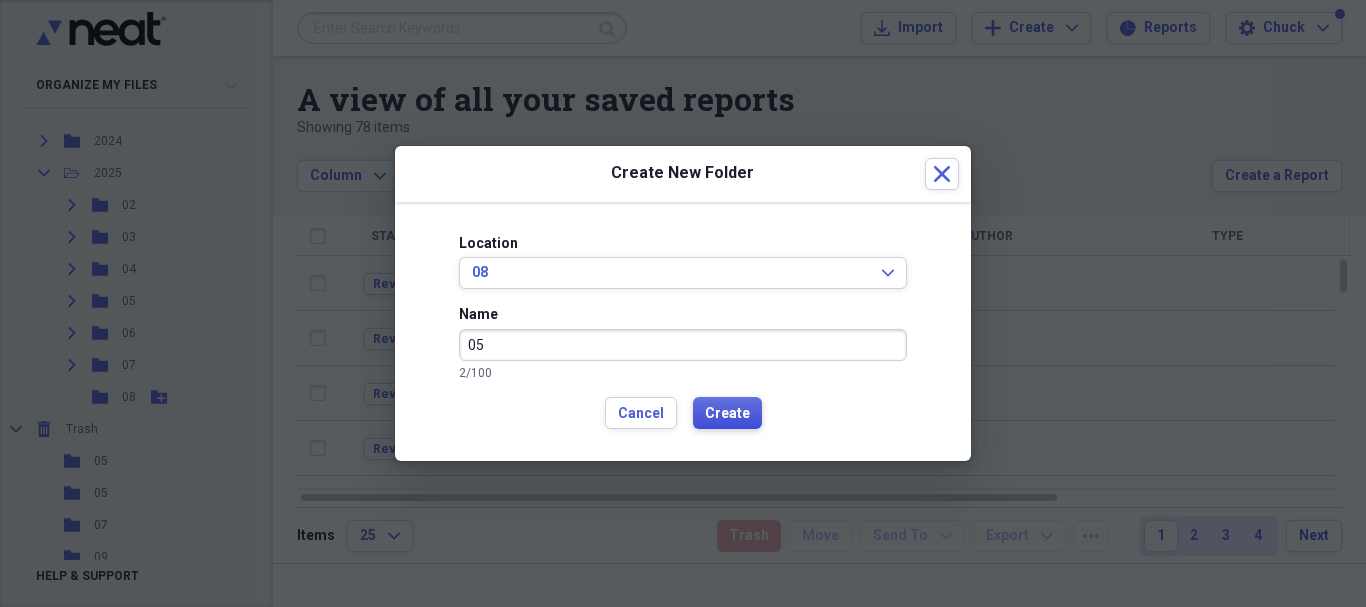 type on "05" 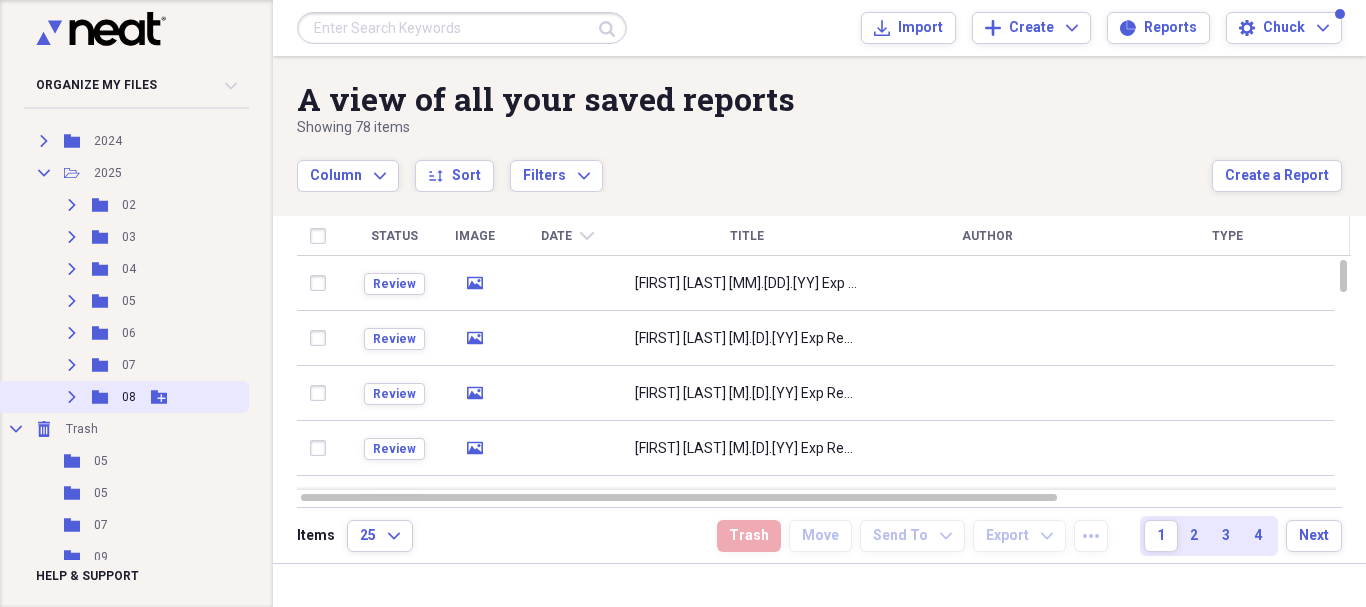 click 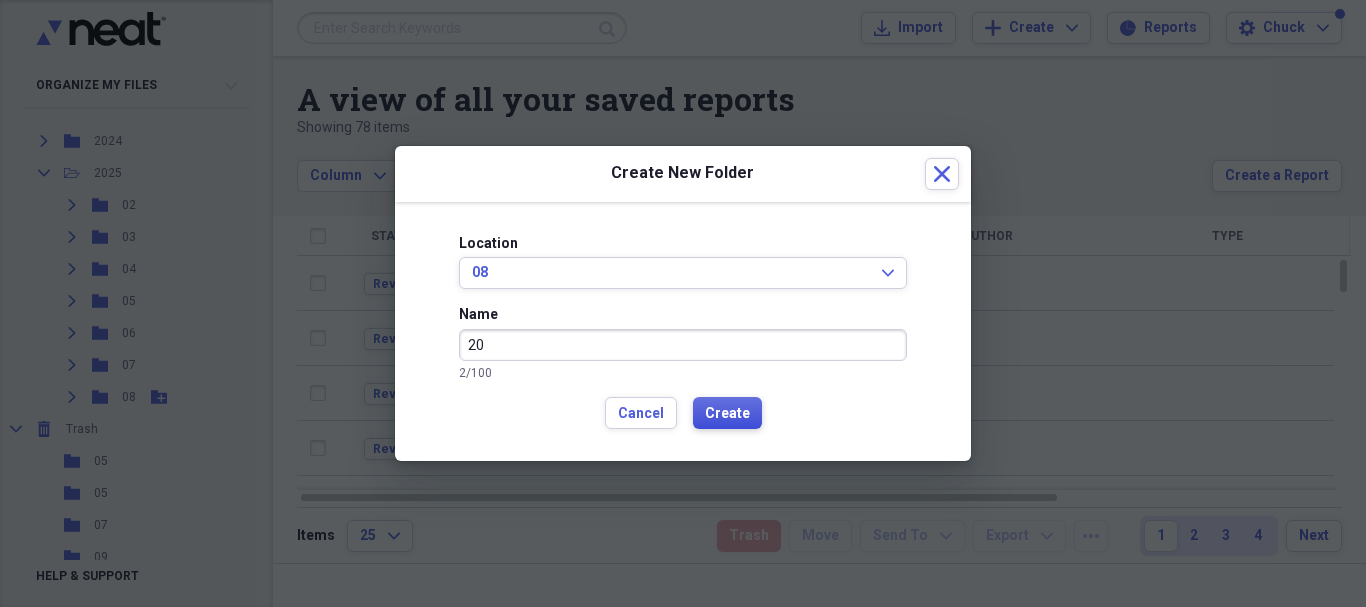 type on "20" 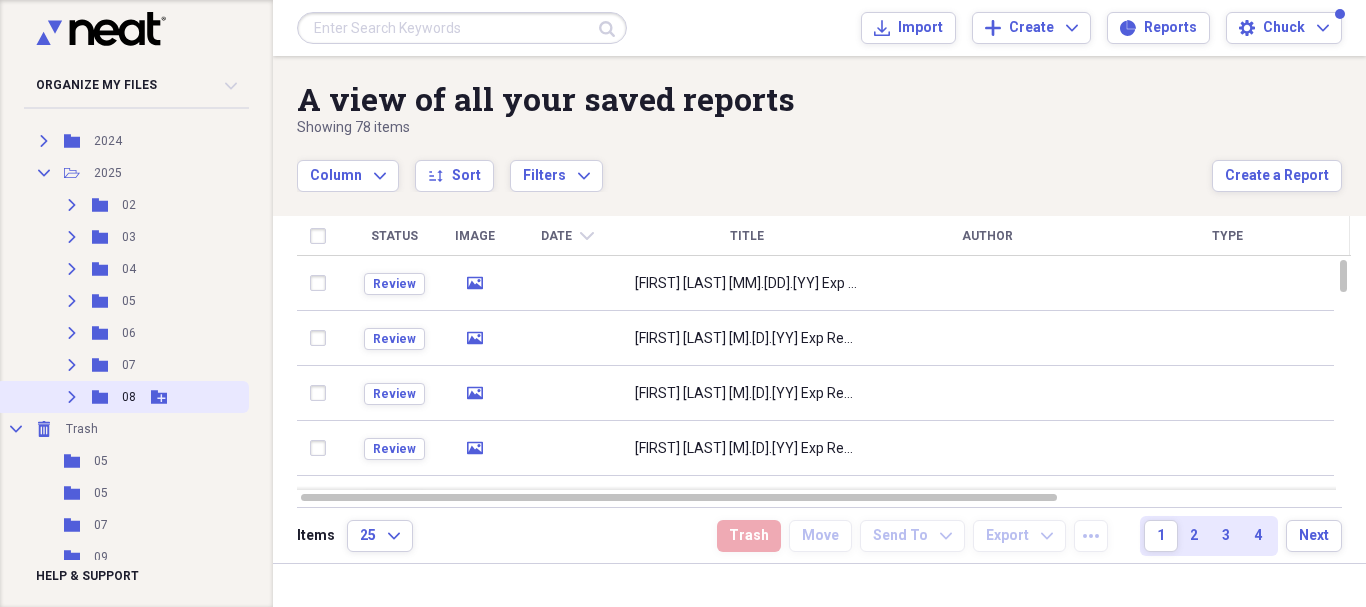 click on "Expand" 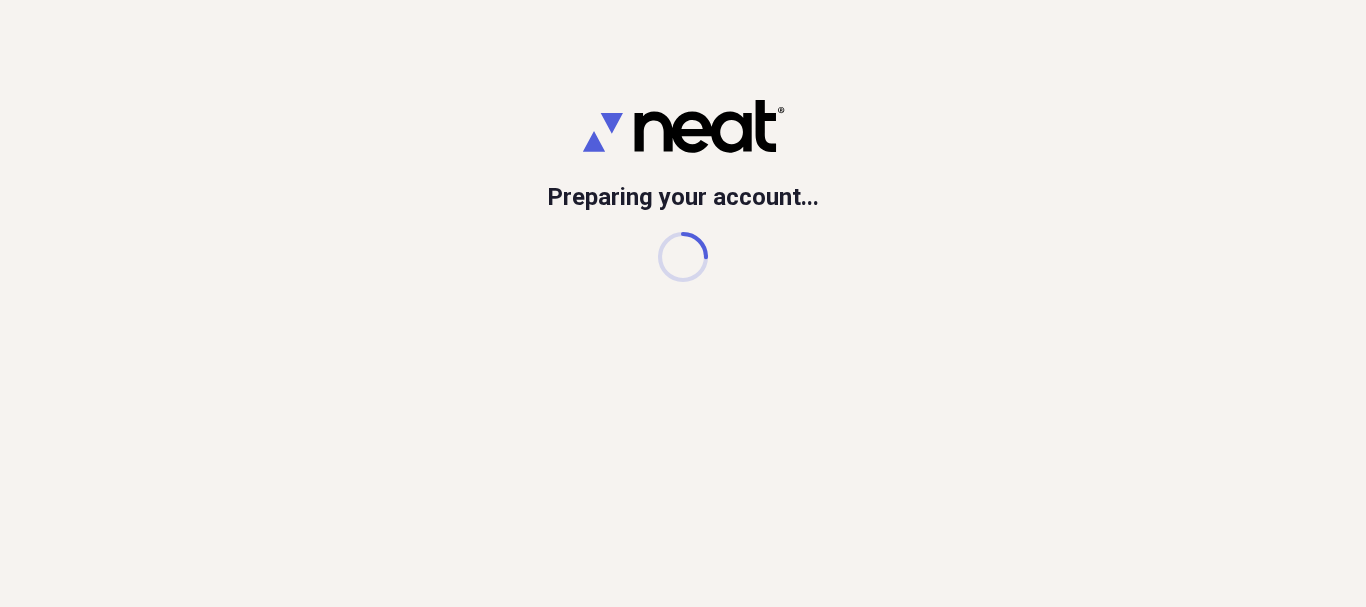 scroll, scrollTop: 0, scrollLeft: 0, axis: both 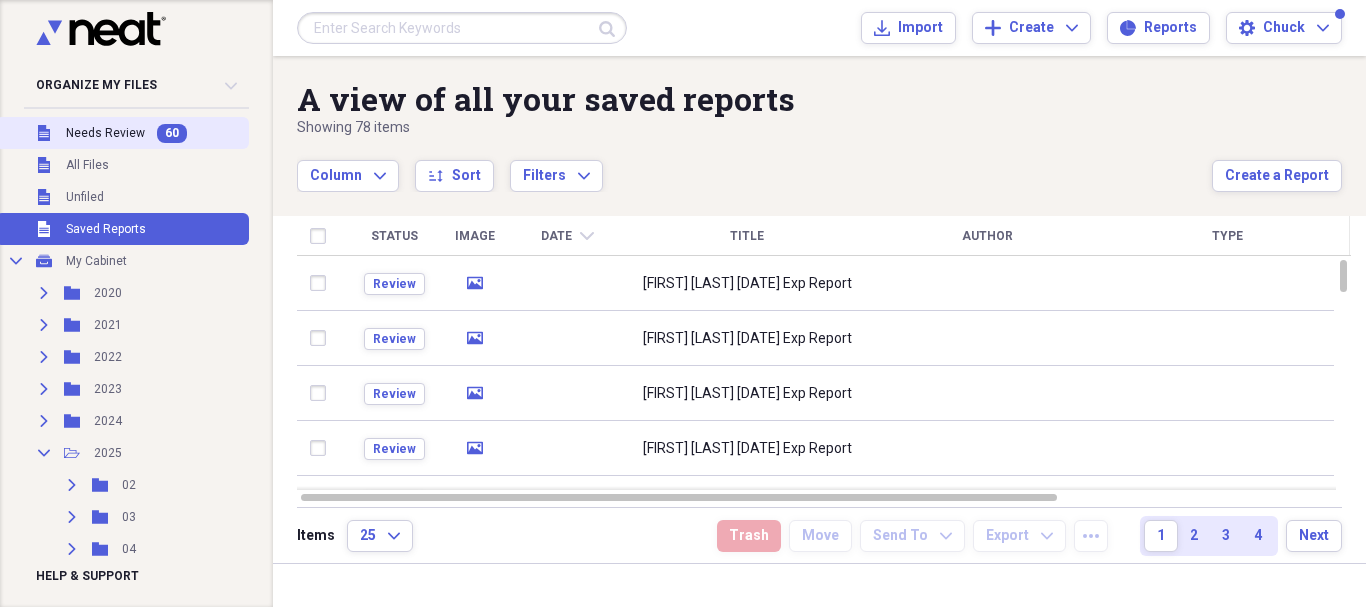 click on "Unfiled Needs Review 60" at bounding box center [122, 133] 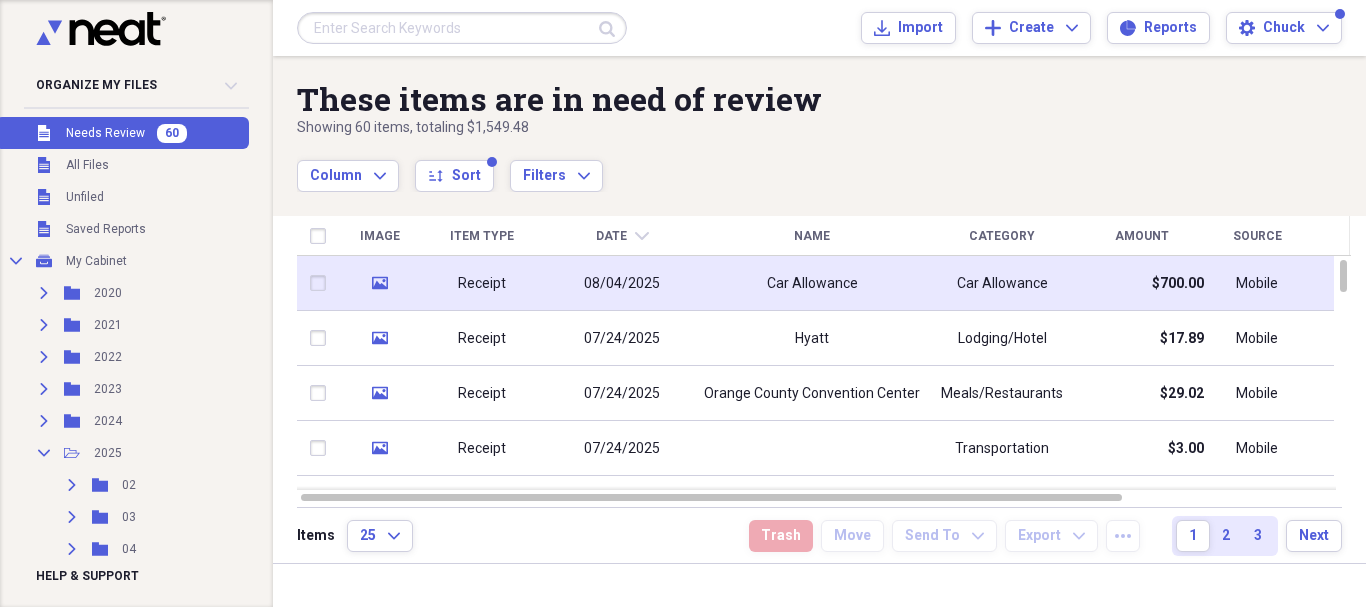 click on "Receipt" at bounding box center [482, 283] 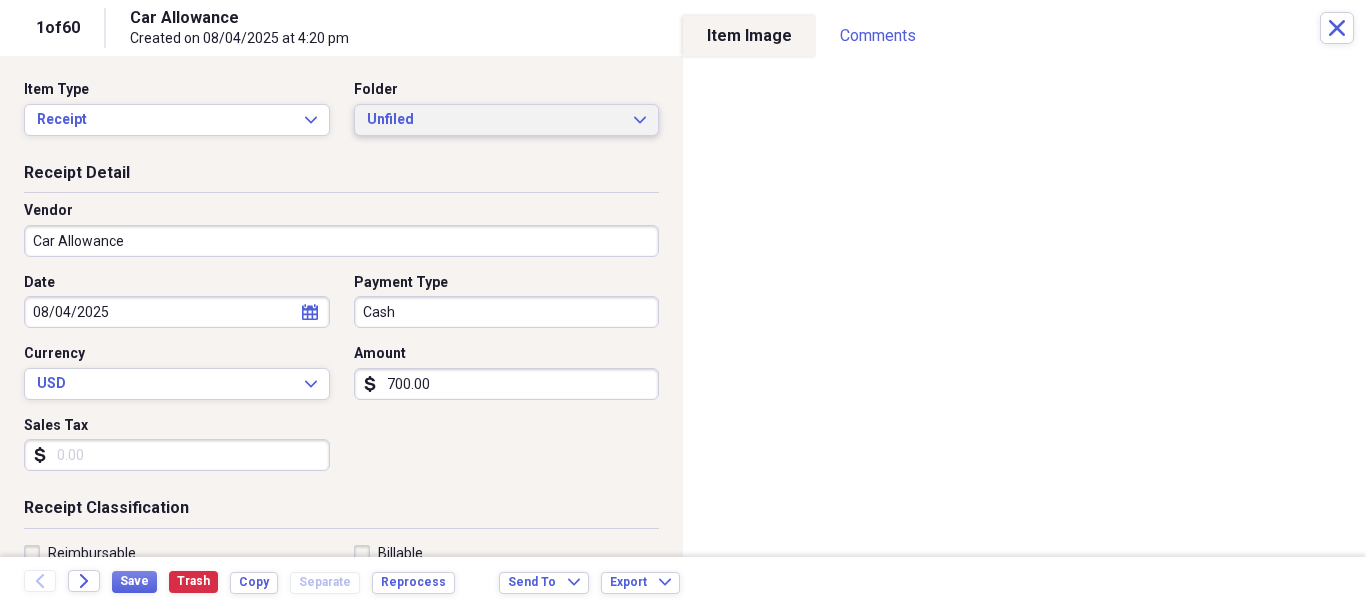 click on "Expand" 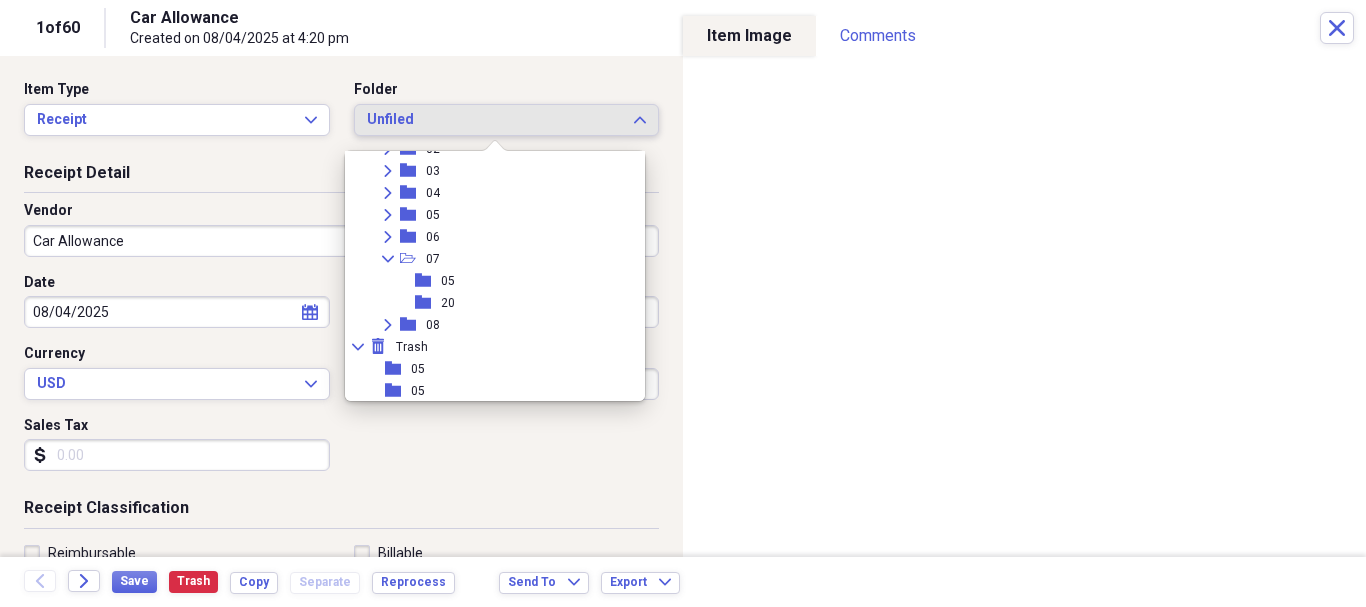 scroll, scrollTop: 222, scrollLeft: 0, axis: vertical 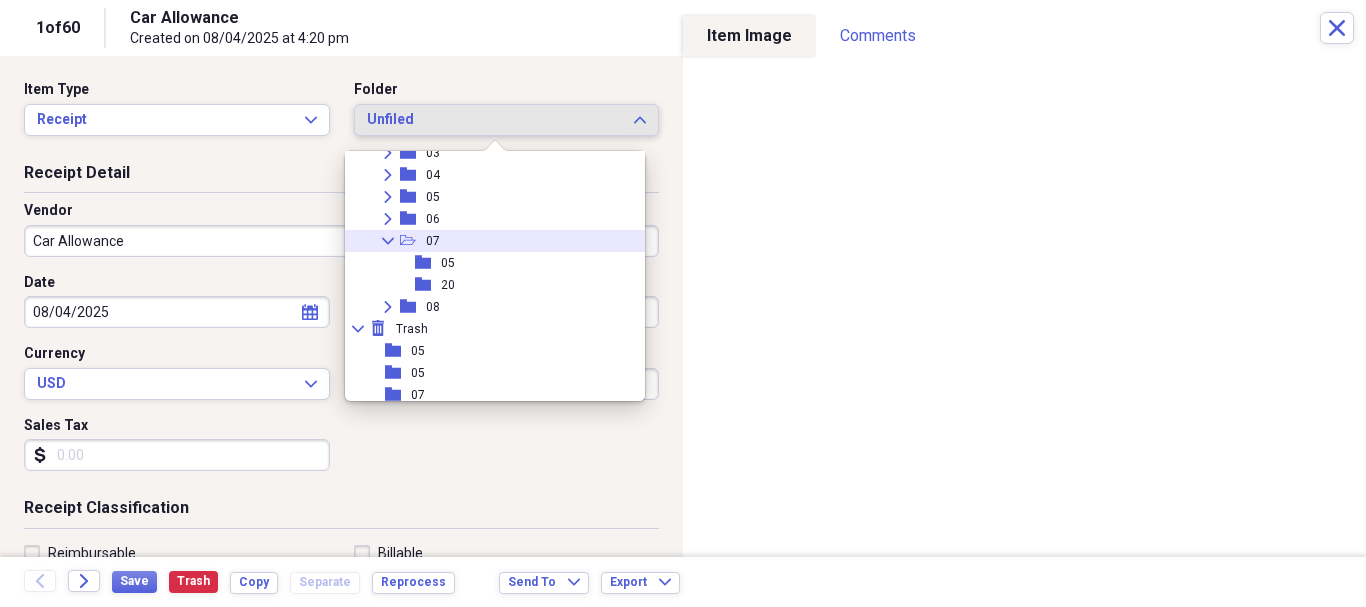 click on "Collapse" 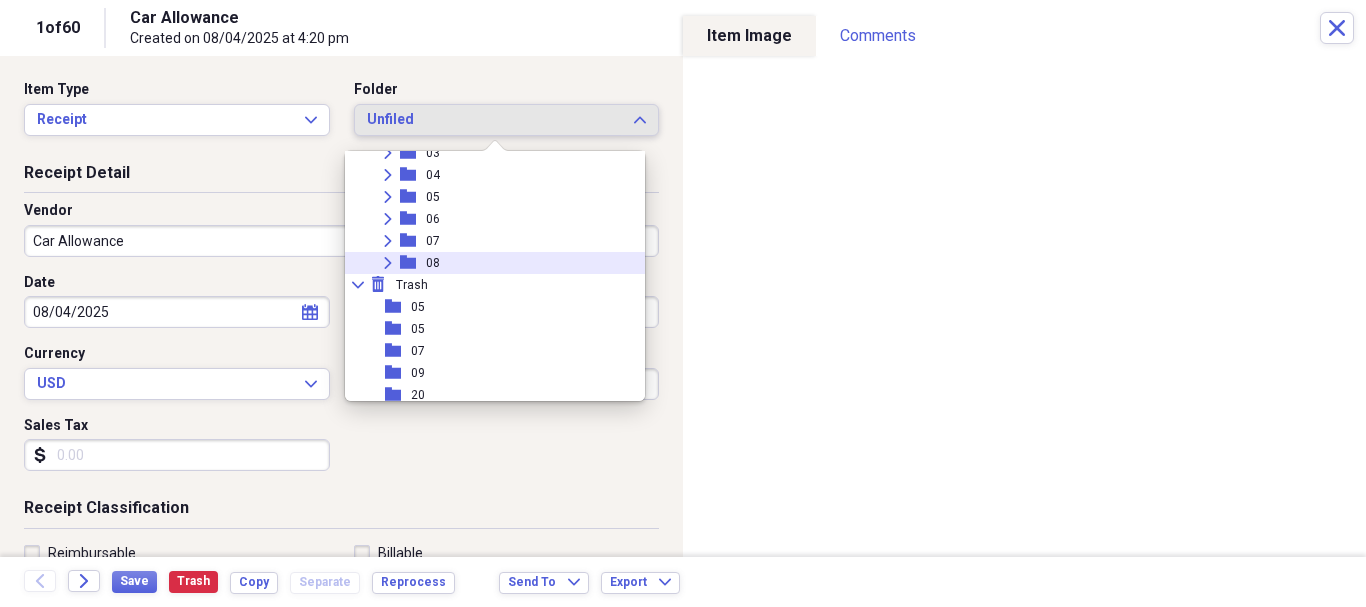click 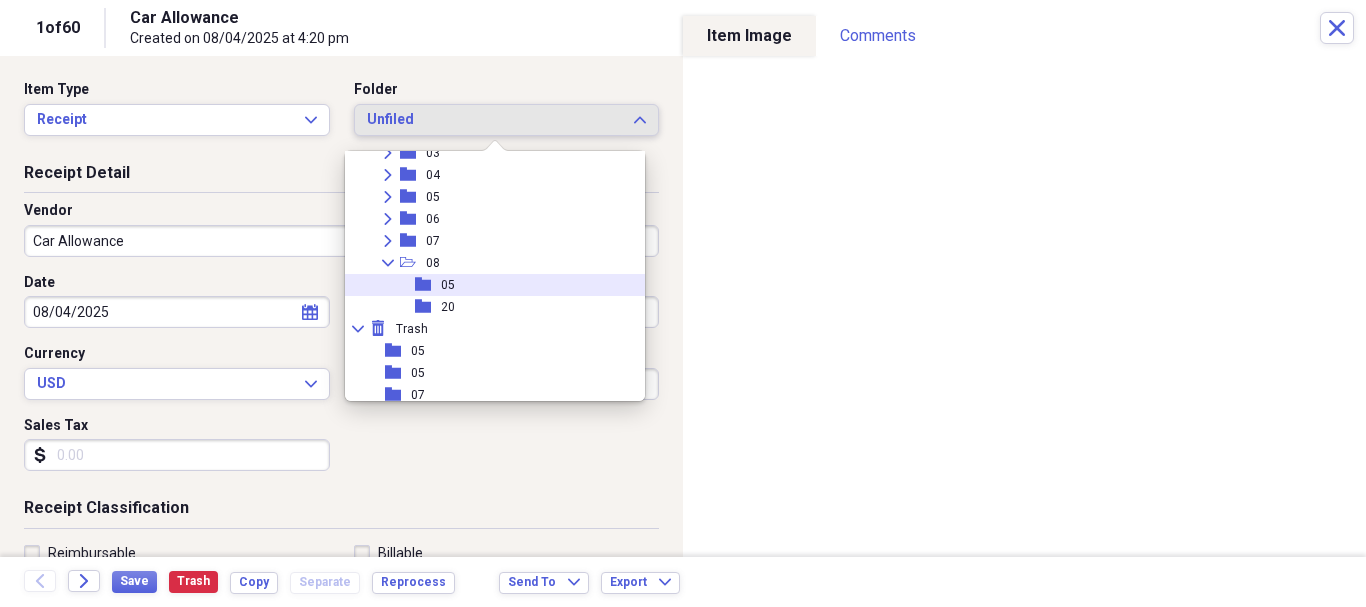 click on "05" at bounding box center (448, 285) 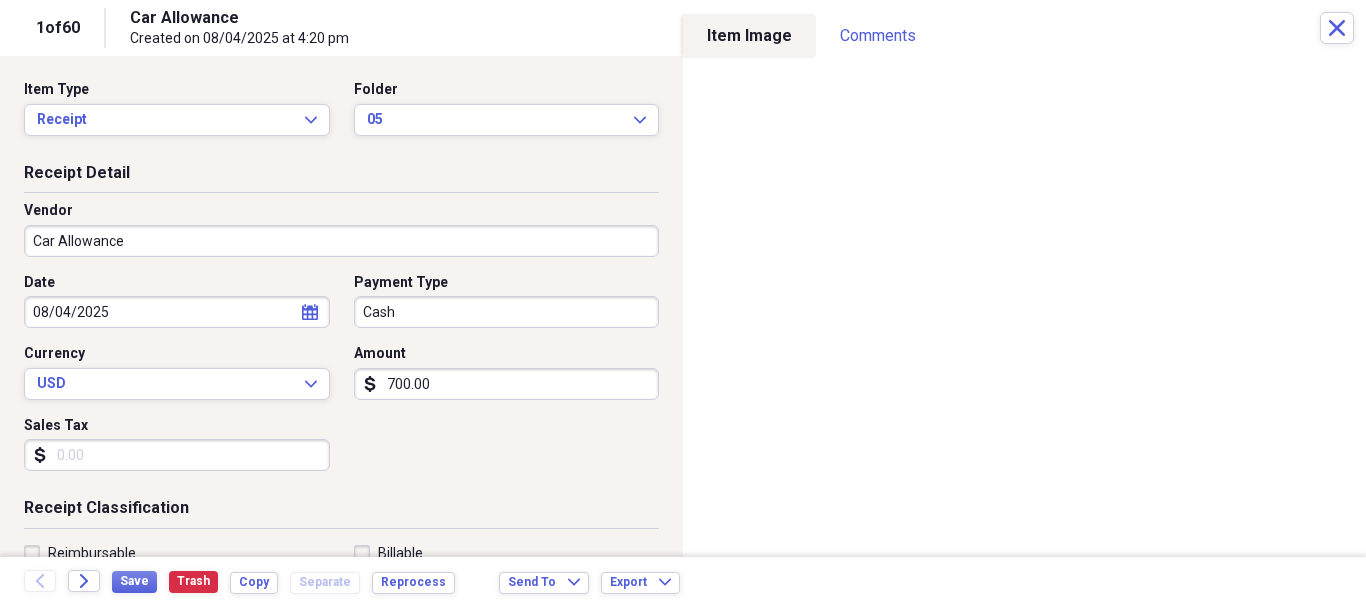 click on "Reimbursable" at bounding box center [80, 553] 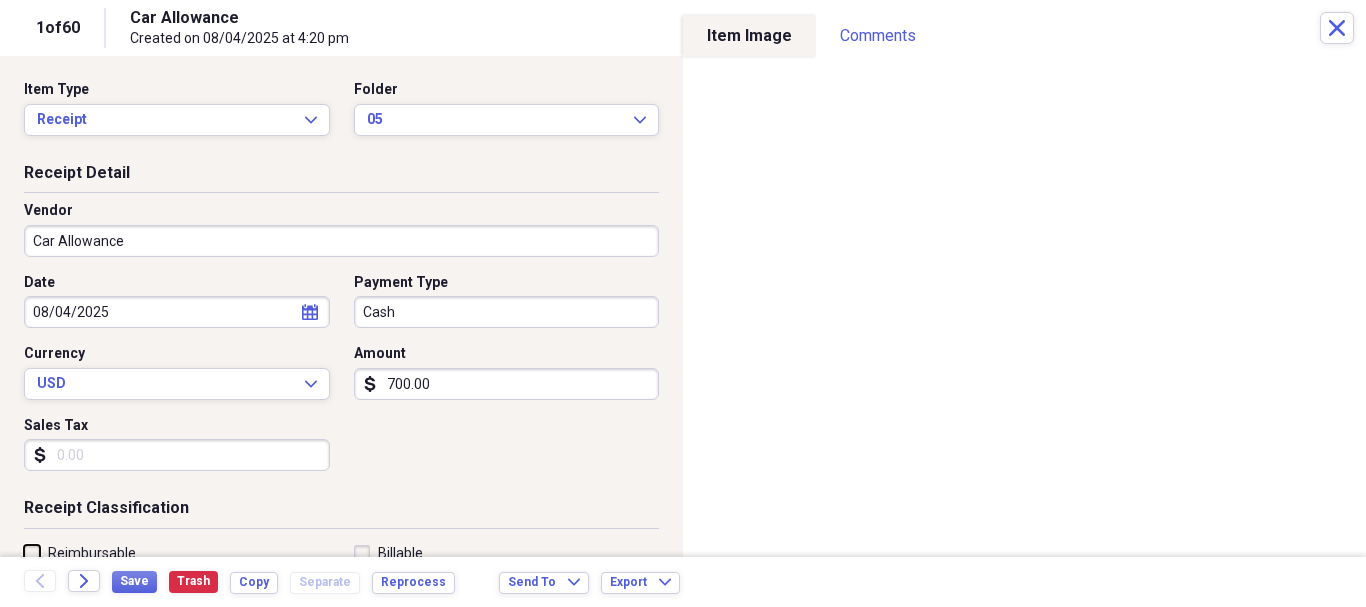 click on "Reimbursable" at bounding box center (24, 552) 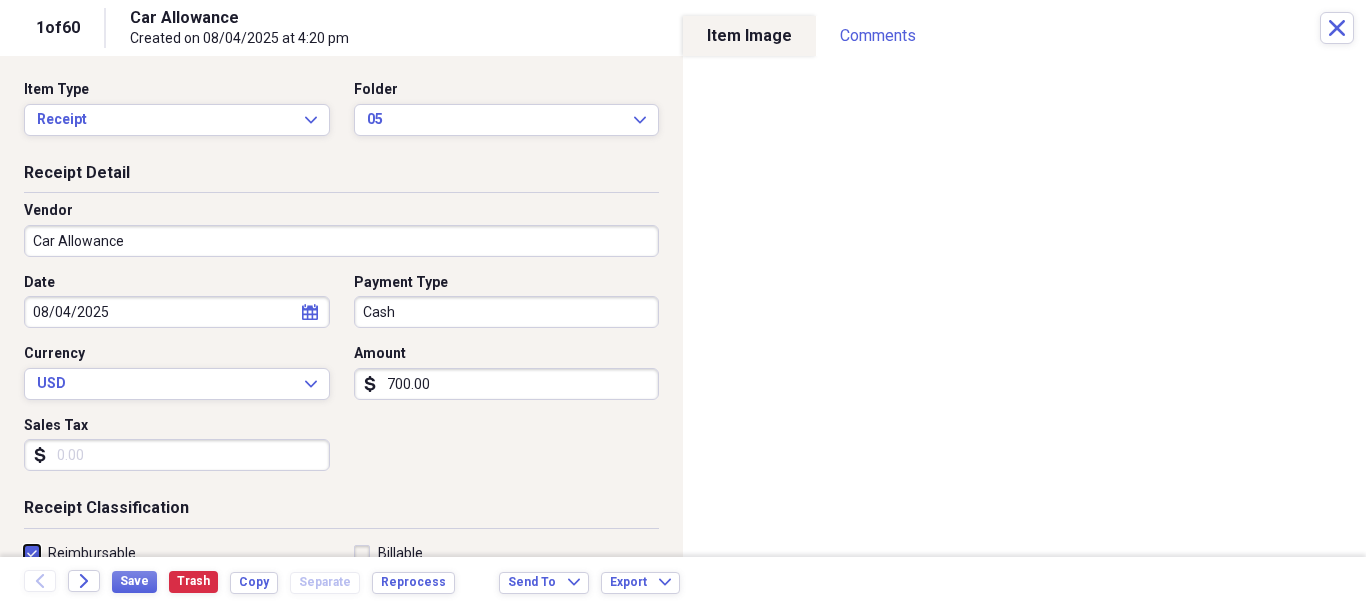 checkbox on "true" 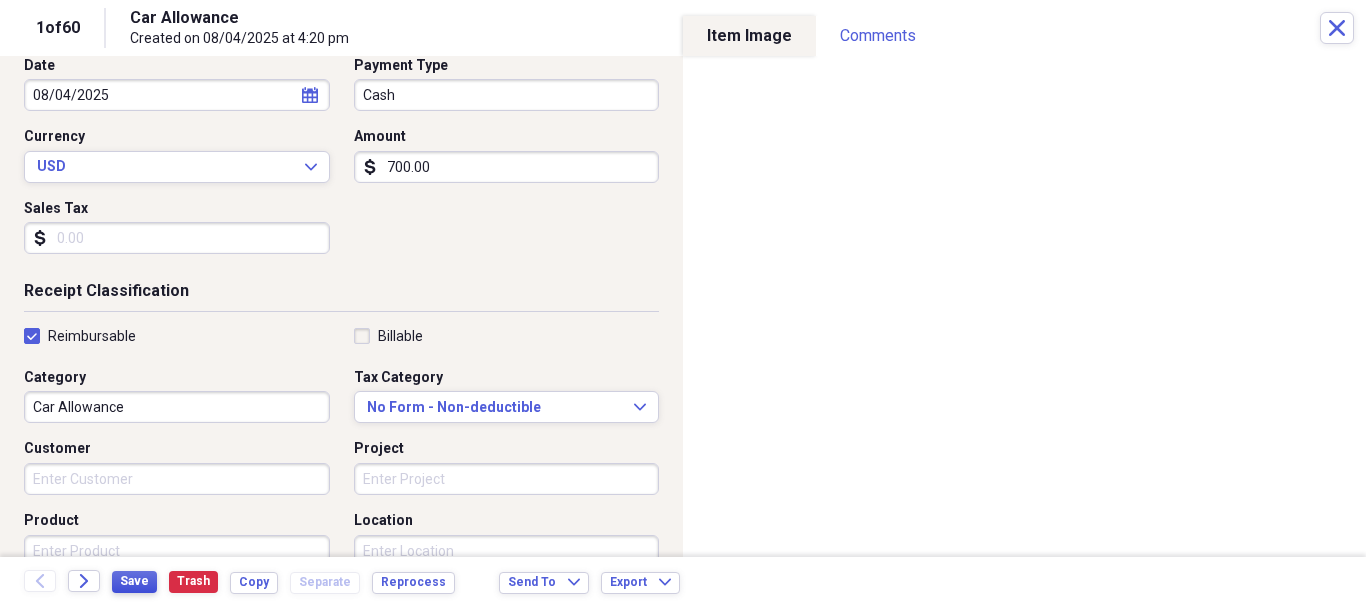 click on "Save" at bounding box center [134, 581] 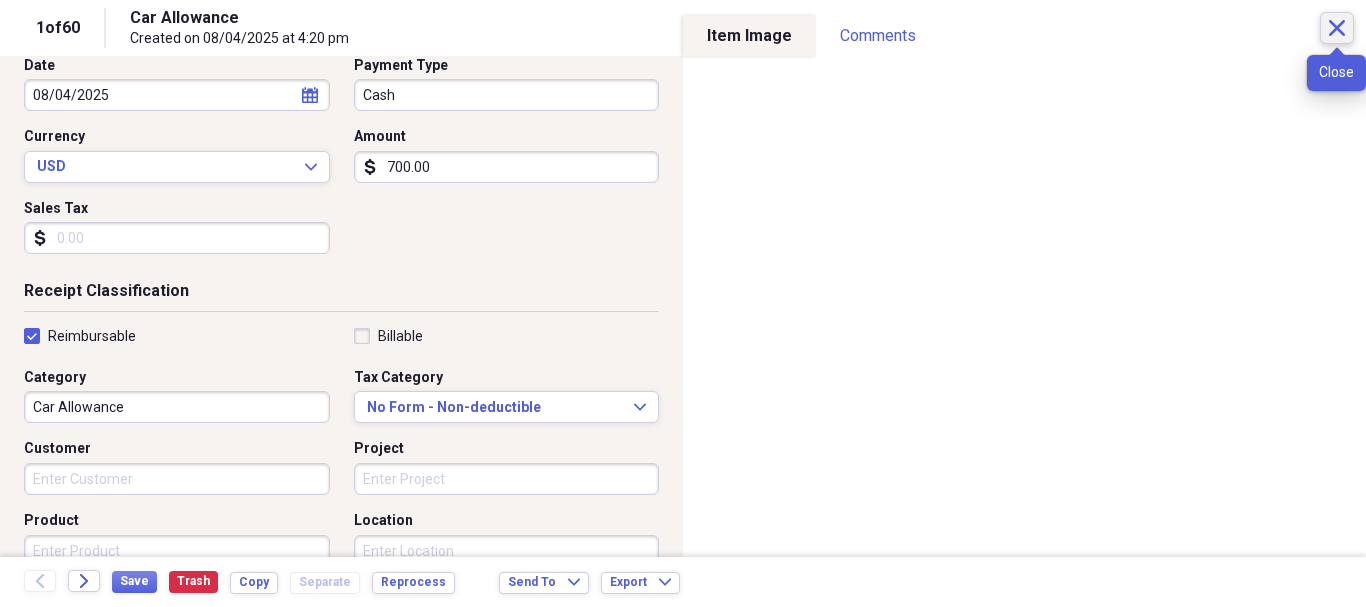 click on "Close" 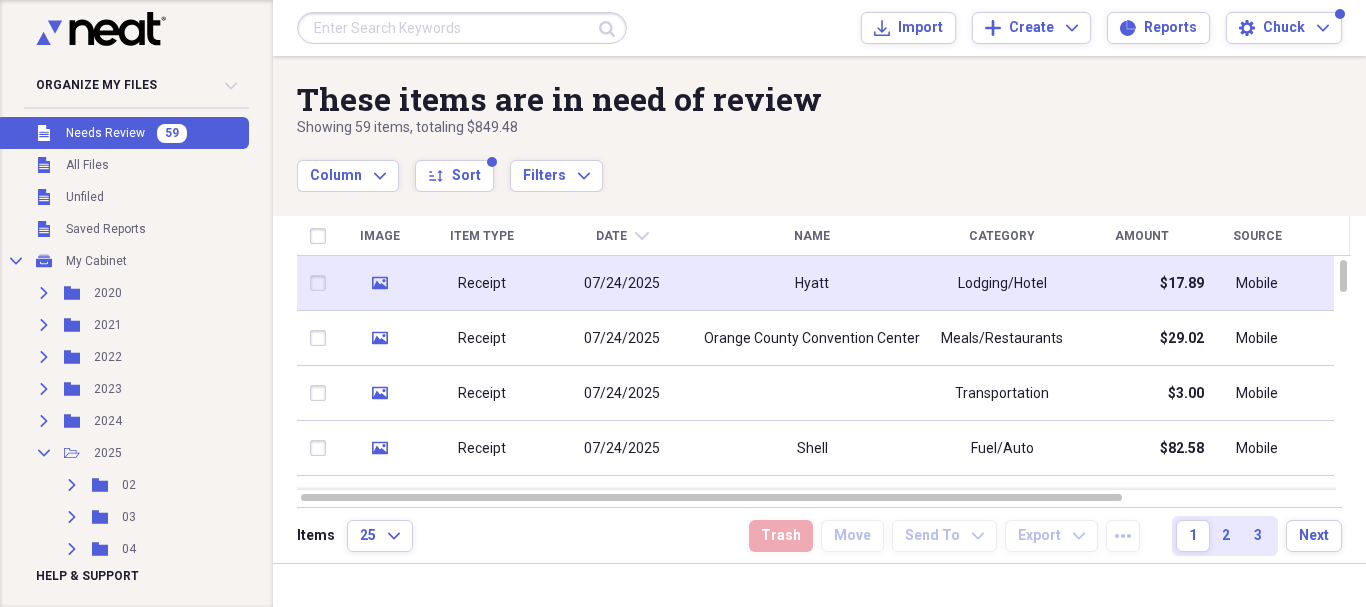 click on "Receipt" at bounding box center [482, 283] 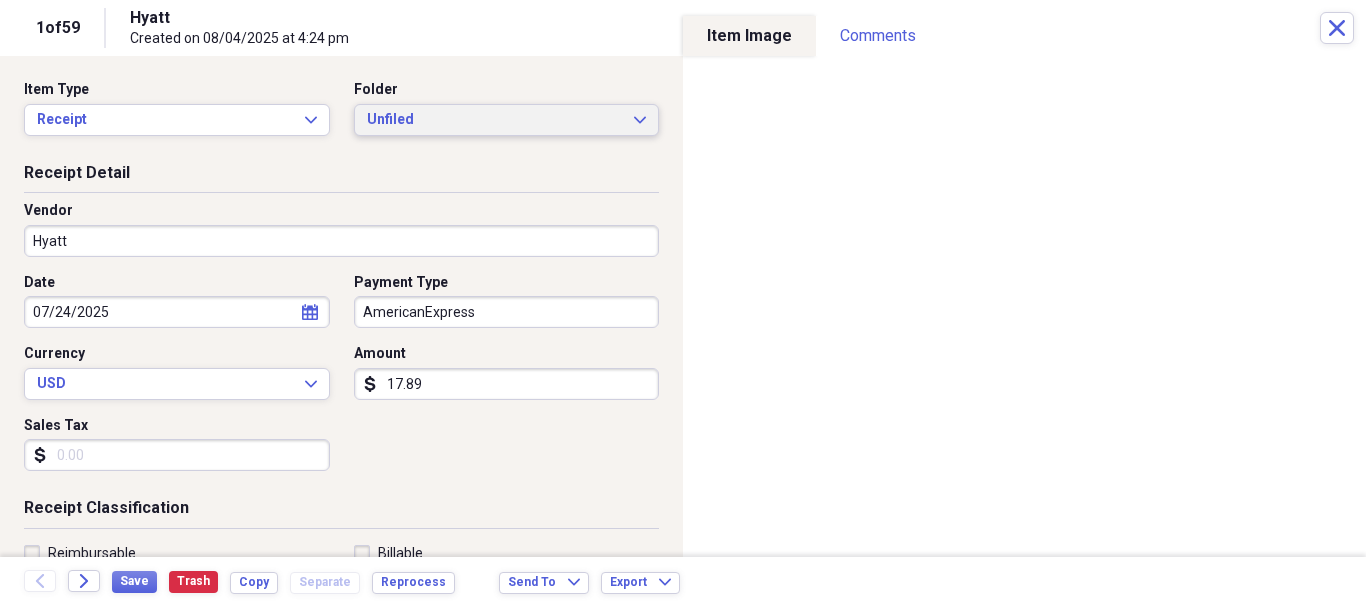 click on "Expand" 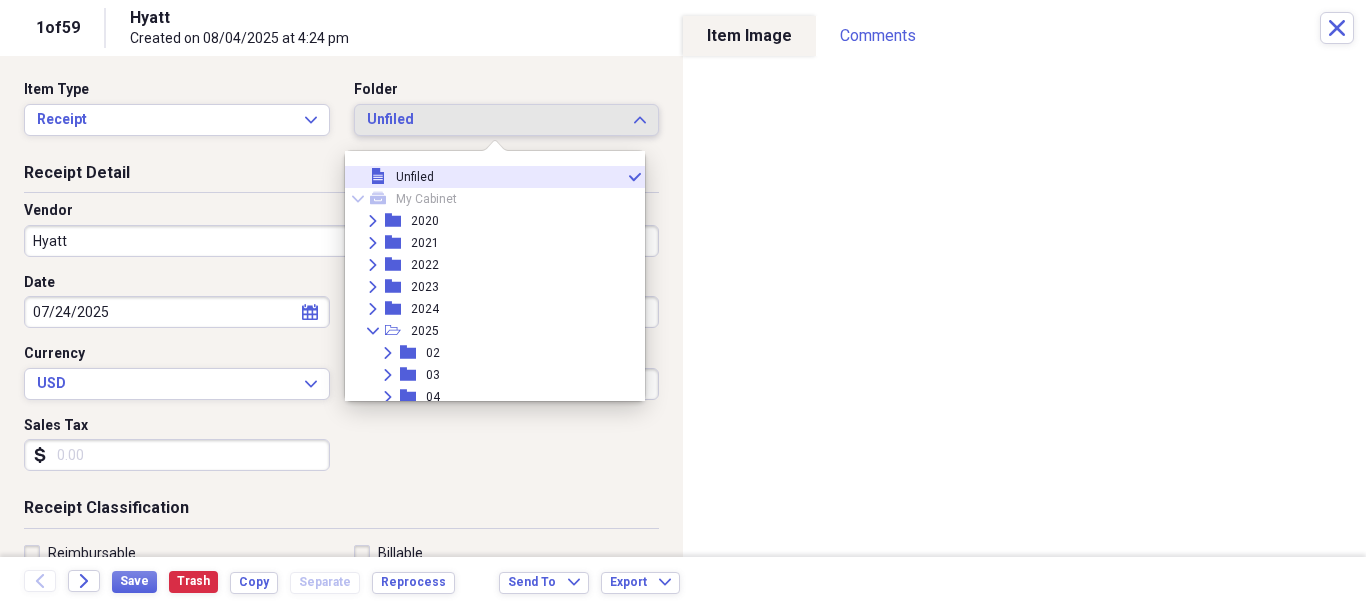 scroll, scrollTop: 283, scrollLeft: 0, axis: vertical 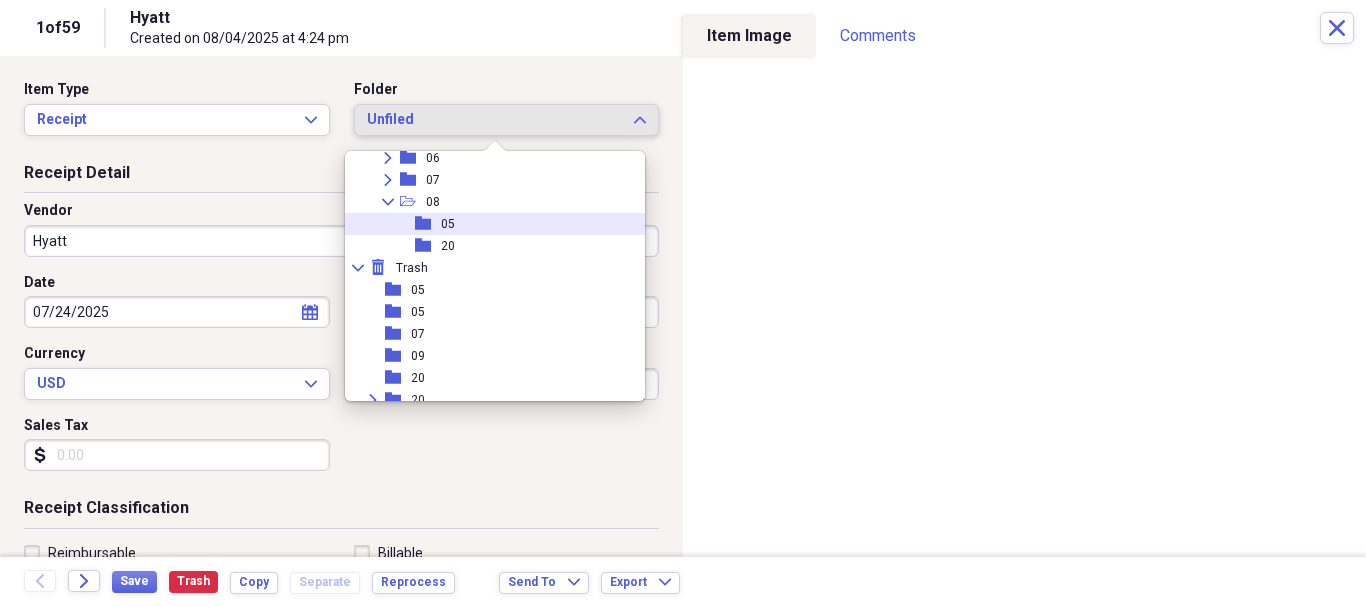 click on "folder 05" at bounding box center [487, 224] 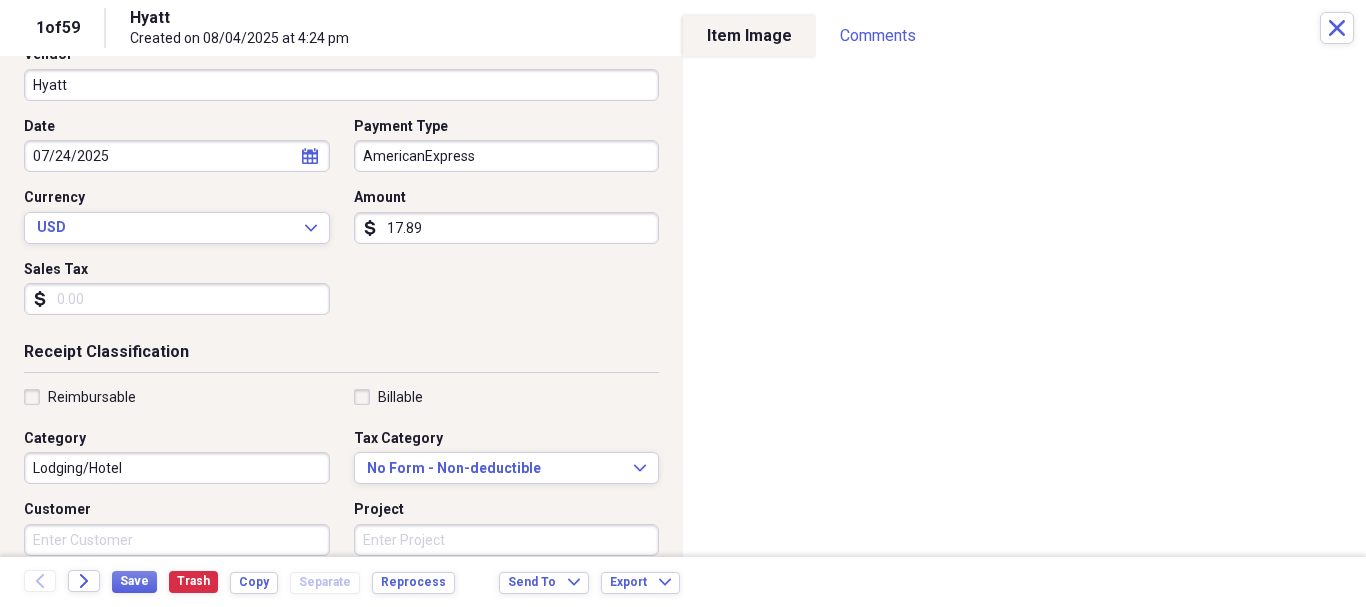 scroll, scrollTop: 162, scrollLeft: 0, axis: vertical 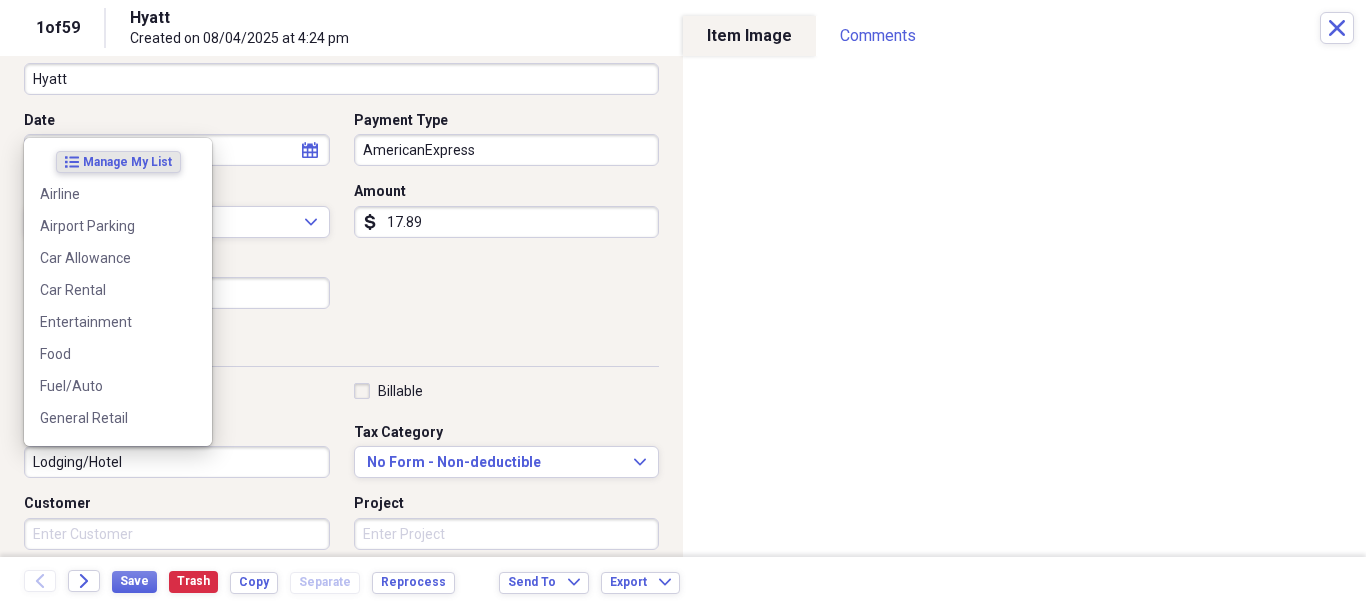 click on "Lodging/Hotel" at bounding box center (177, 462) 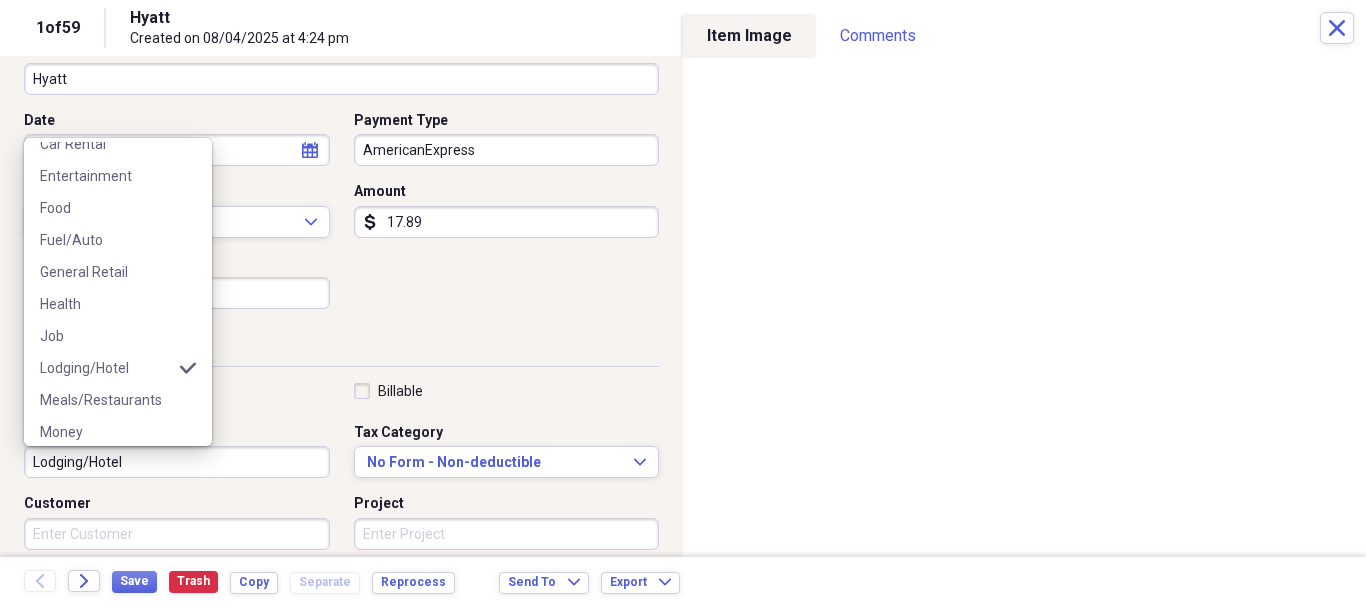 scroll, scrollTop: 160, scrollLeft: 0, axis: vertical 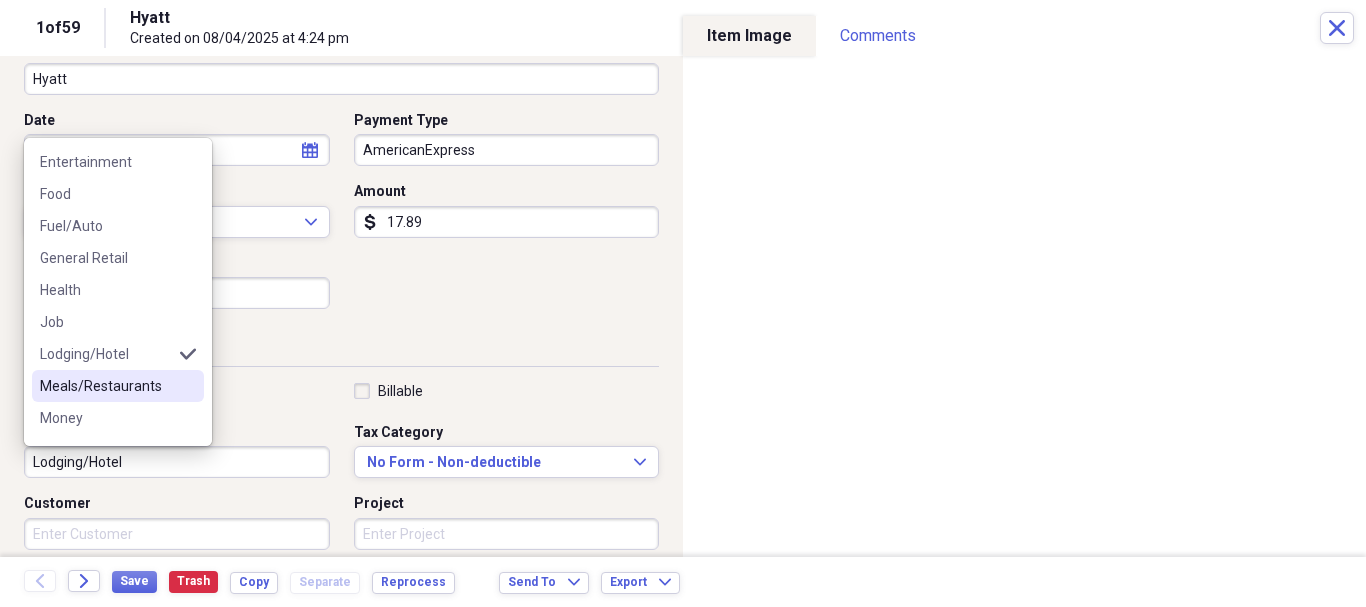 click on "Meals/Restaurants" at bounding box center [106, 386] 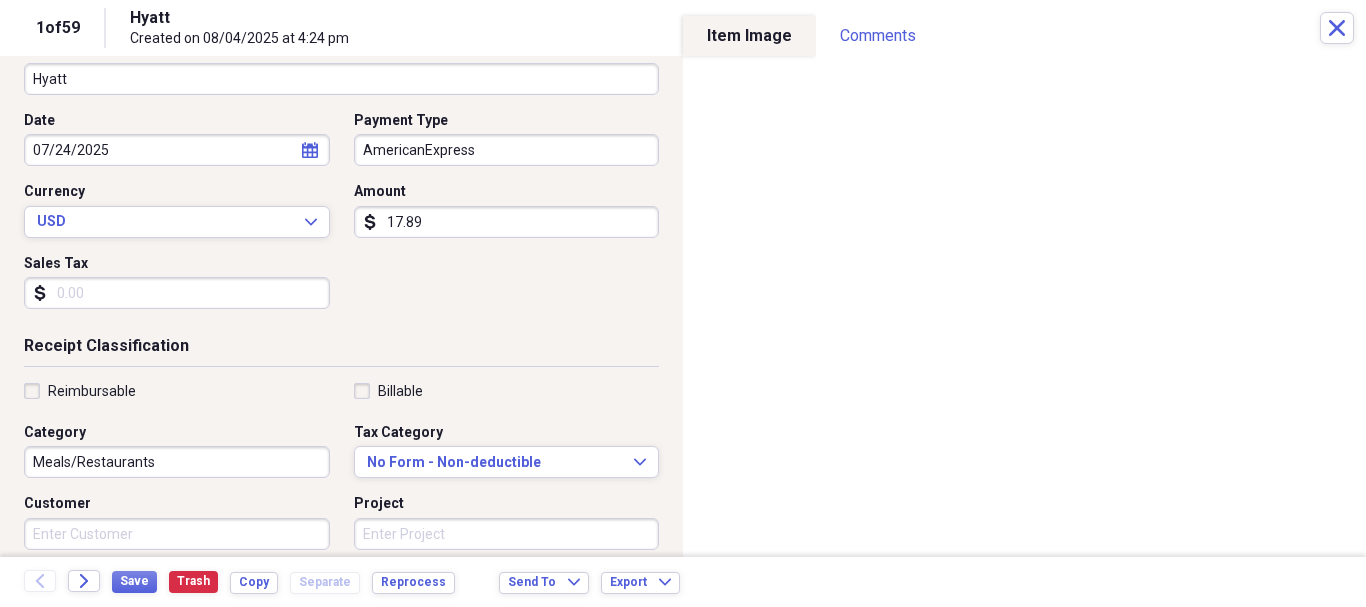 click on "Reimbursable" at bounding box center (80, 391) 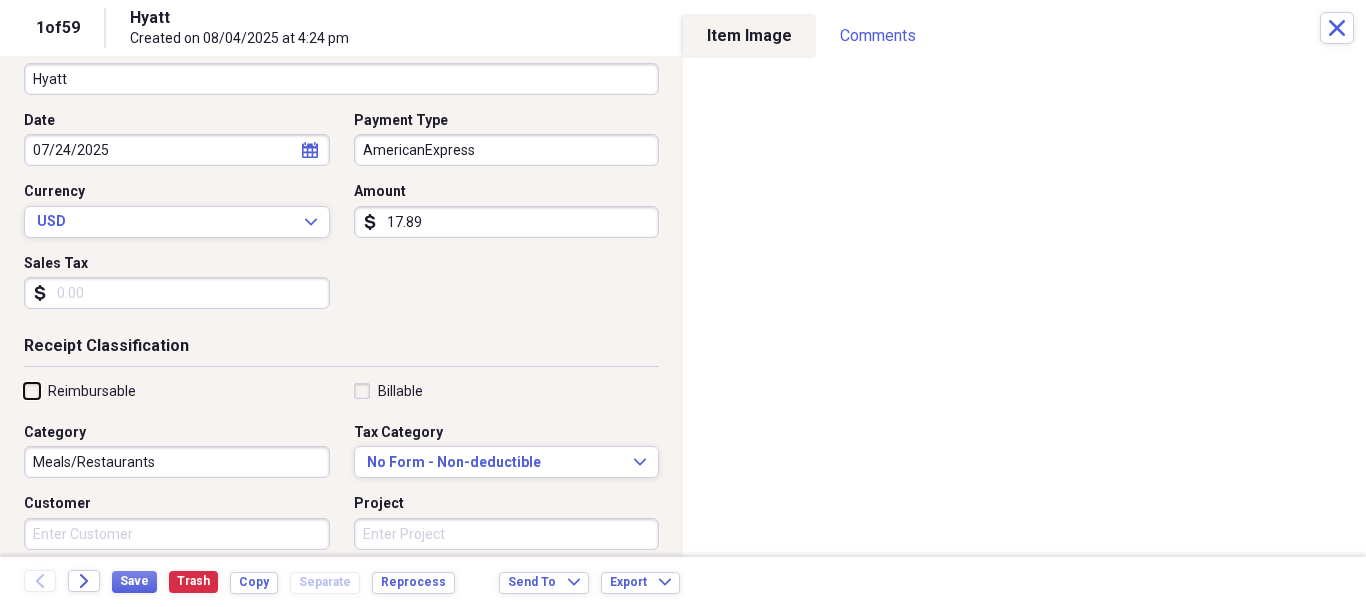 click on "Reimbursable" at bounding box center (24, 390) 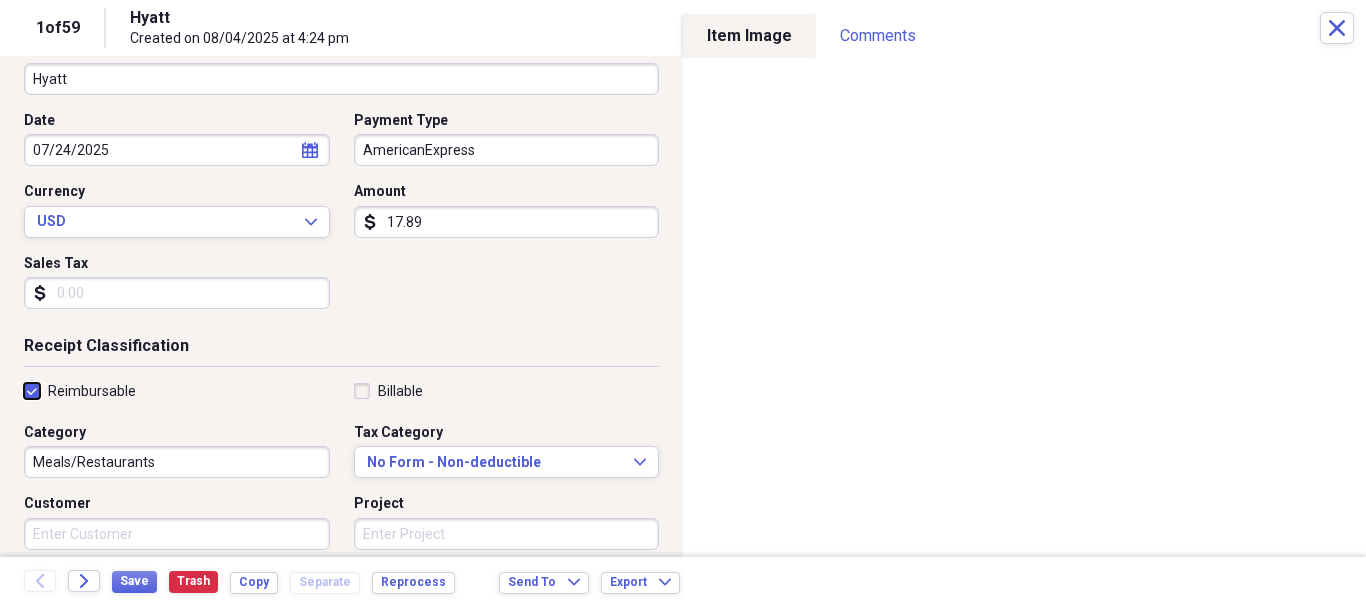 checkbox on "true" 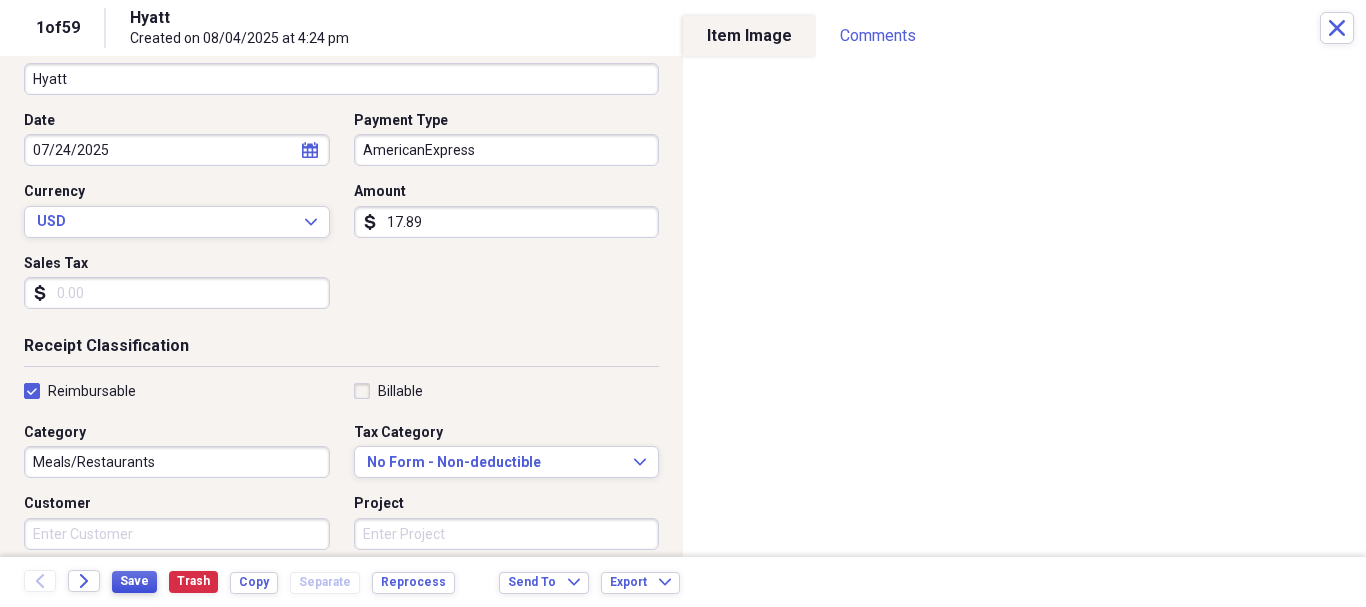 click on "Save" at bounding box center (134, 581) 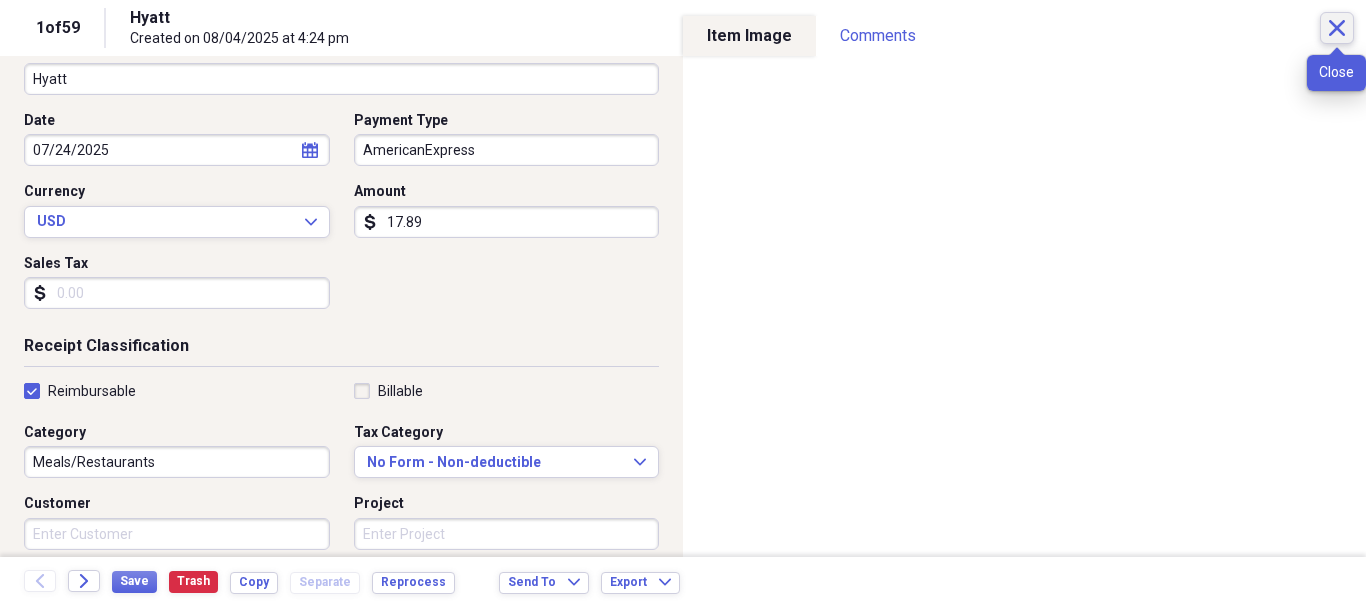 click 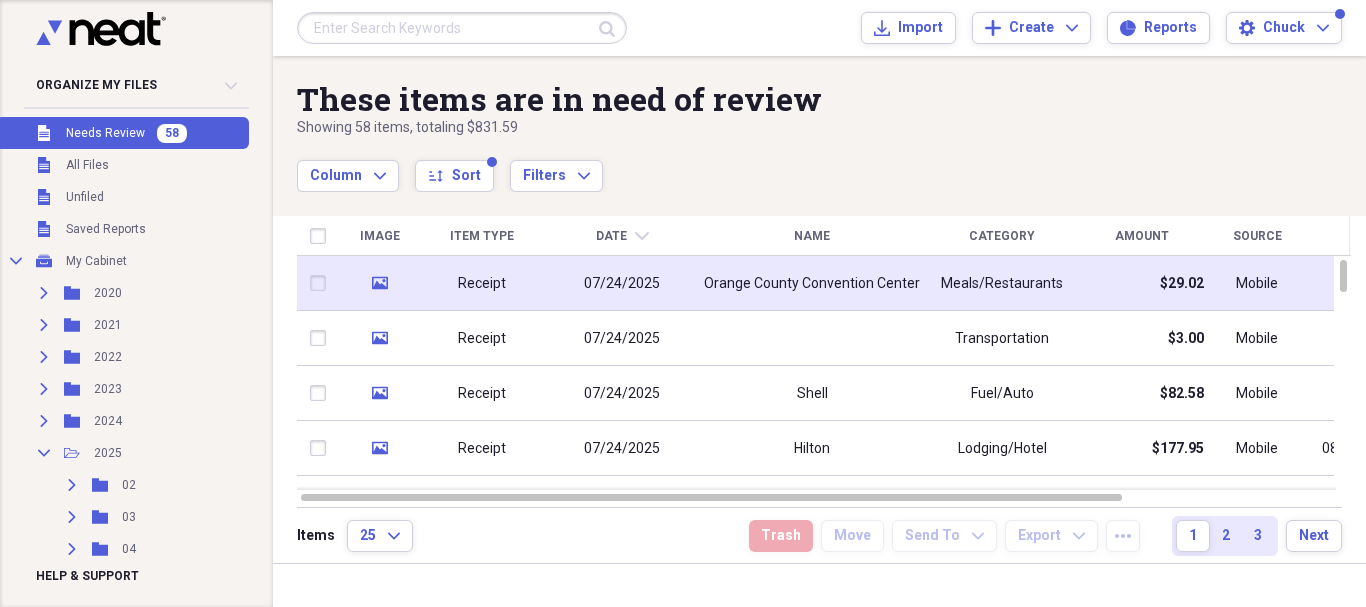 click on "Receipt" at bounding box center (482, 283) 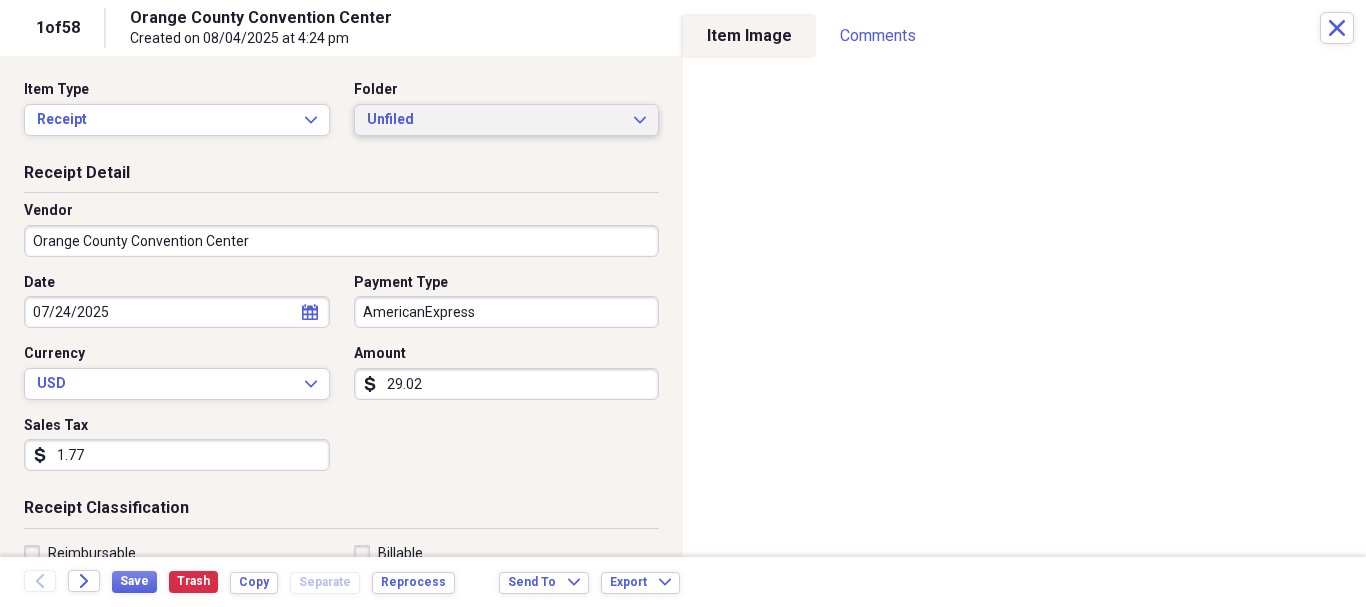 click on "Expand" 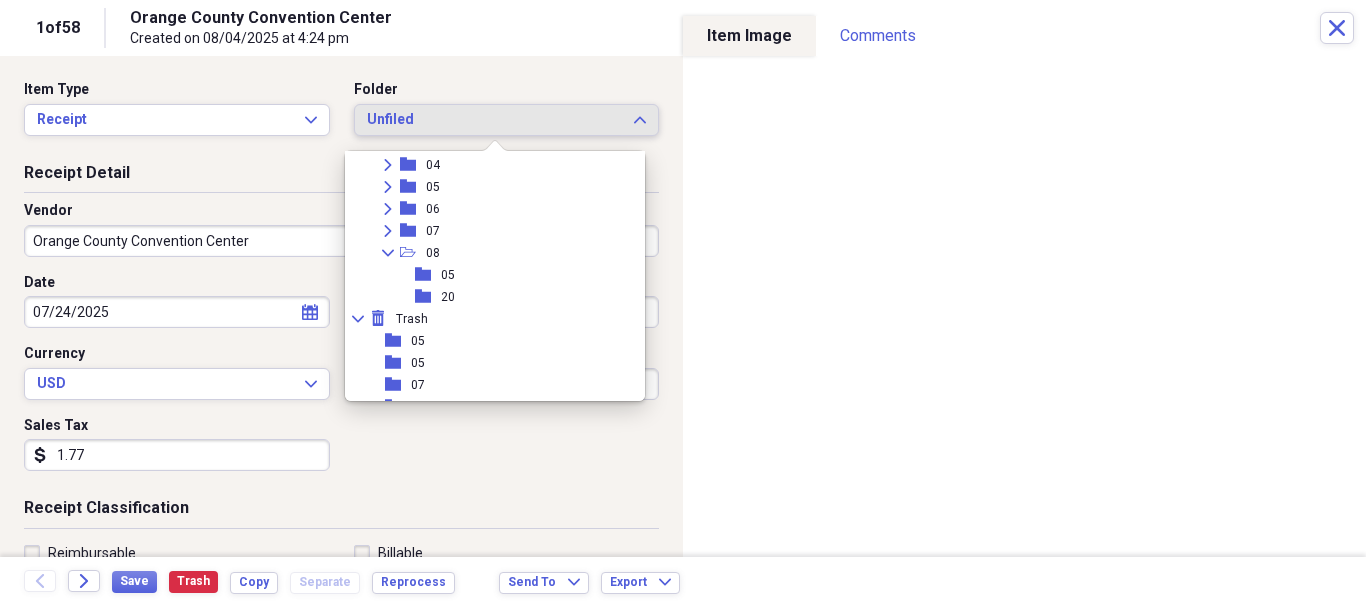 scroll, scrollTop: 237, scrollLeft: 0, axis: vertical 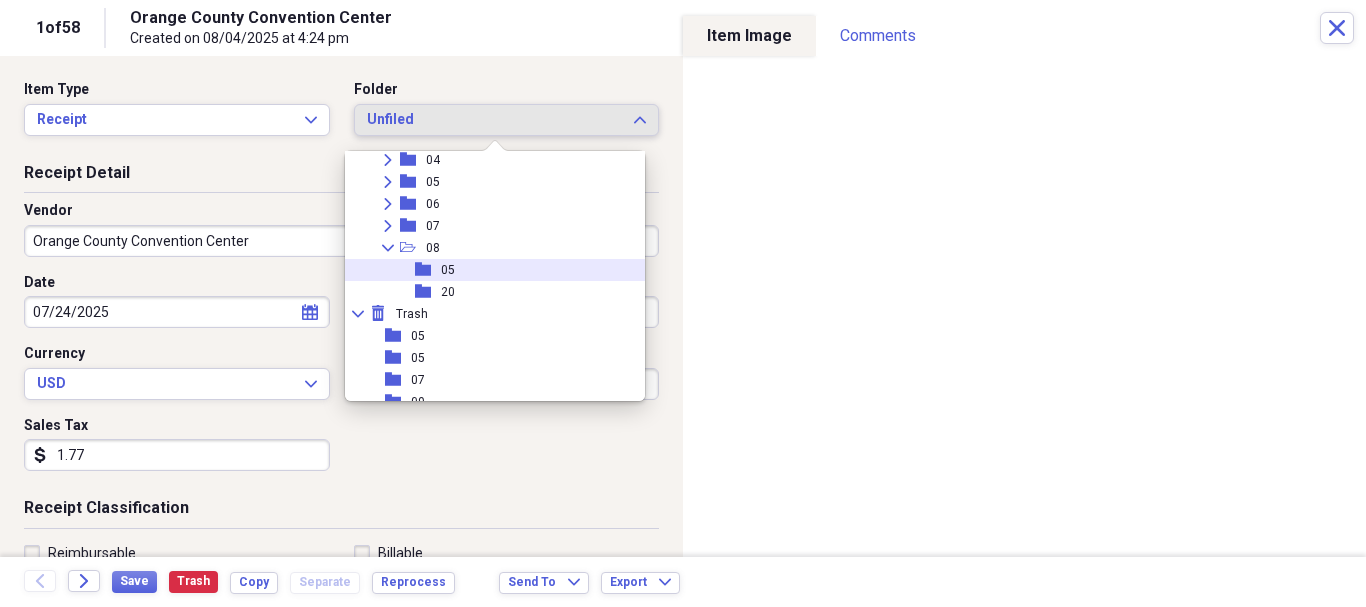 click on "folder 05" at bounding box center [487, 270] 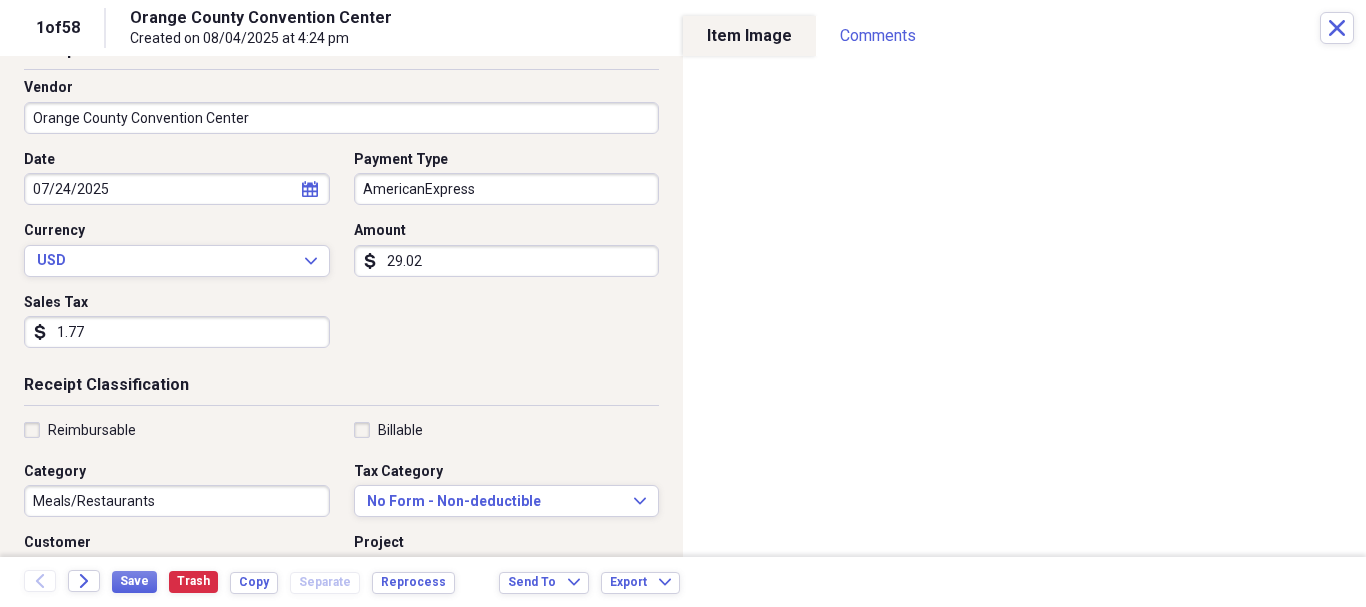 scroll, scrollTop: 127, scrollLeft: 0, axis: vertical 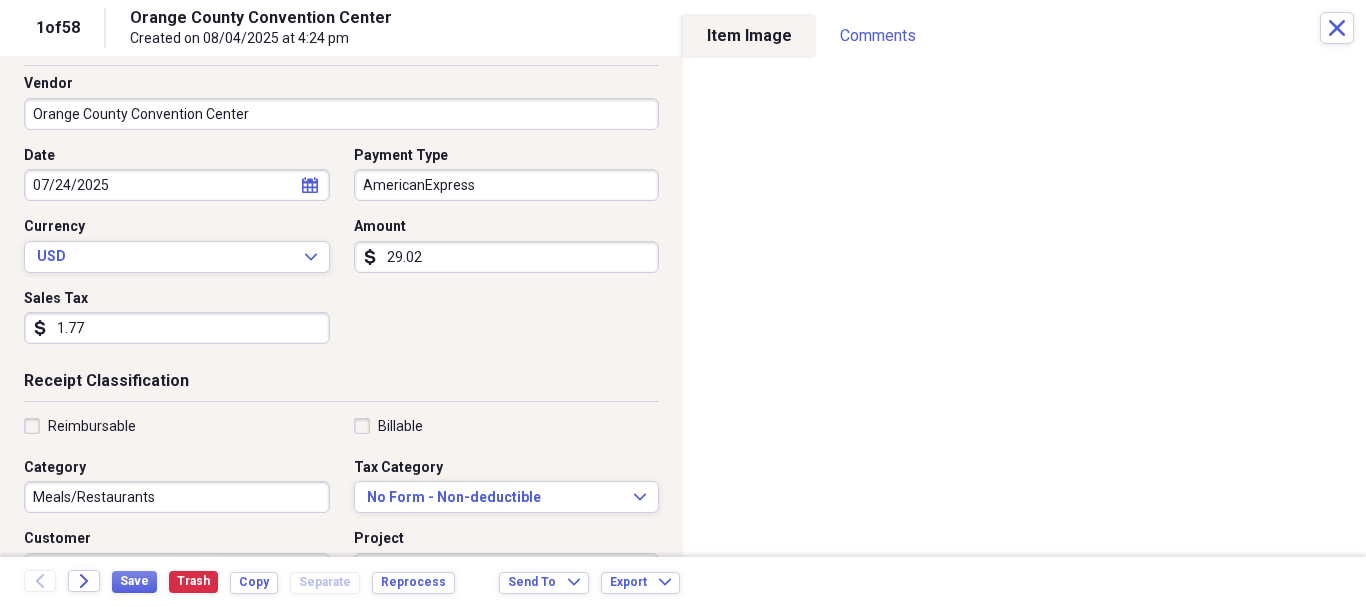 click on "Reimbursable" at bounding box center (80, 426) 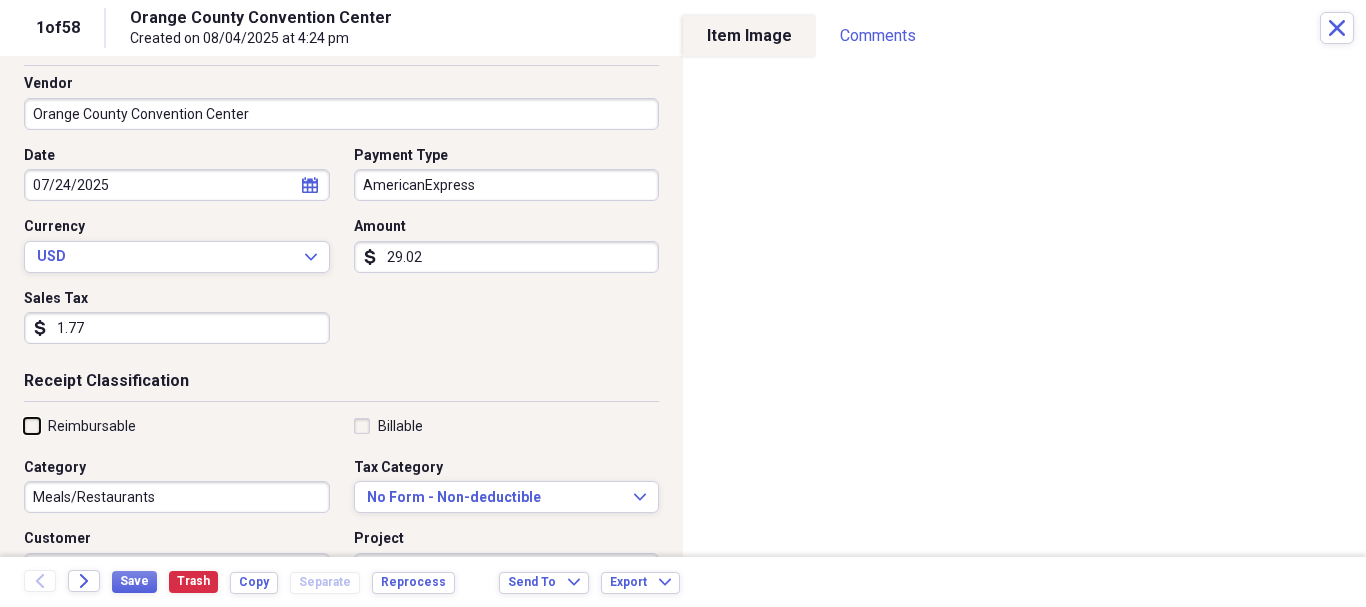click on "Reimbursable" at bounding box center [24, 425] 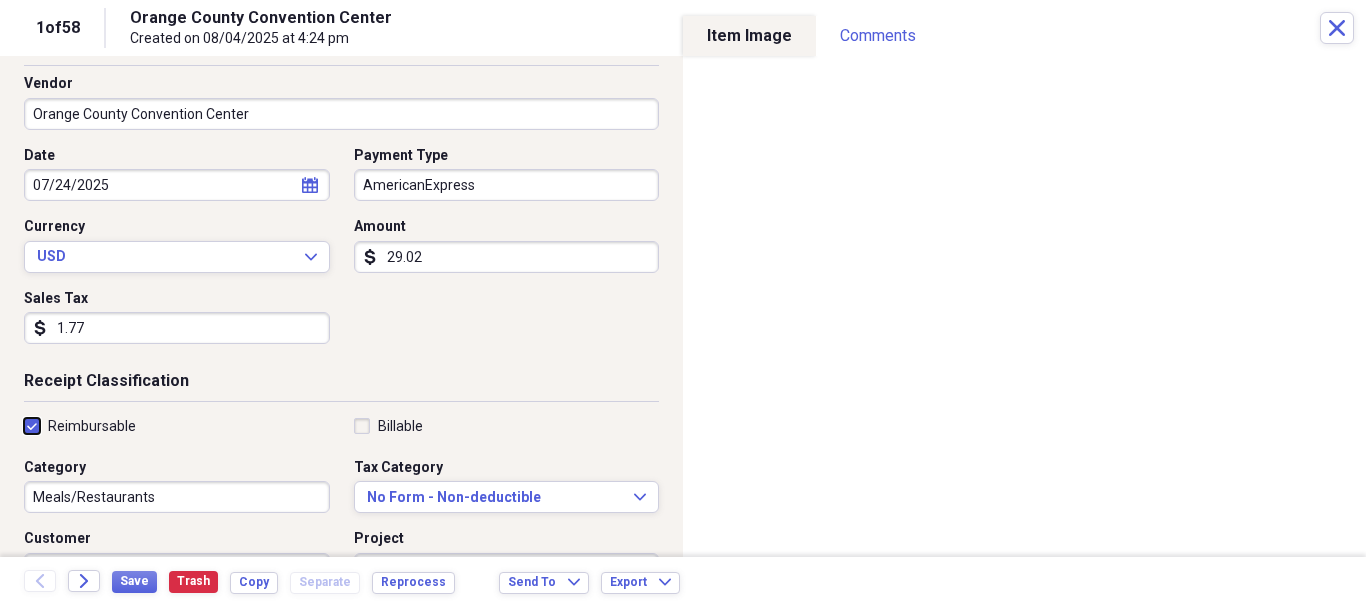 checkbox on "true" 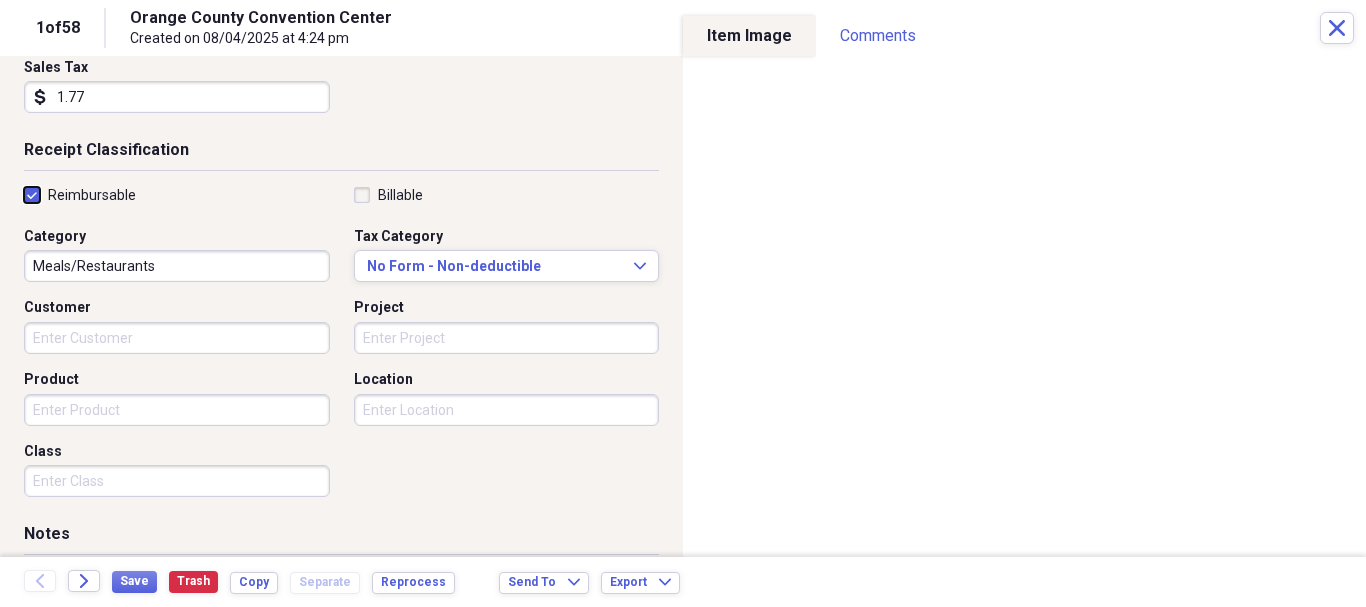 scroll, scrollTop: 366, scrollLeft: 0, axis: vertical 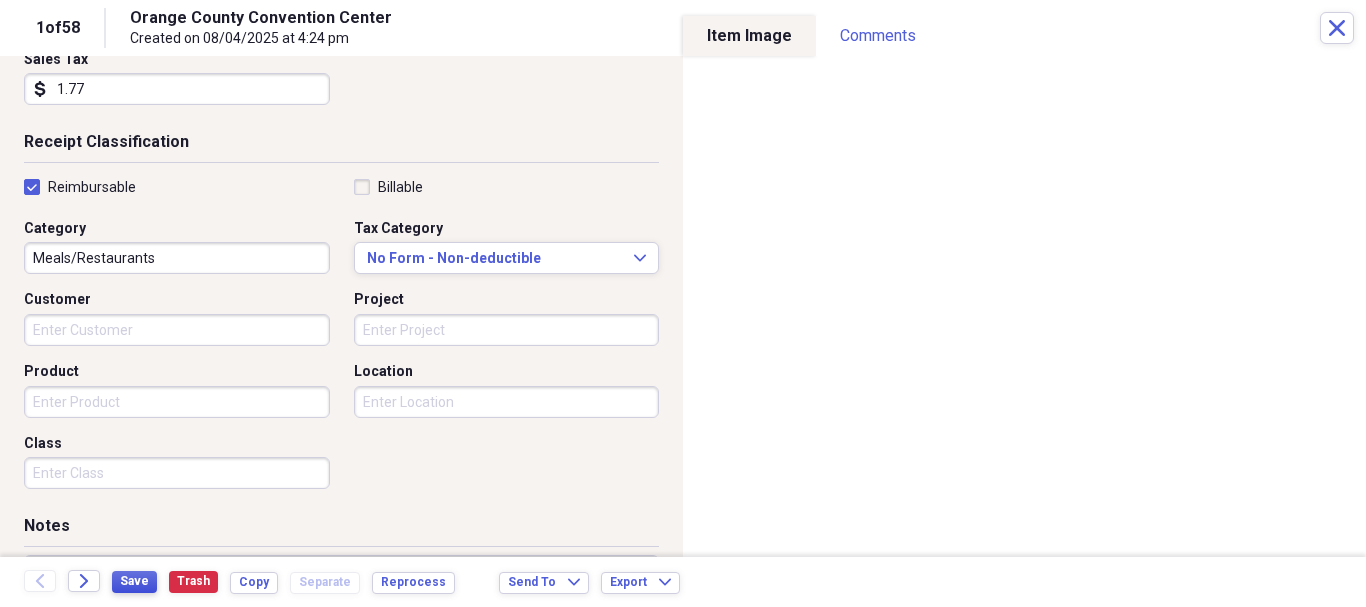 click on "Save" at bounding box center (134, 581) 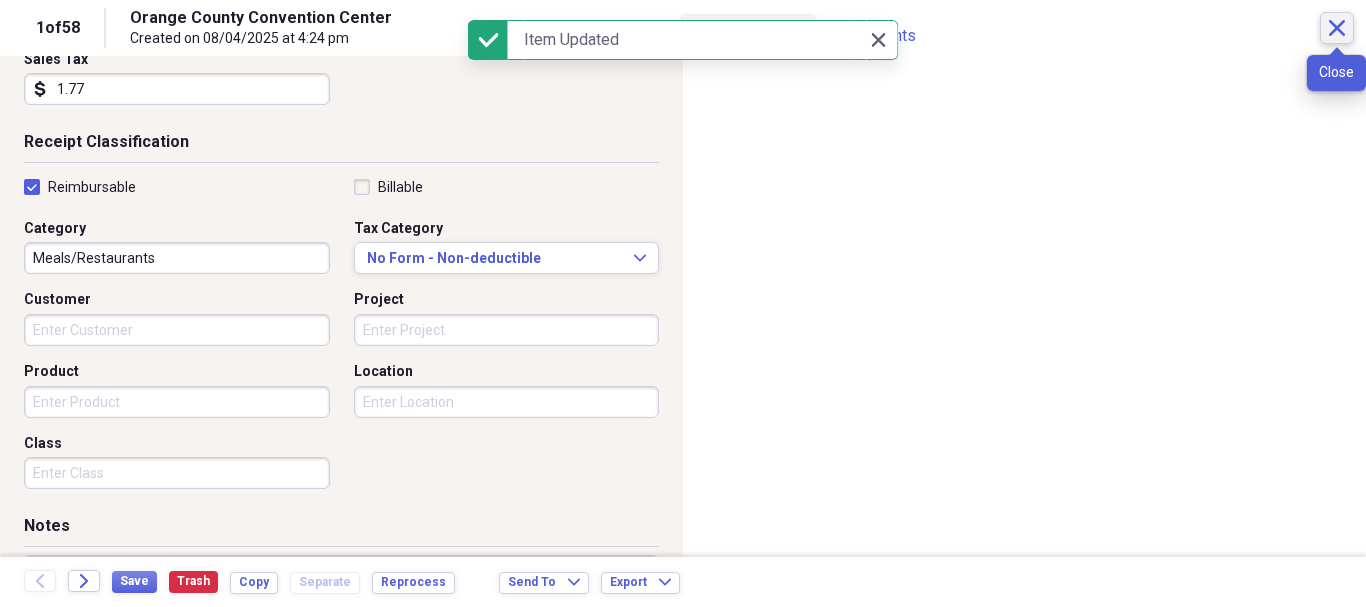 click 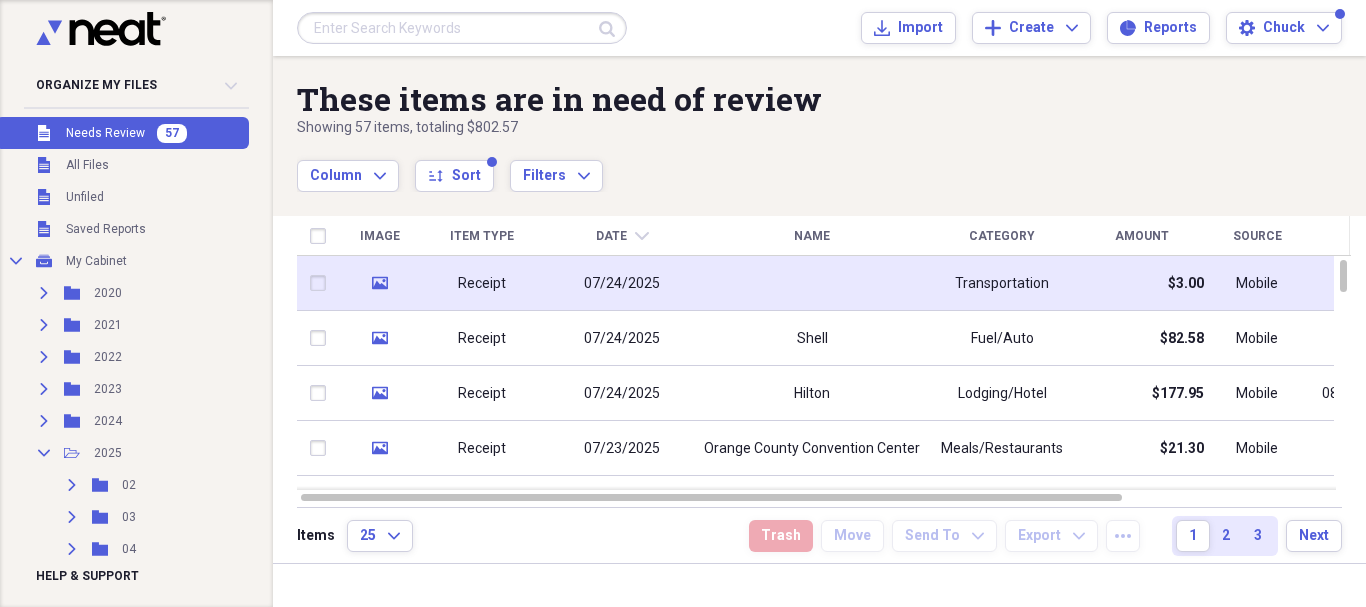 click on "Receipt" at bounding box center (482, 283) 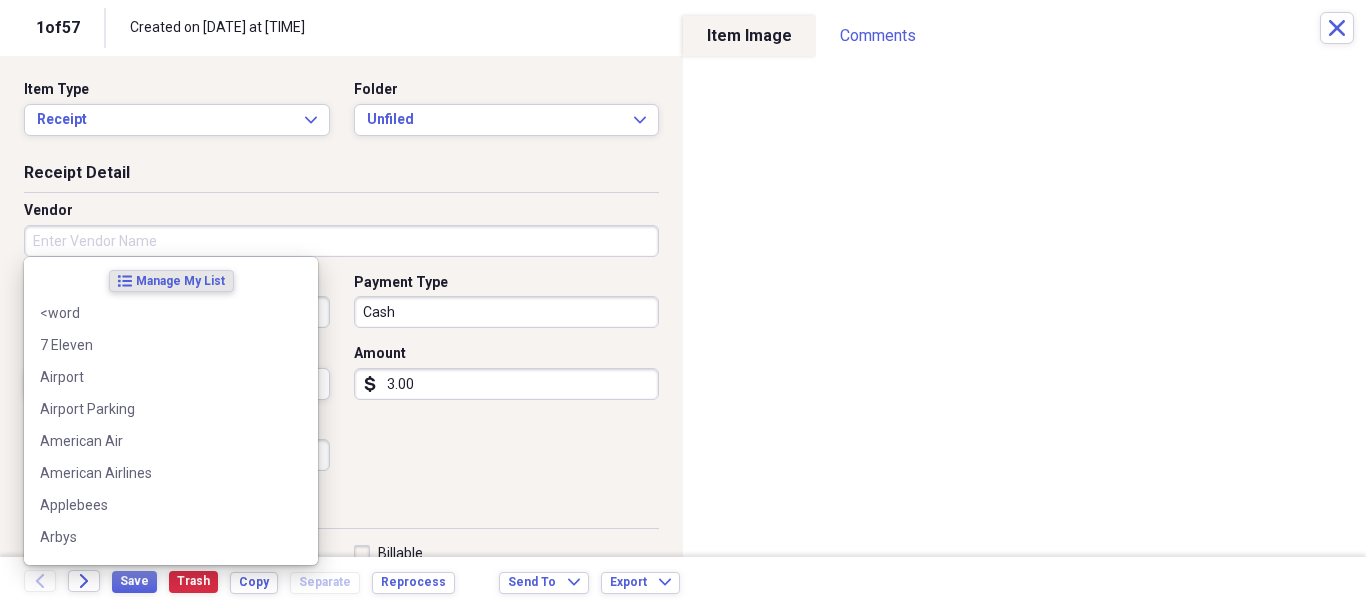 click on "Vendor" at bounding box center (341, 241) 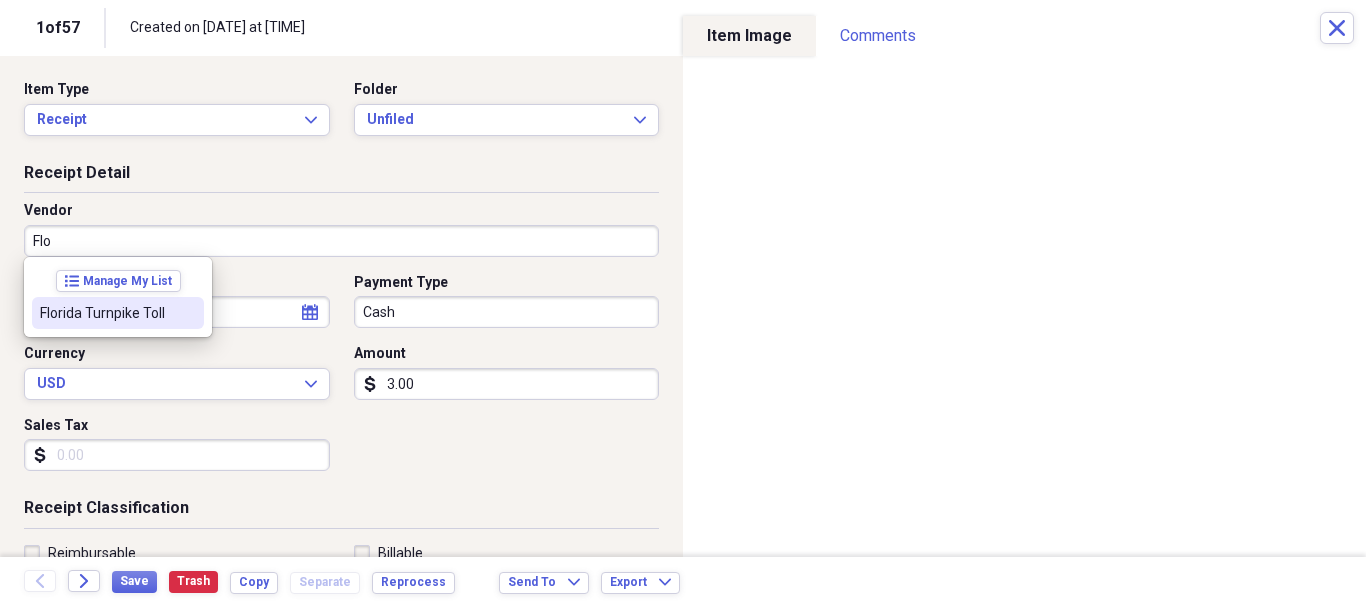 click on "Florida Turnpike Toll" at bounding box center (106, 313) 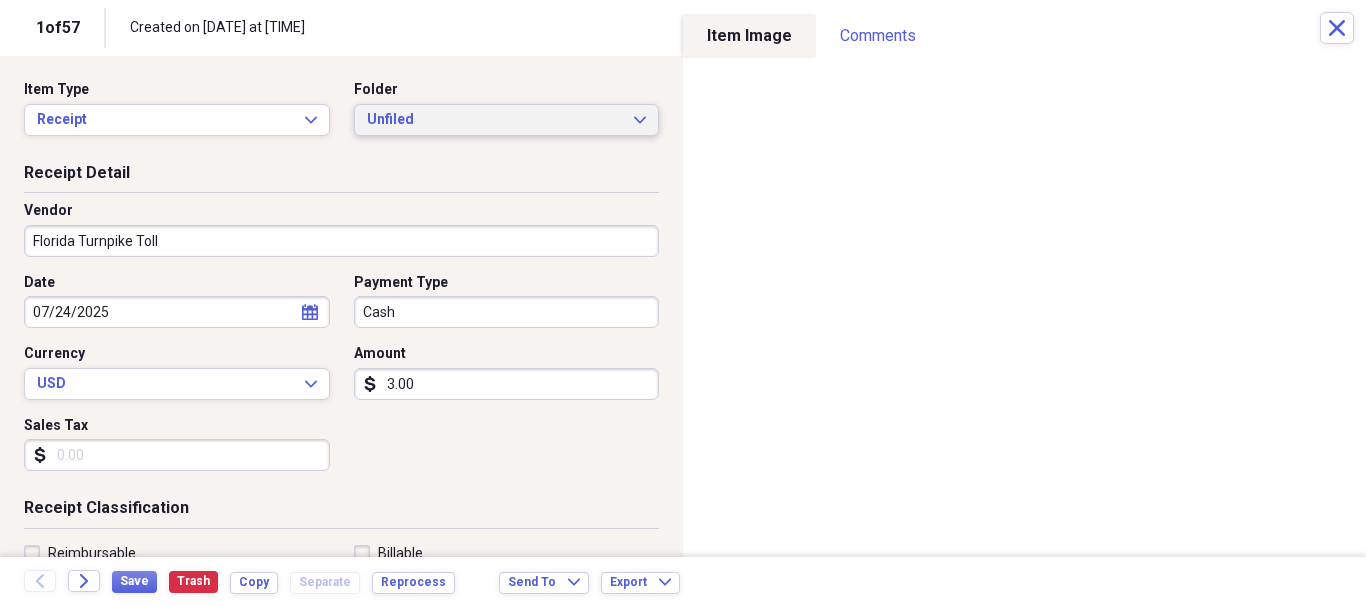 click on "Expand" 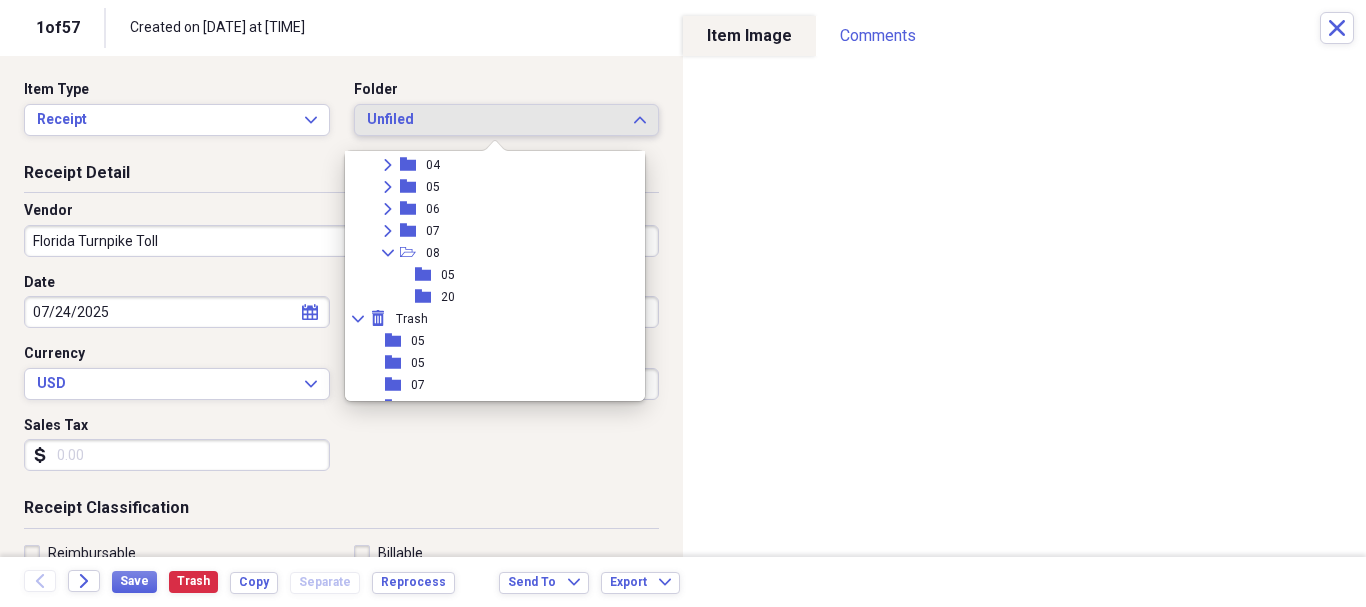 scroll, scrollTop: 234, scrollLeft: 0, axis: vertical 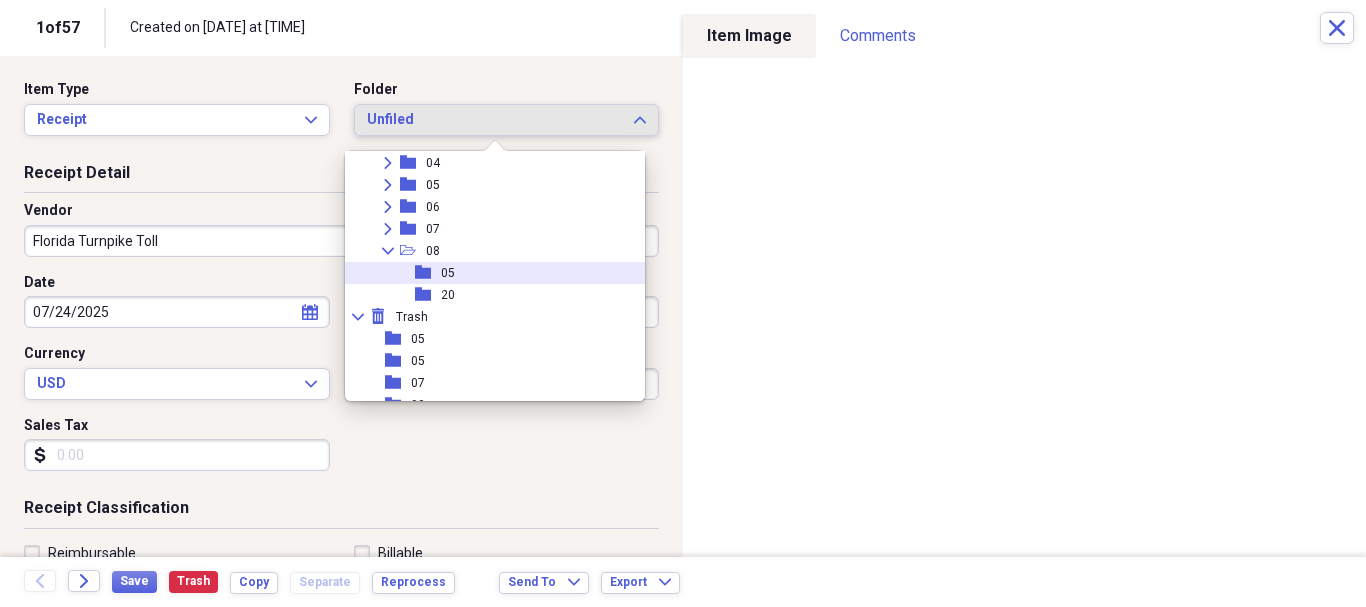 click on "folder 05" at bounding box center (487, 273) 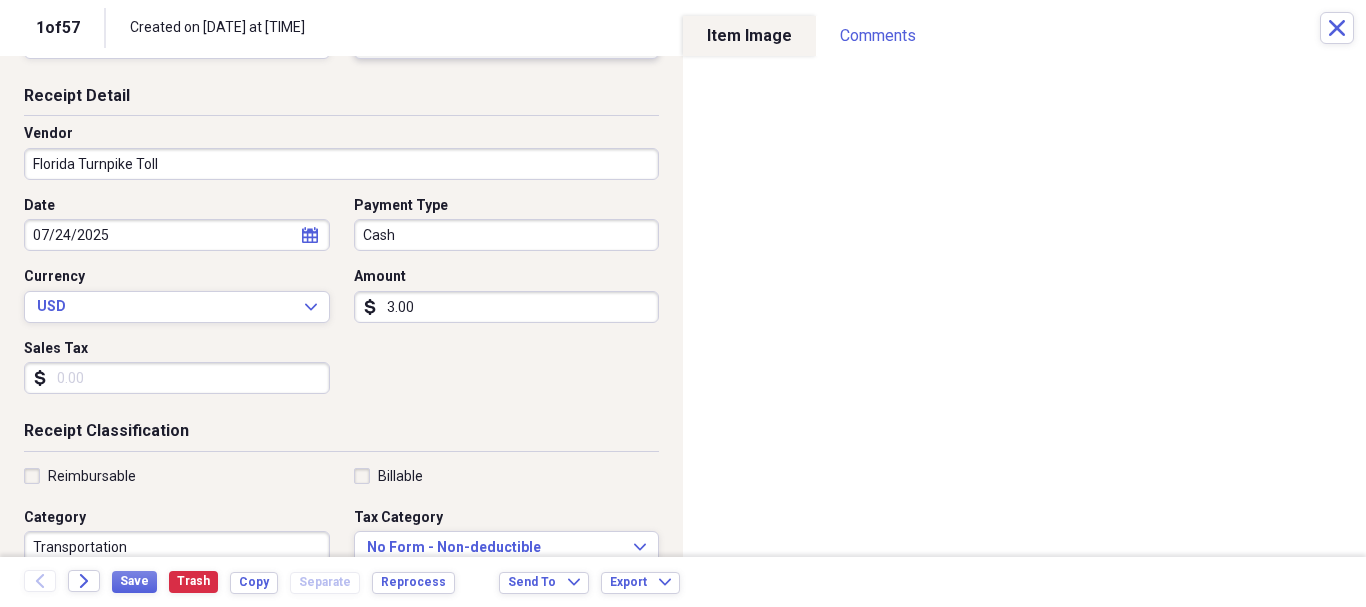 scroll, scrollTop: 79, scrollLeft: 0, axis: vertical 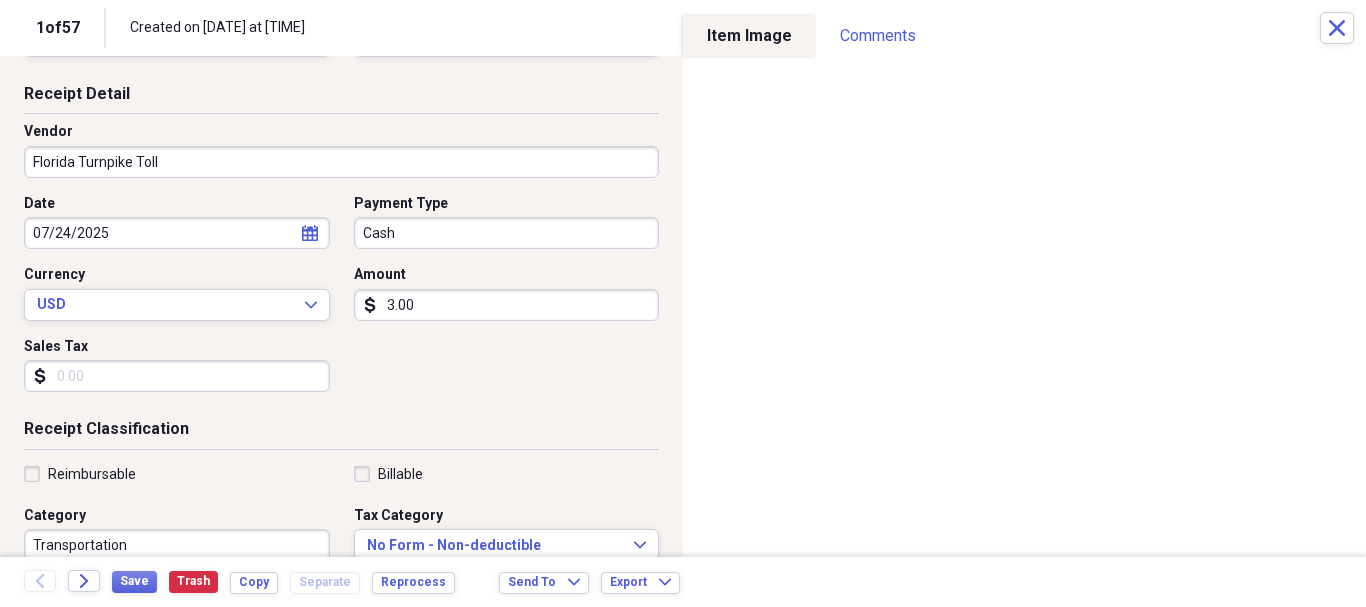 click on "Reimbursable" at bounding box center [80, 474] 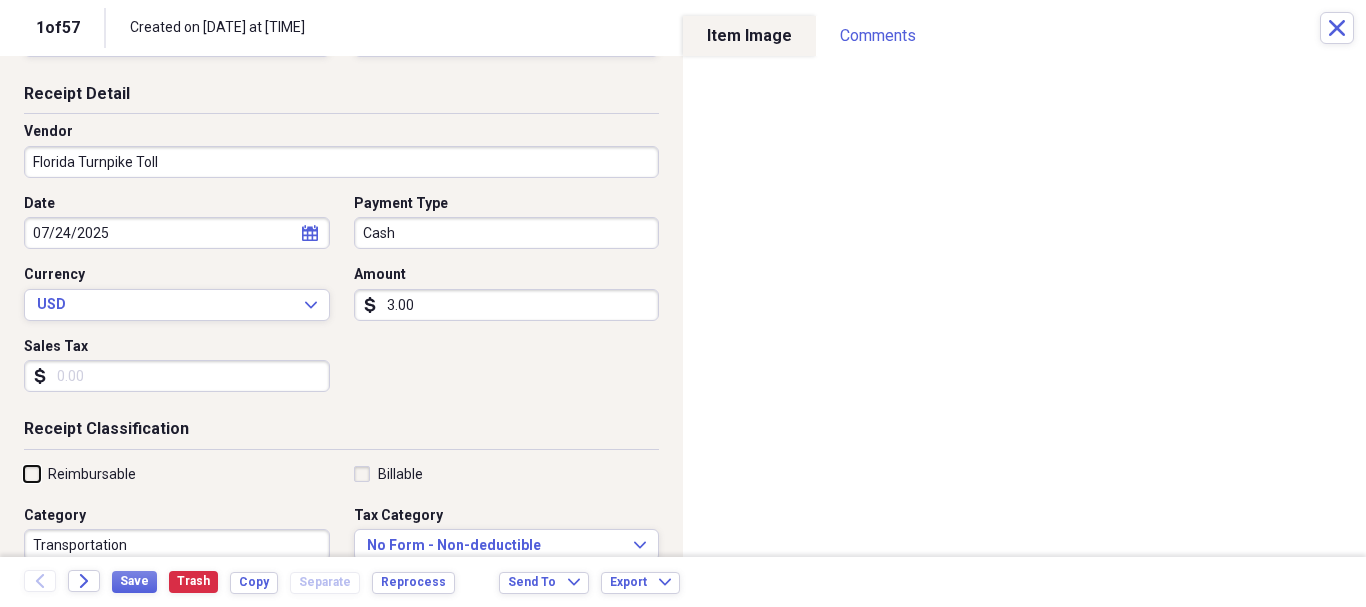 click on "Reimbursable" at bounding box center [24, 473] 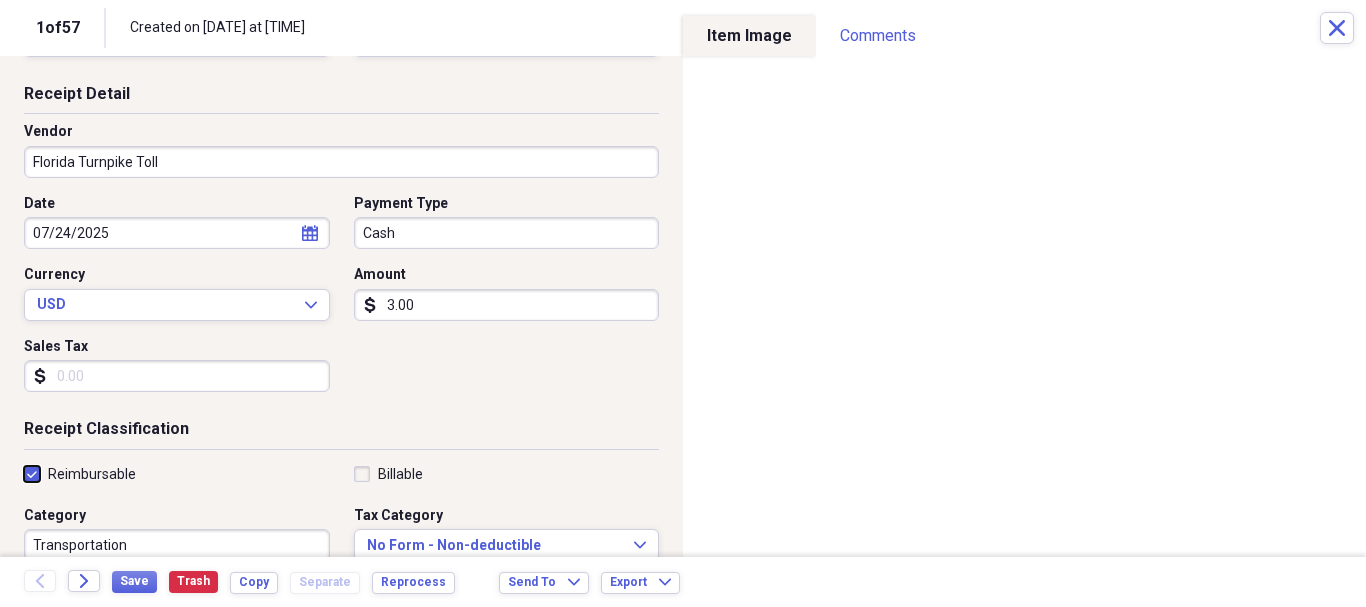 checkbox on "true" 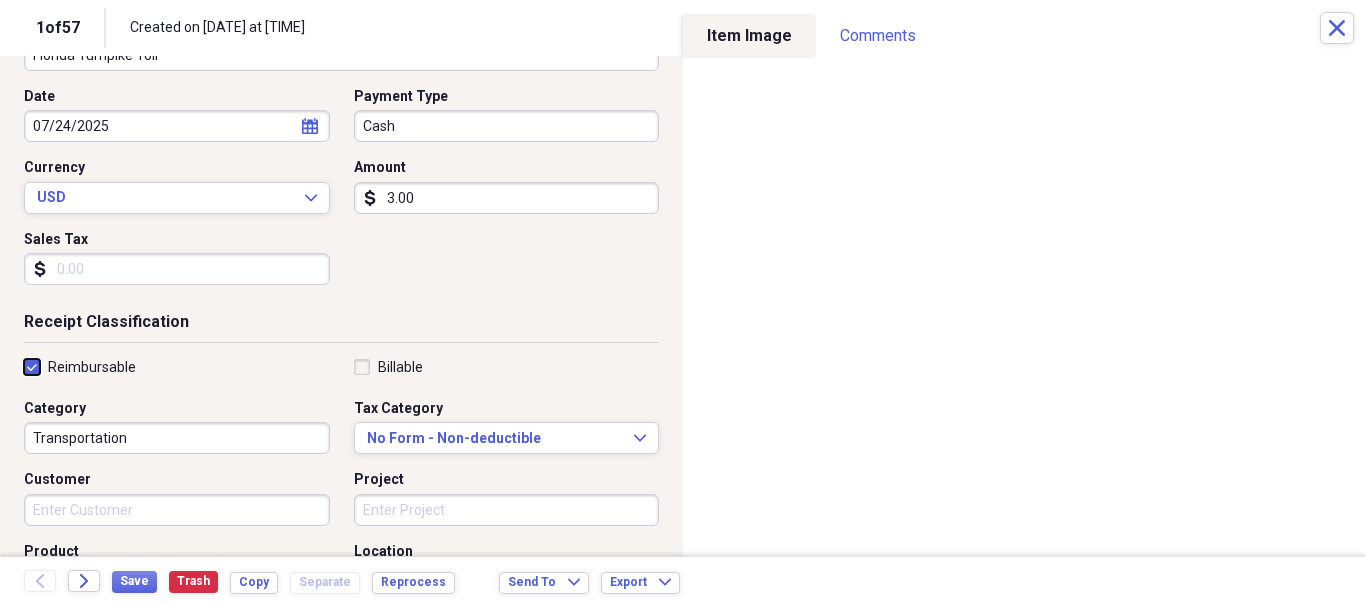 scroll, scrollTop: 197, scrollLeft: 0, axis: vertical 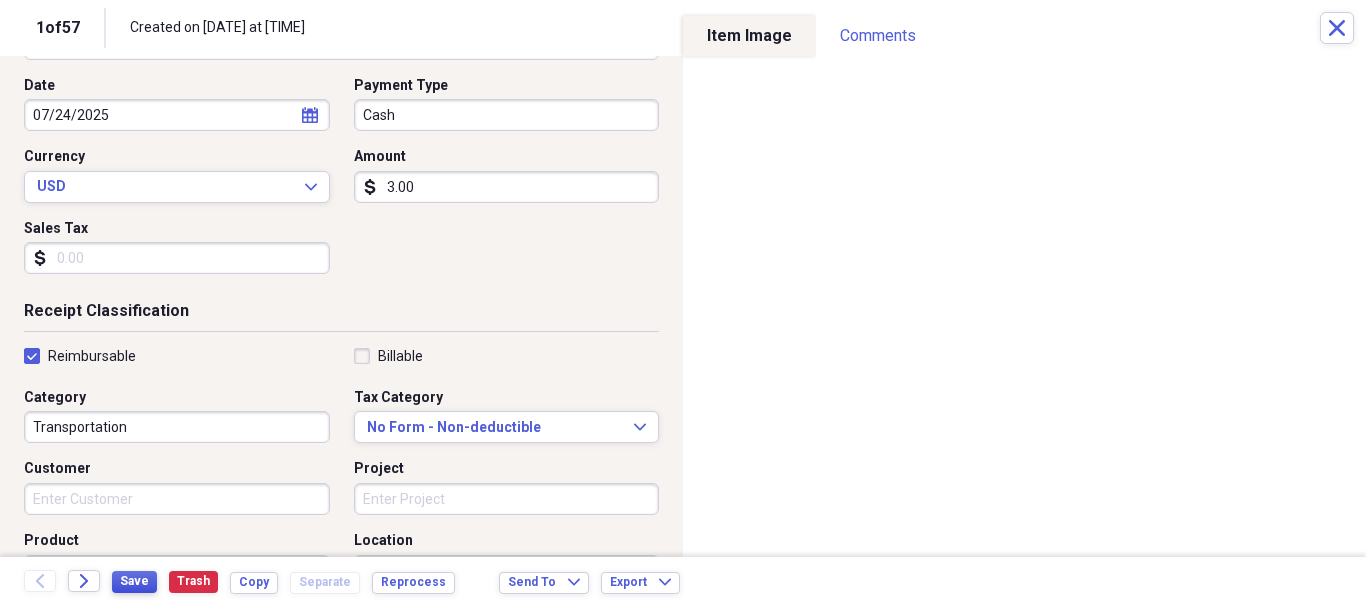 click on "Save" at bounding box center (134, 581) 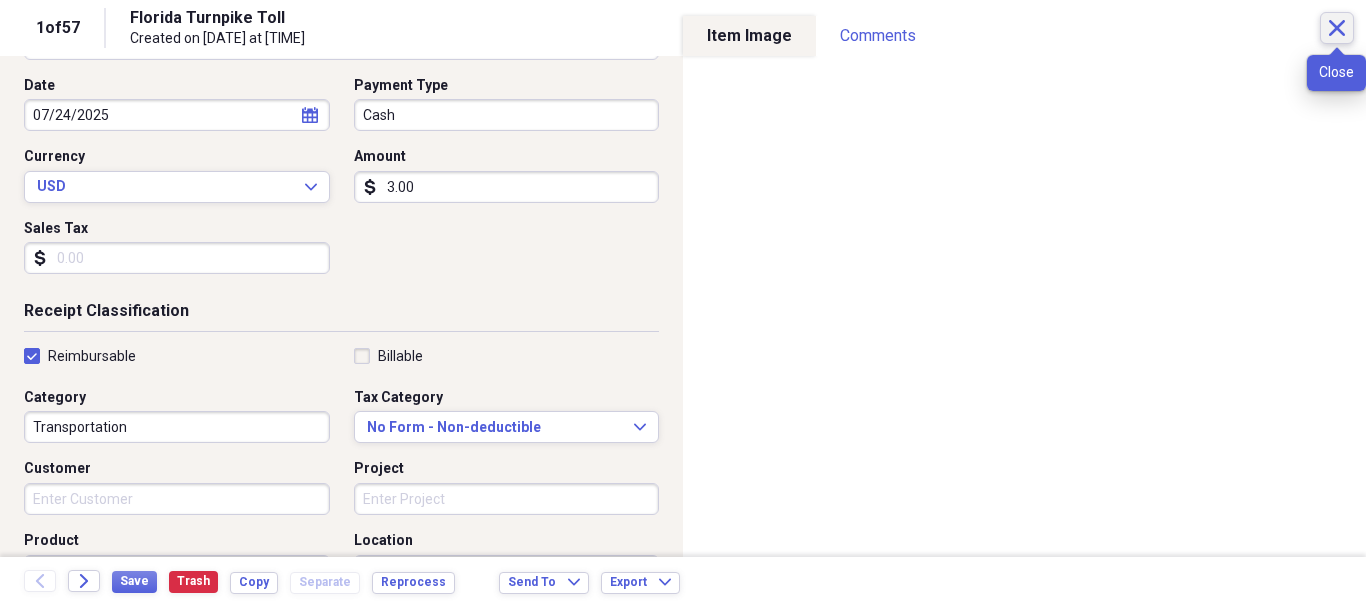 click on "Close" 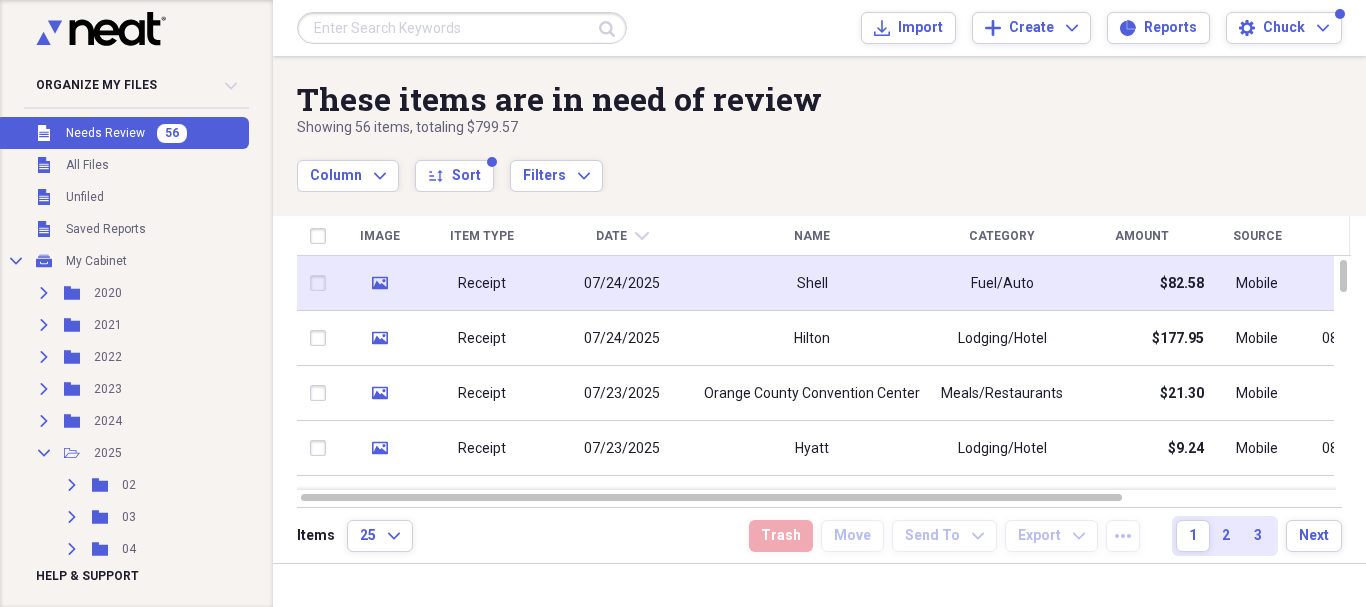 click on "Receipt" at bounding box center [482, 283] 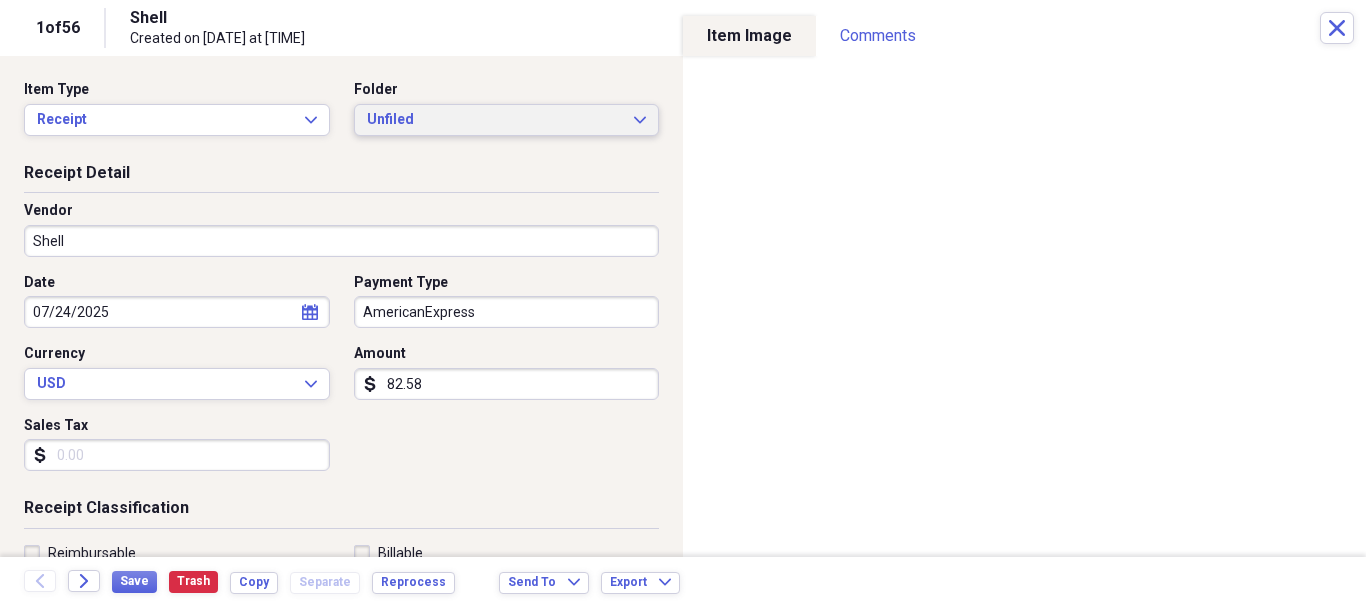 click on "Expand" 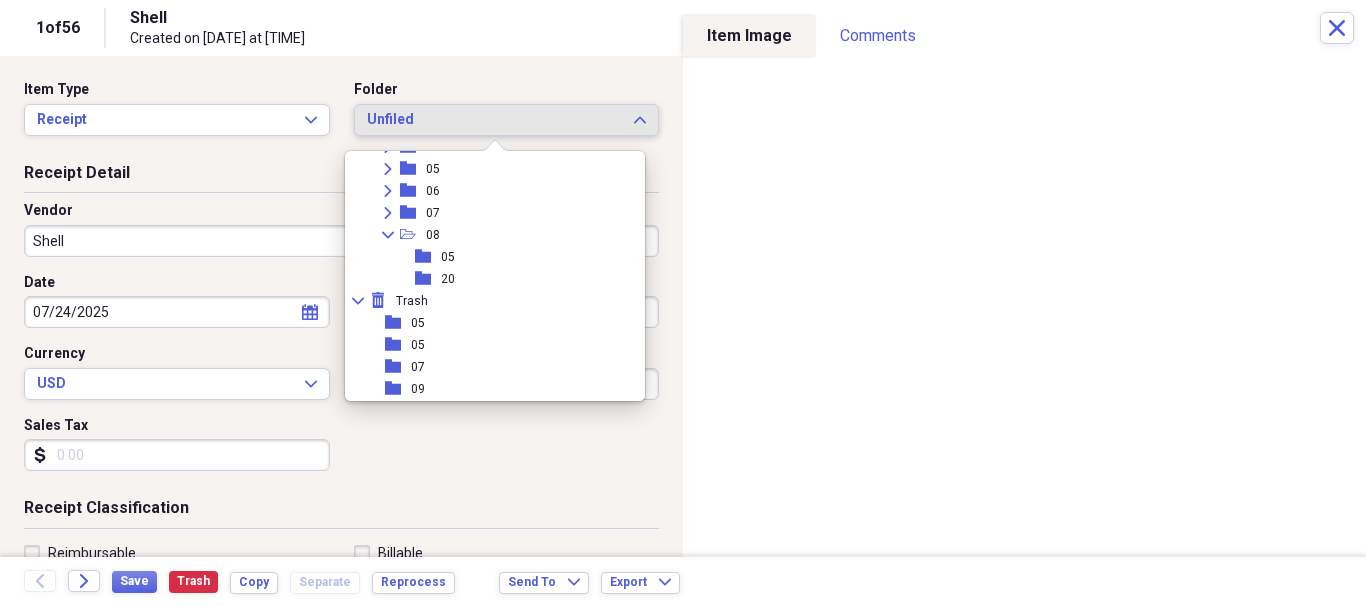 scroll, scrollTop: 293, scrollLeft: 0, axis: vertical 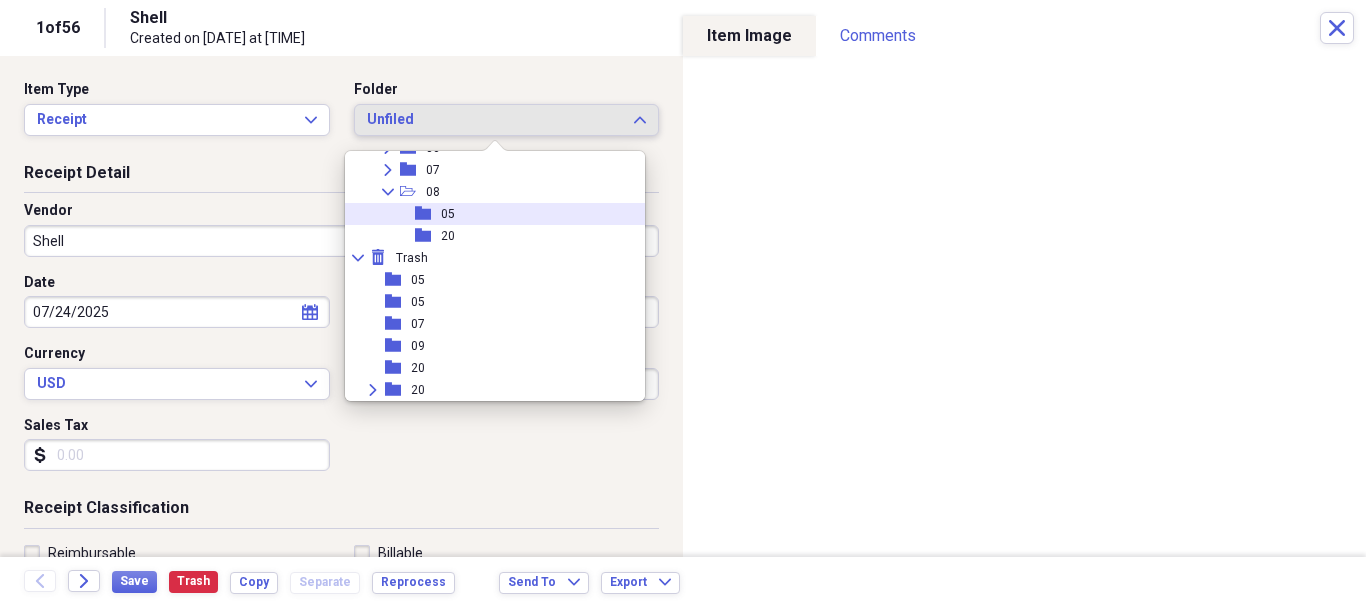 click on "folder 05" at bounding box center [487, 214] 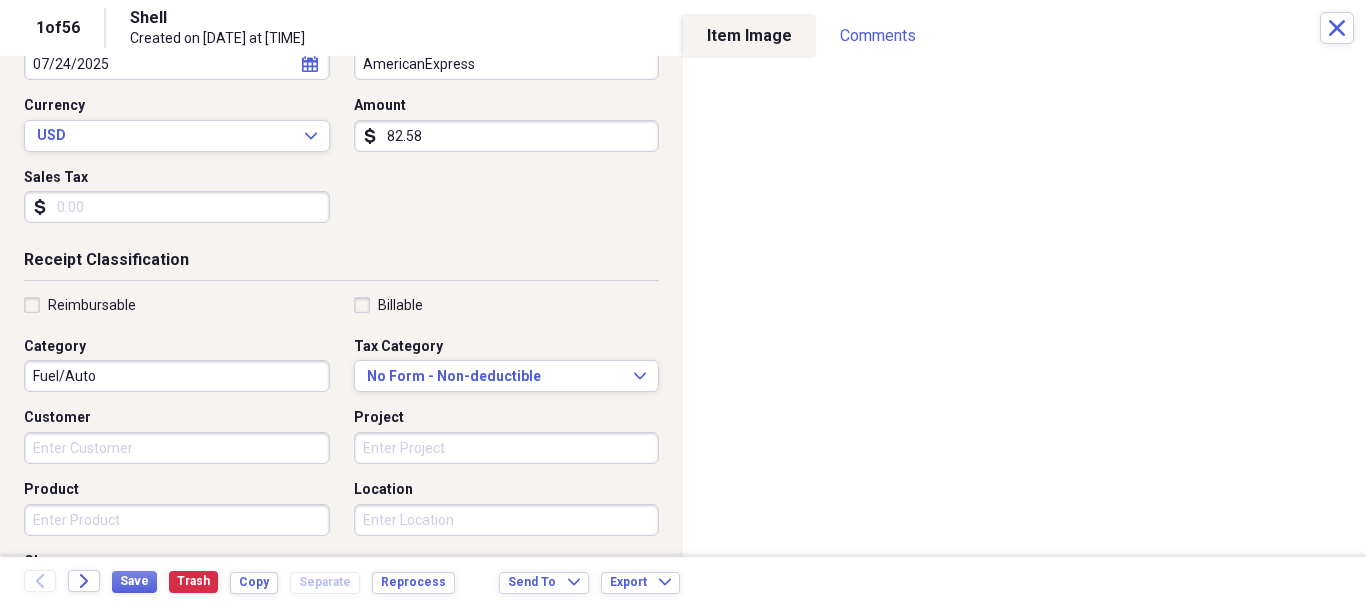 scroll, scrollTop: 250, scrollLeft: 0, axis: vertical 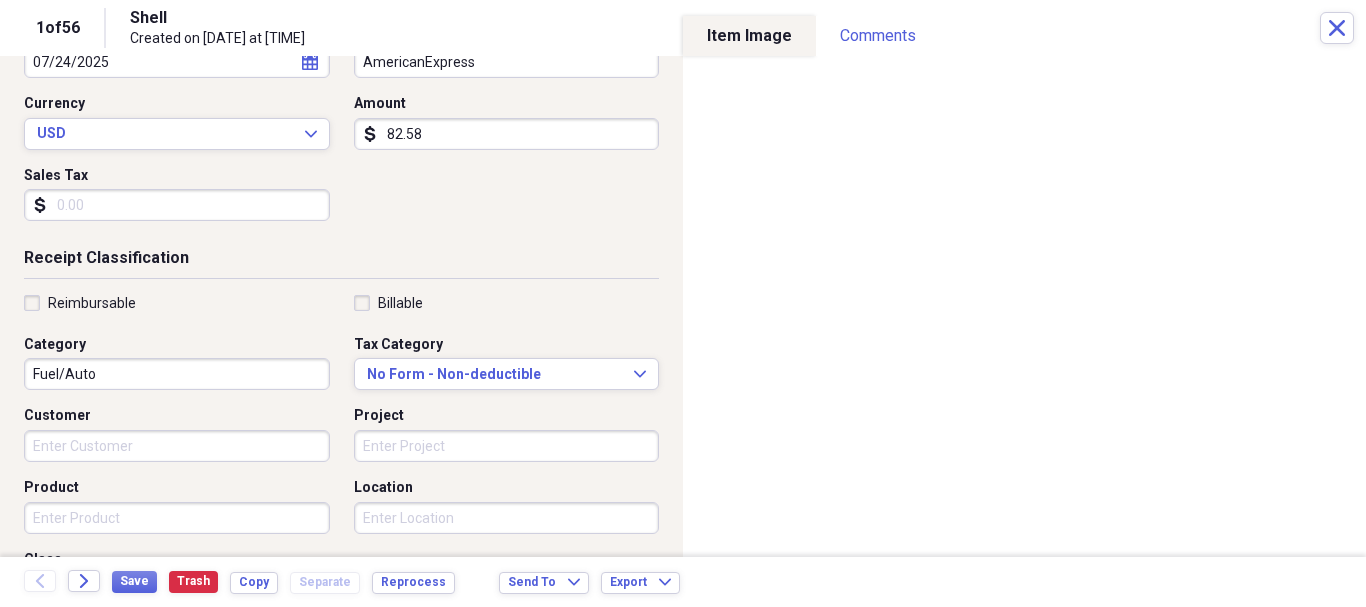 click on "Reimbursable" at bounding box center [80, 303] 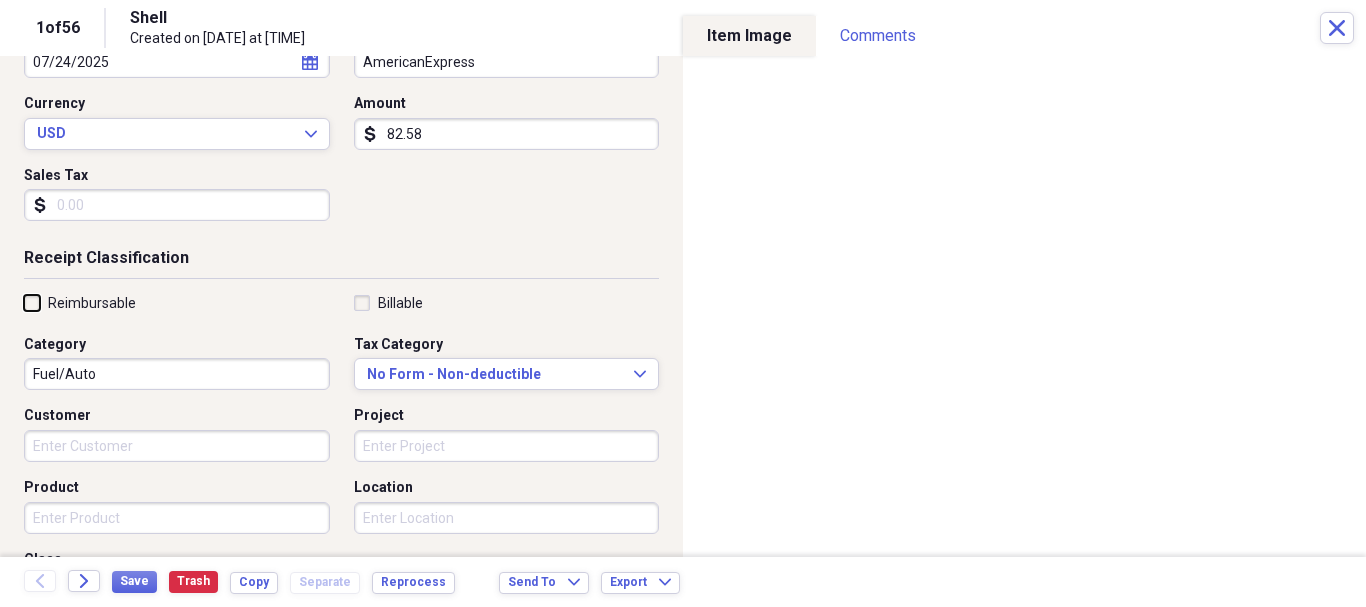 click on "Reimbursable" at bounding box center [24, 302] 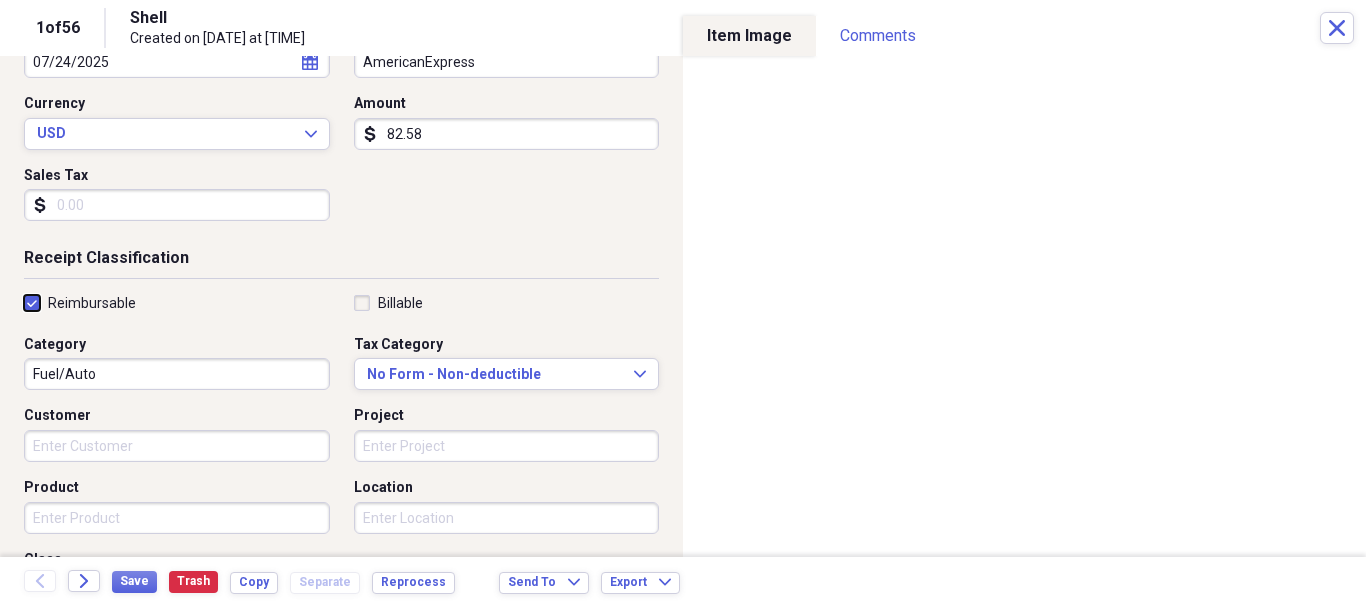 checkbox on "true" 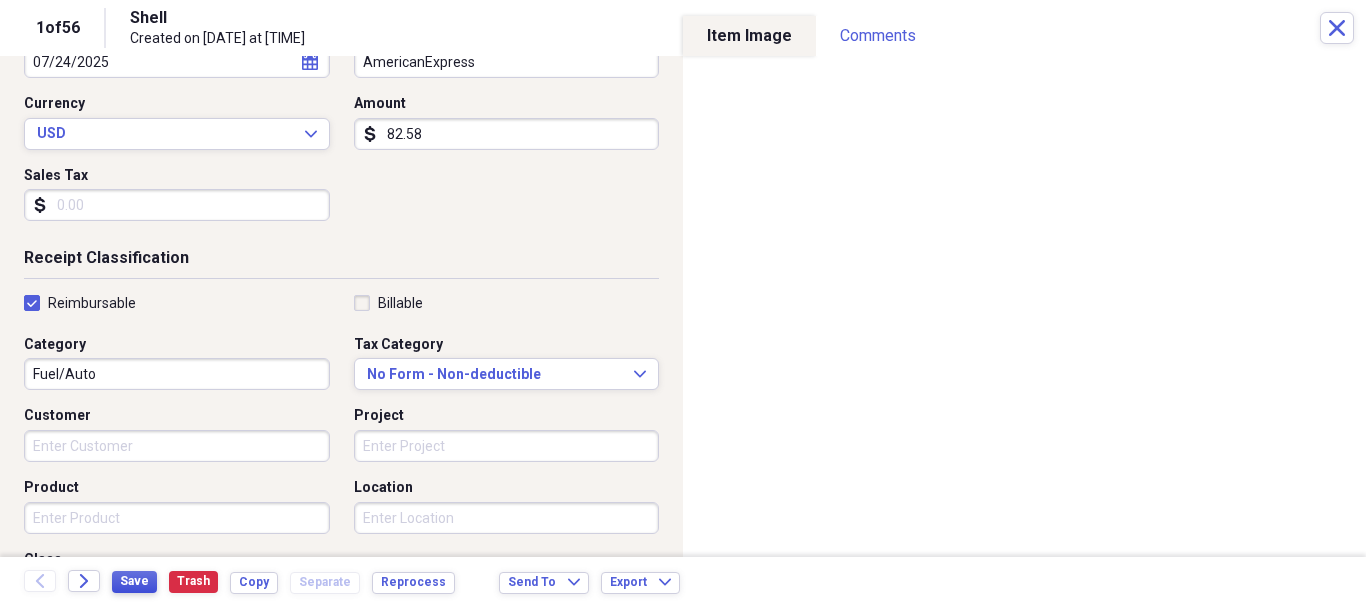 click on "Save" at bounding box center [134, 581] 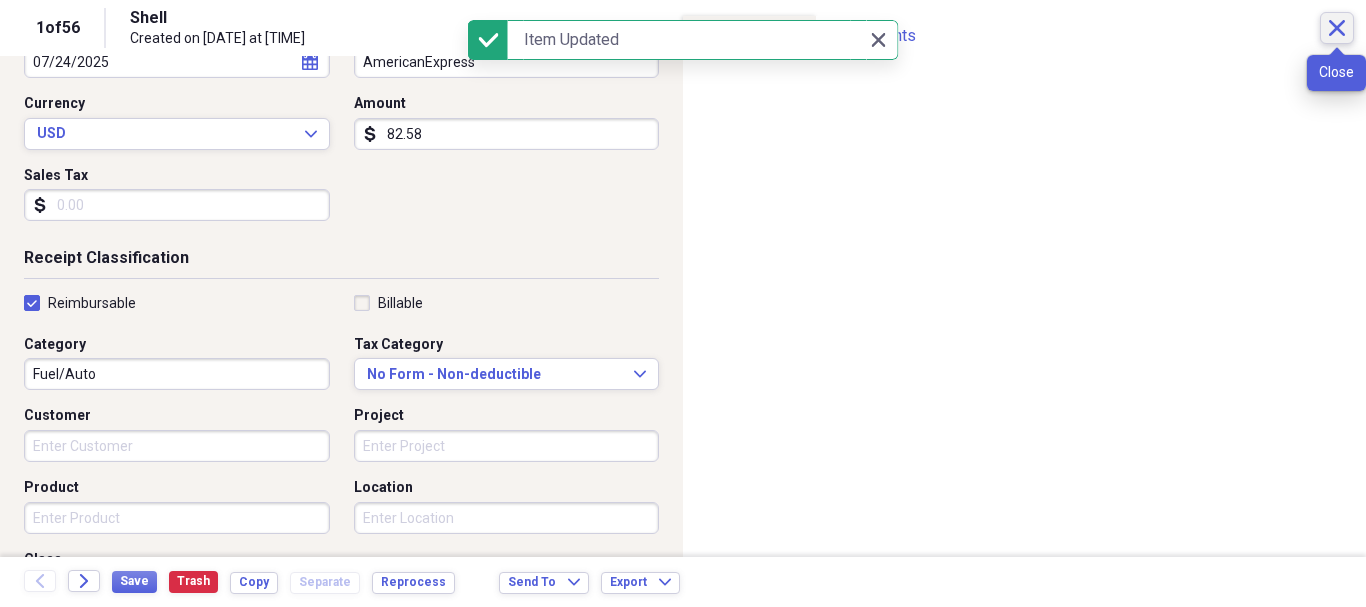 click 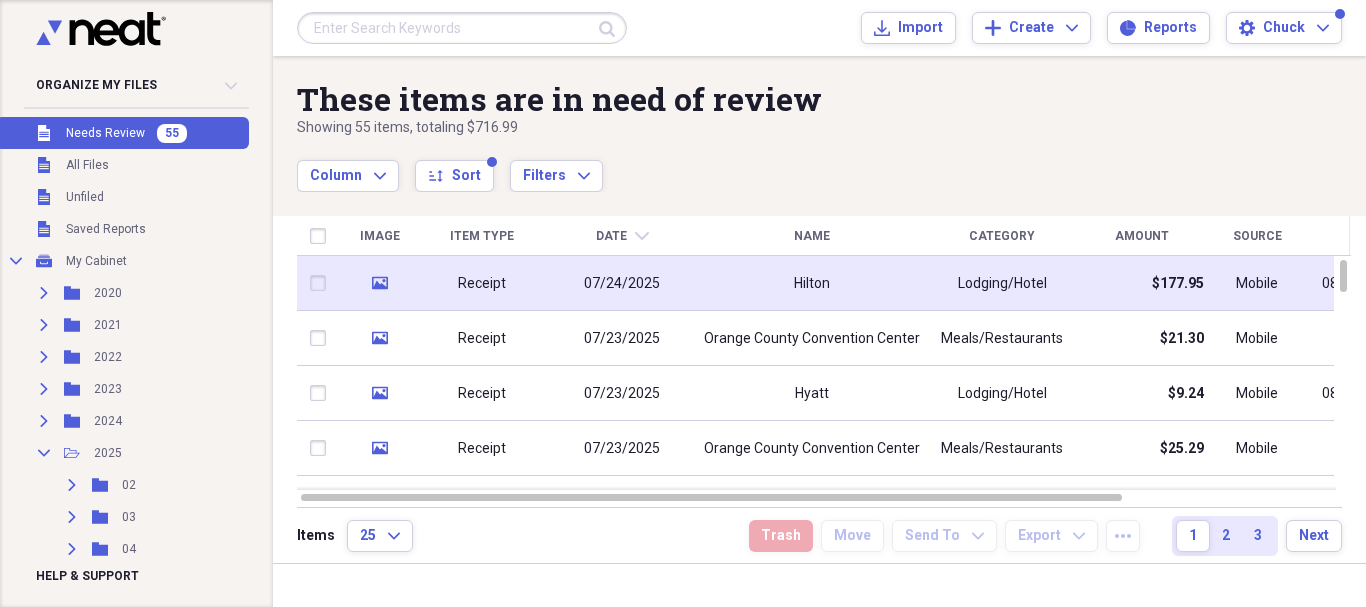 click on "07/24/2025" at bounding box center [622, 283] 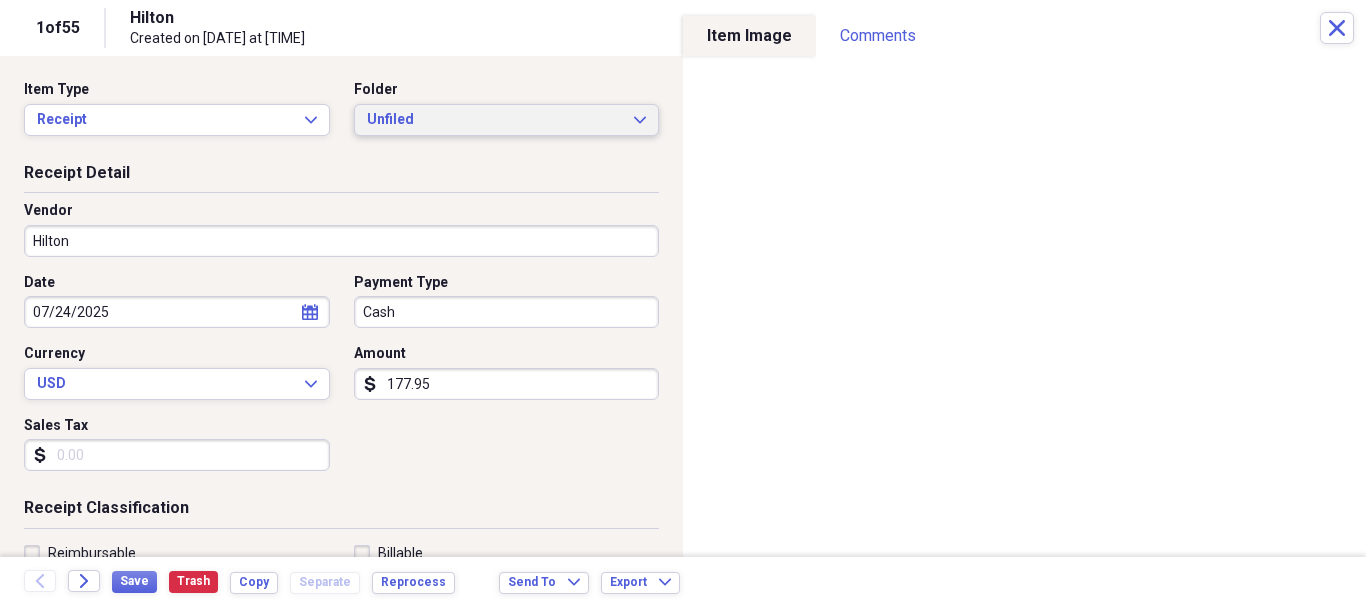 click on "Expand" 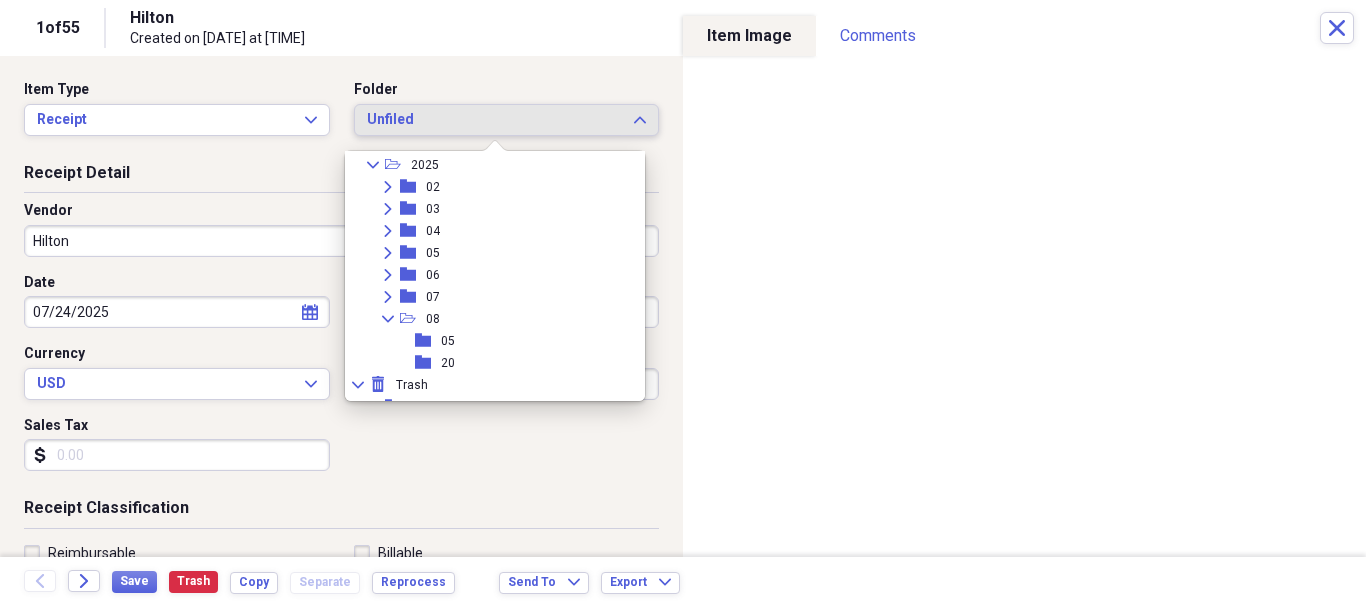scroll, scrollTop: 168, scrollLeft: 0, axis: vertical 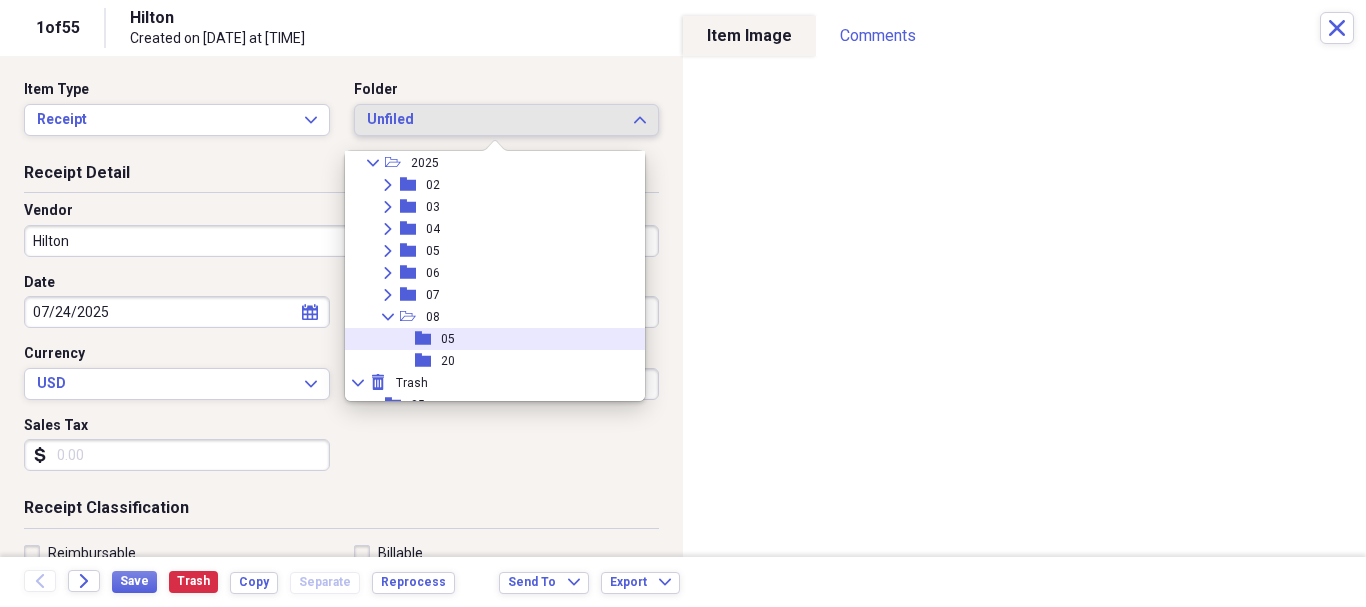 click on "folder 05" at bounding box center (487, 339) 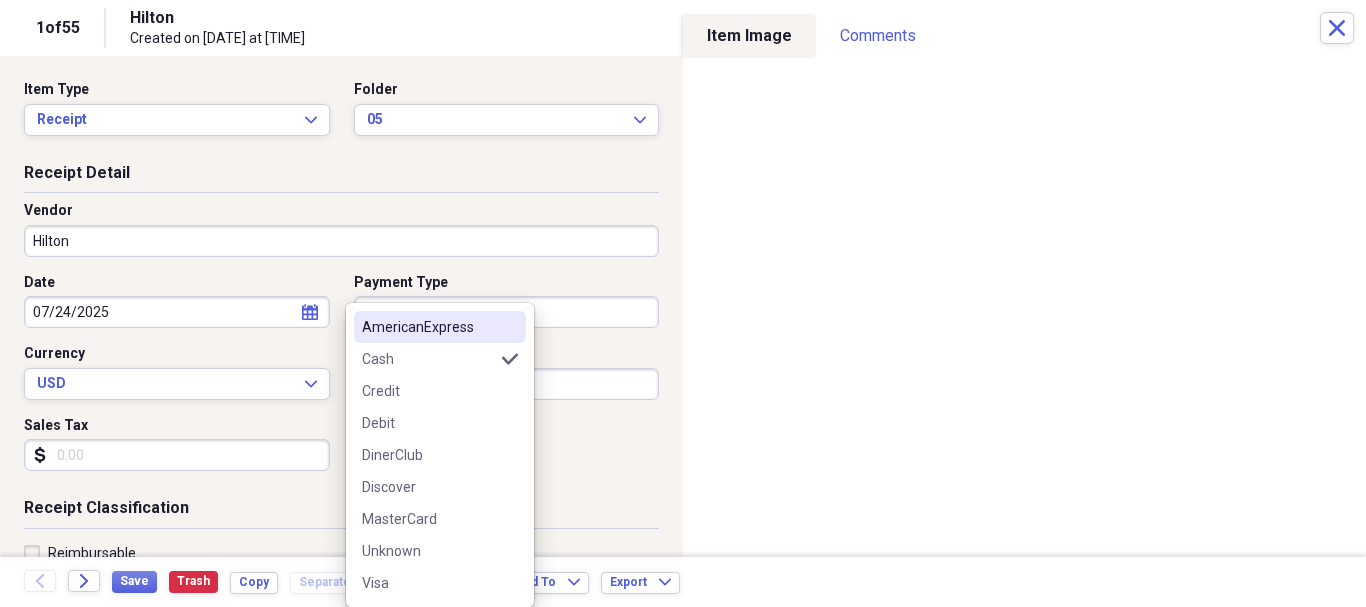 click on "Showing 55 items , totaling $716.99 Column Expand sort Sort Filters  Expand Create Item Expand Image Item Type Date chevron-down Name Category Amount Source Date Added Folder media Receipt [DATE] [VENDOR] Lodging/Hotel media" at bounding box center (683, 303) 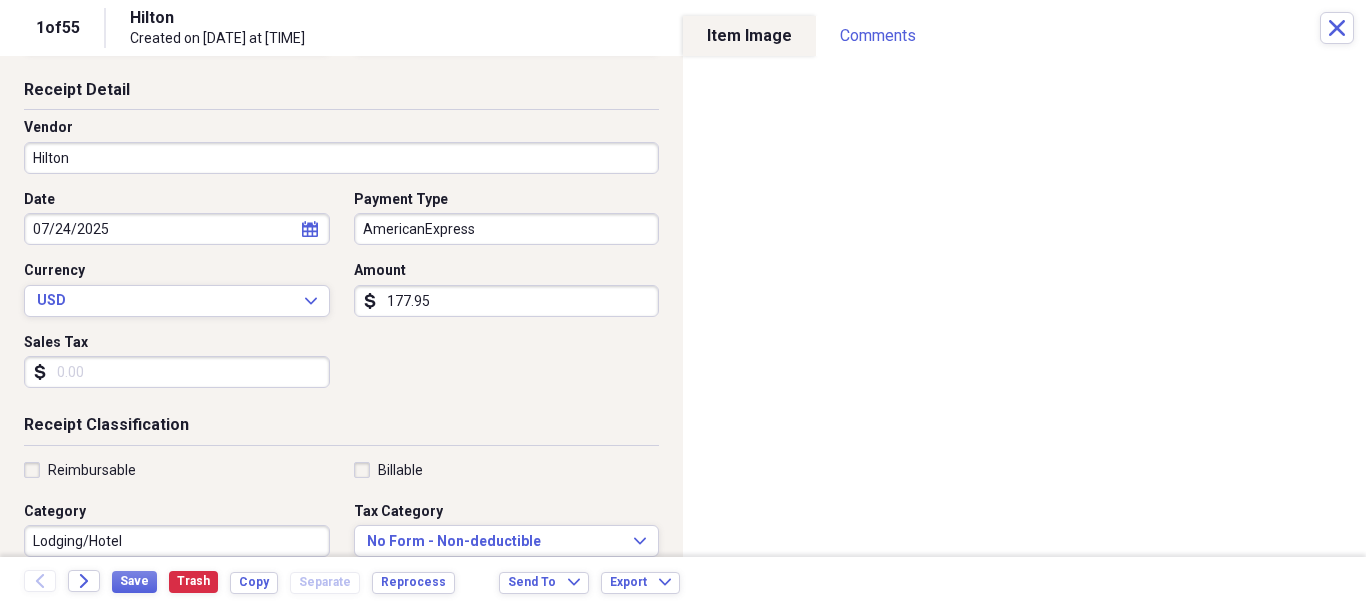 scroll, scrollTop: 86, scrollLeft: 0, axis: vertical 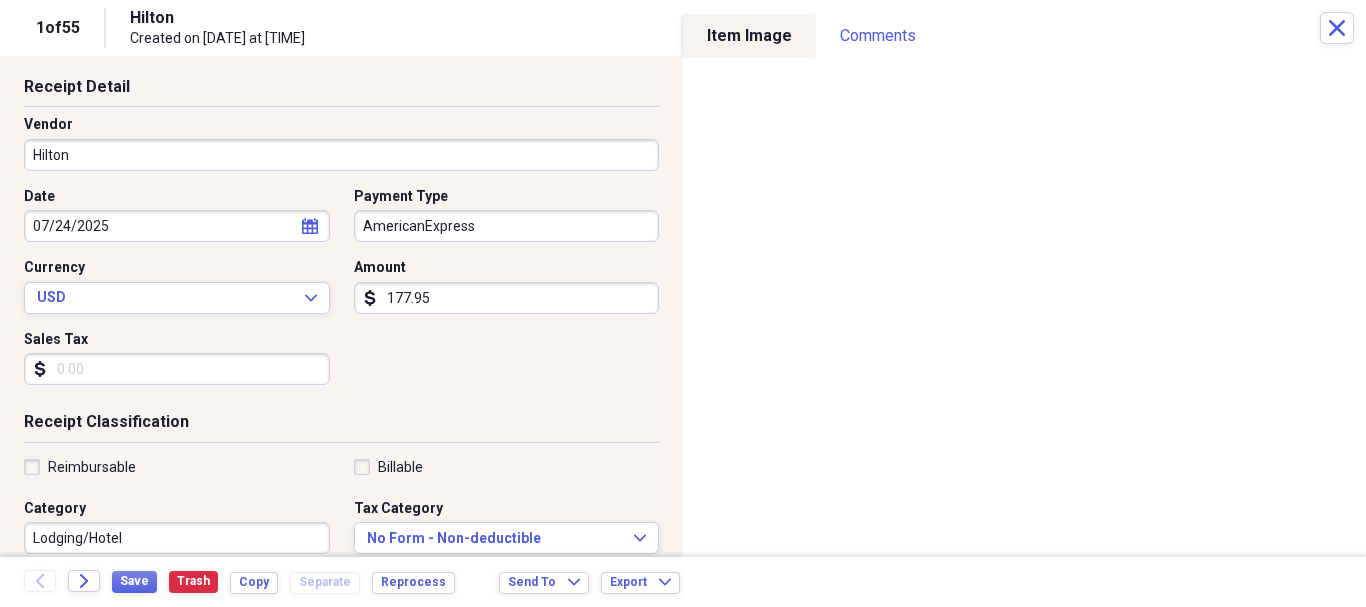 click on "Reimbursable" at bounding box center [80, 467] 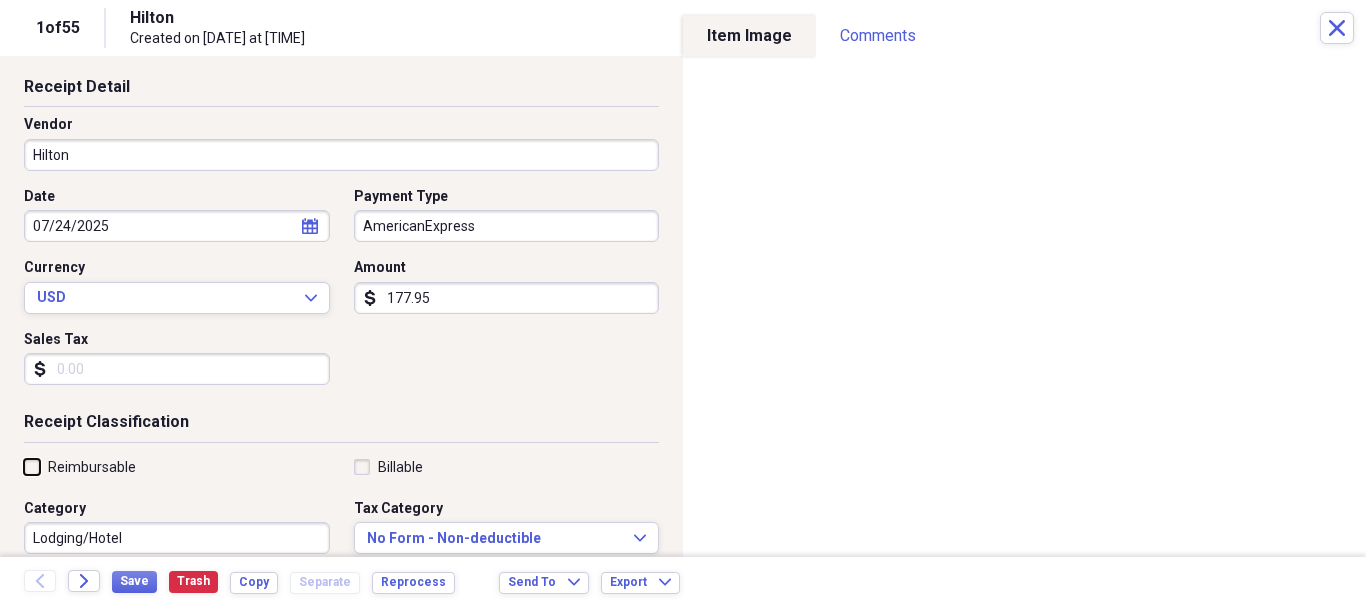 click on "Reimbursable" at bounding box center (24, 466) 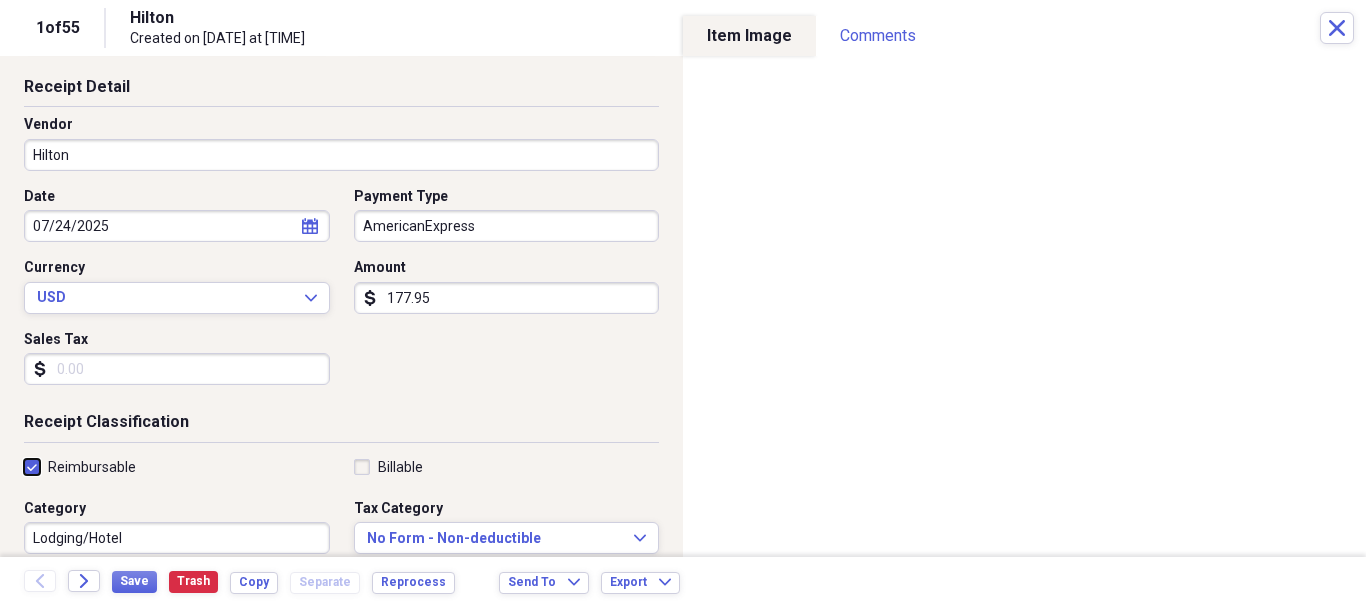 checkbox on "true" 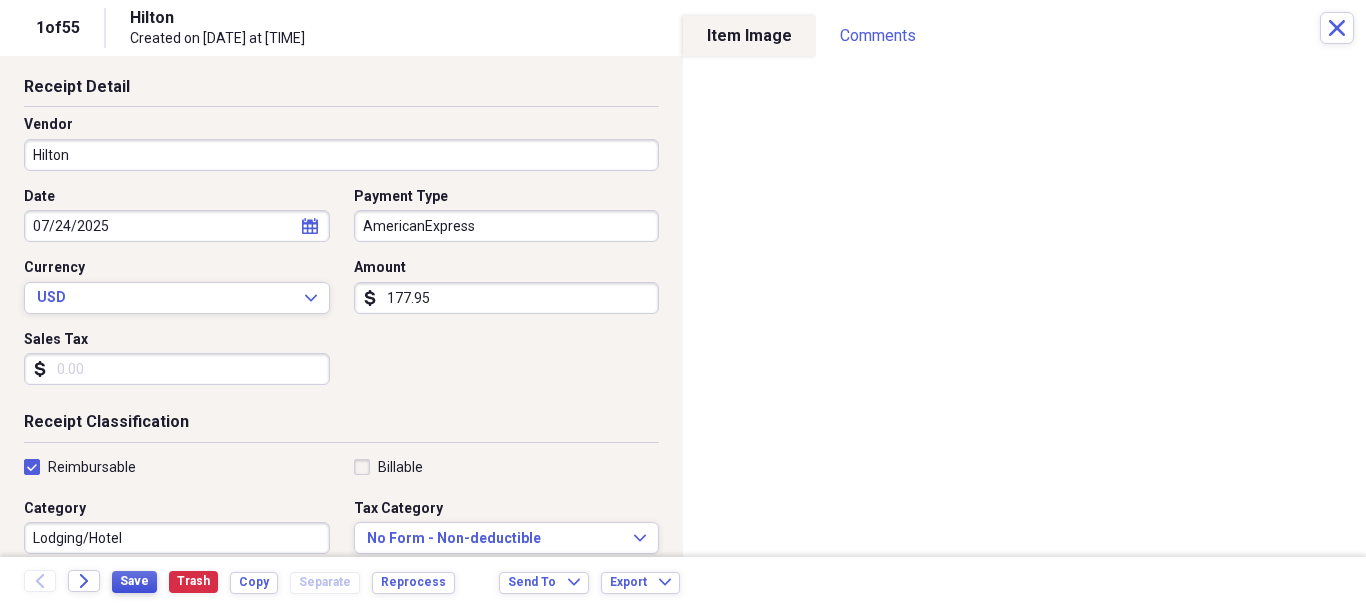 click on "Save" at bounding box center (134, 581) 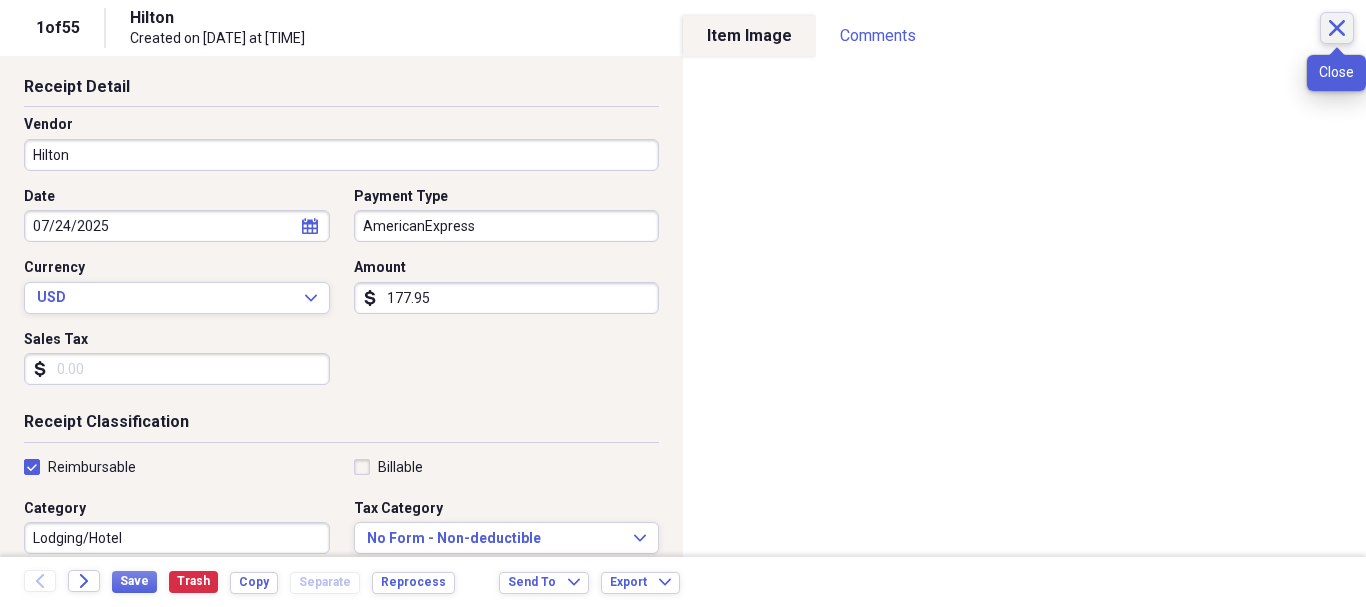 click 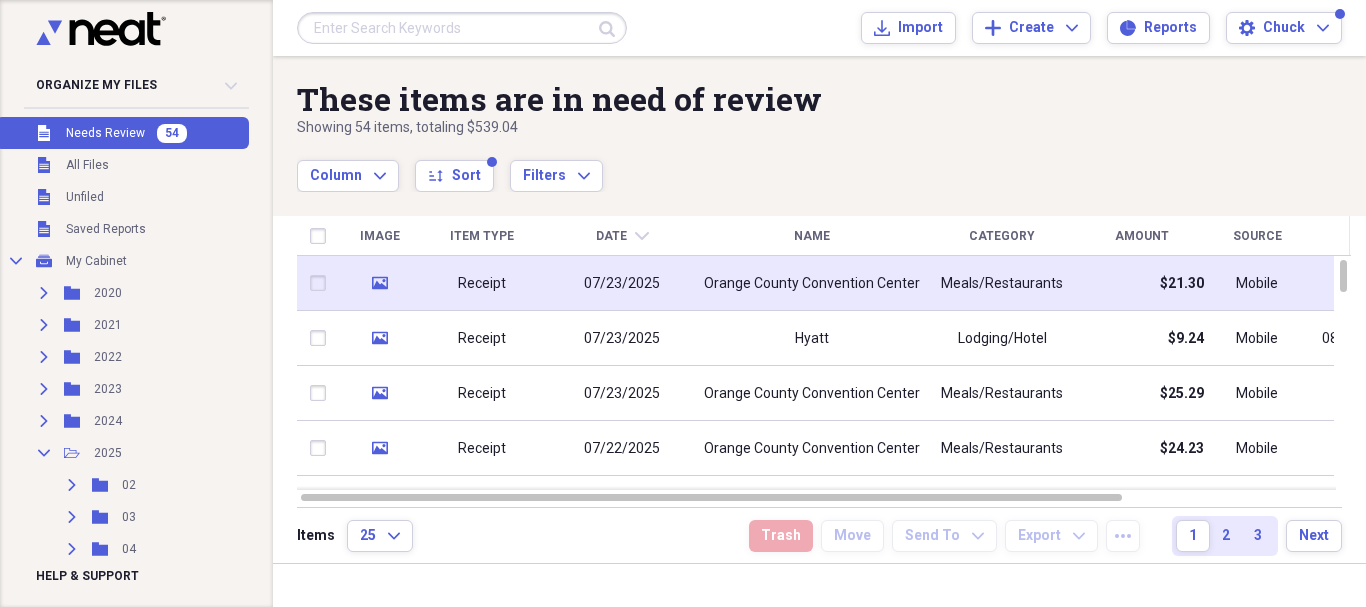 click on "Receipt" at bounding box center [482, 283] 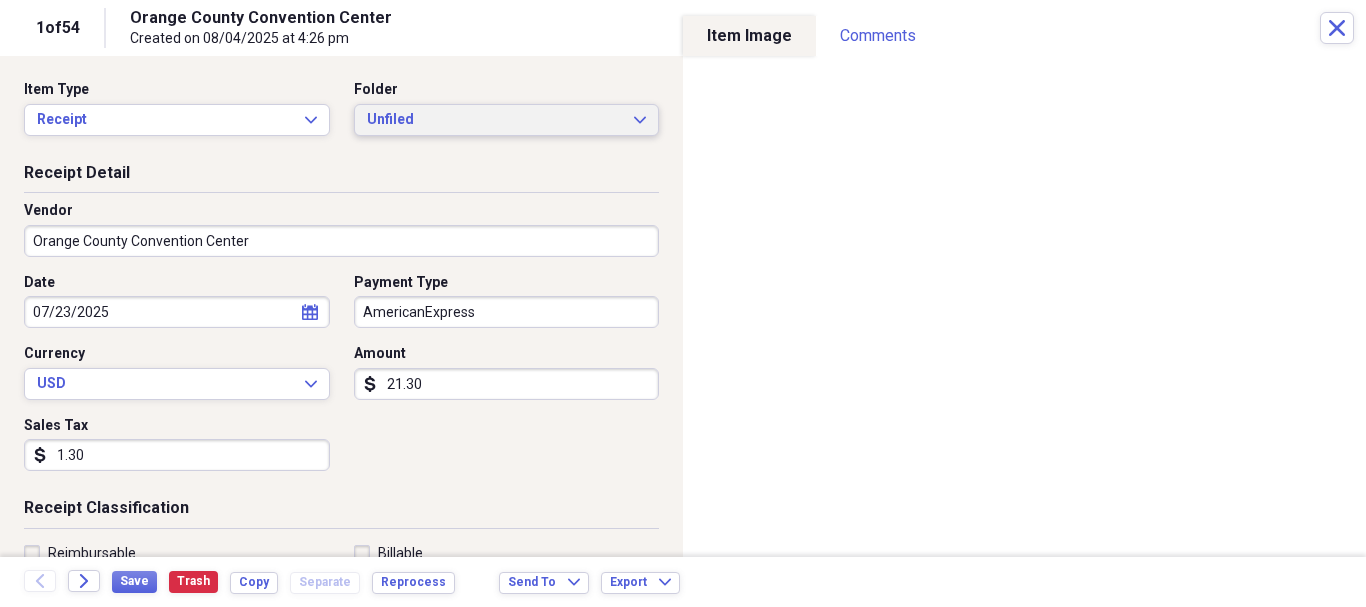 click on "Expand" 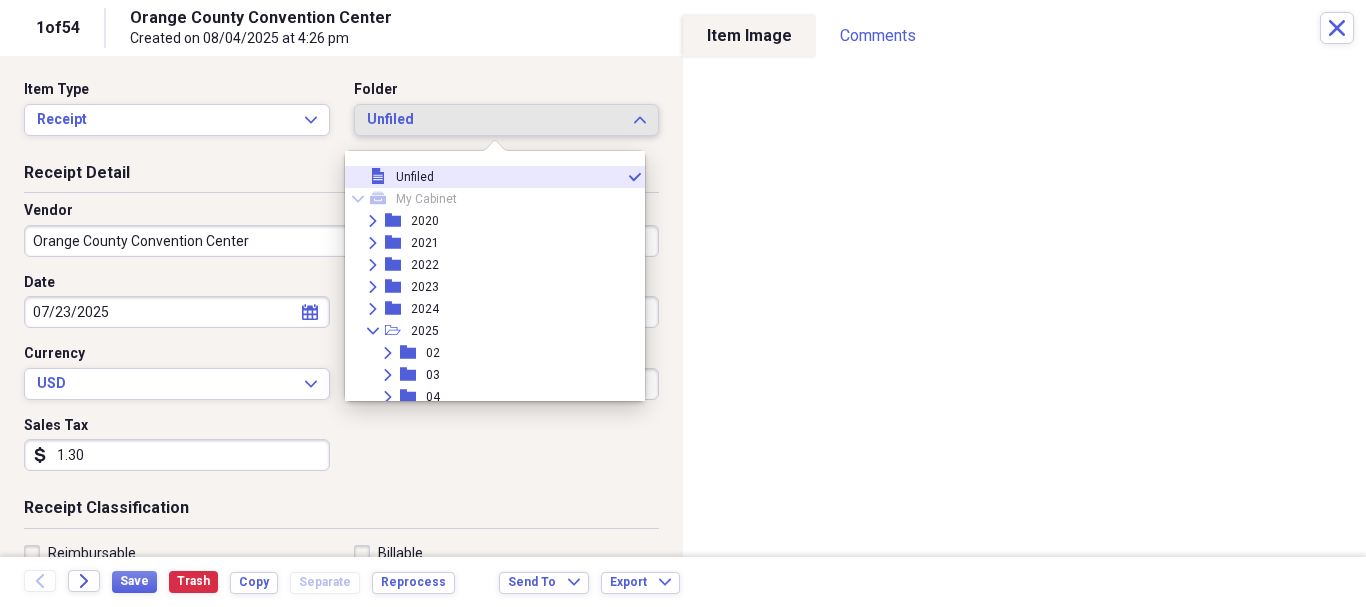 scroll, scrollTop: 250, scrollLeft: 0, axis: vertical 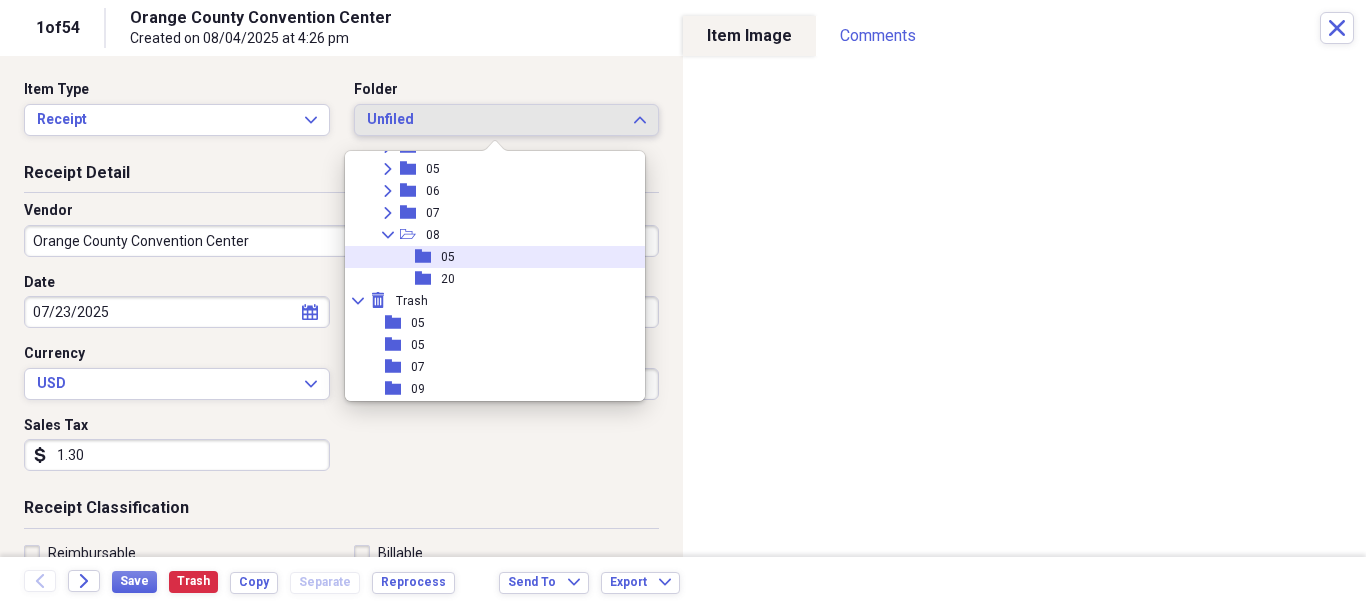 click on "folder 05" at bounding box center [487, 257] 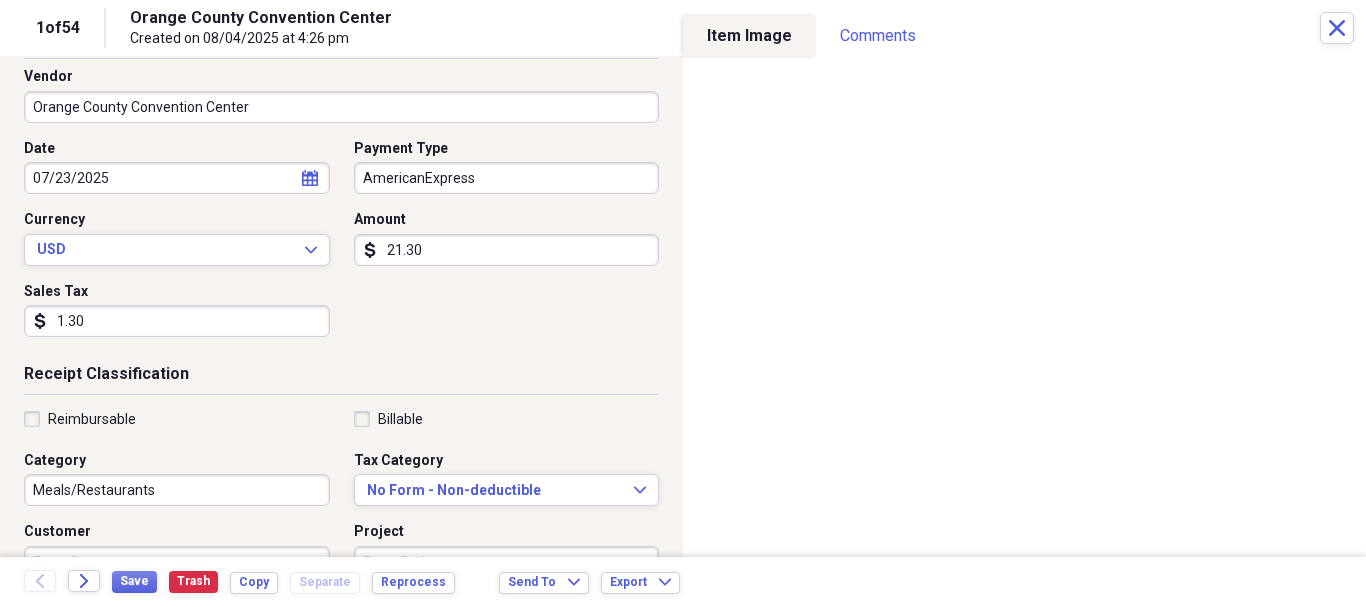 scroll, scrollTop: 173, scrollLeft: 0, axis: vertical 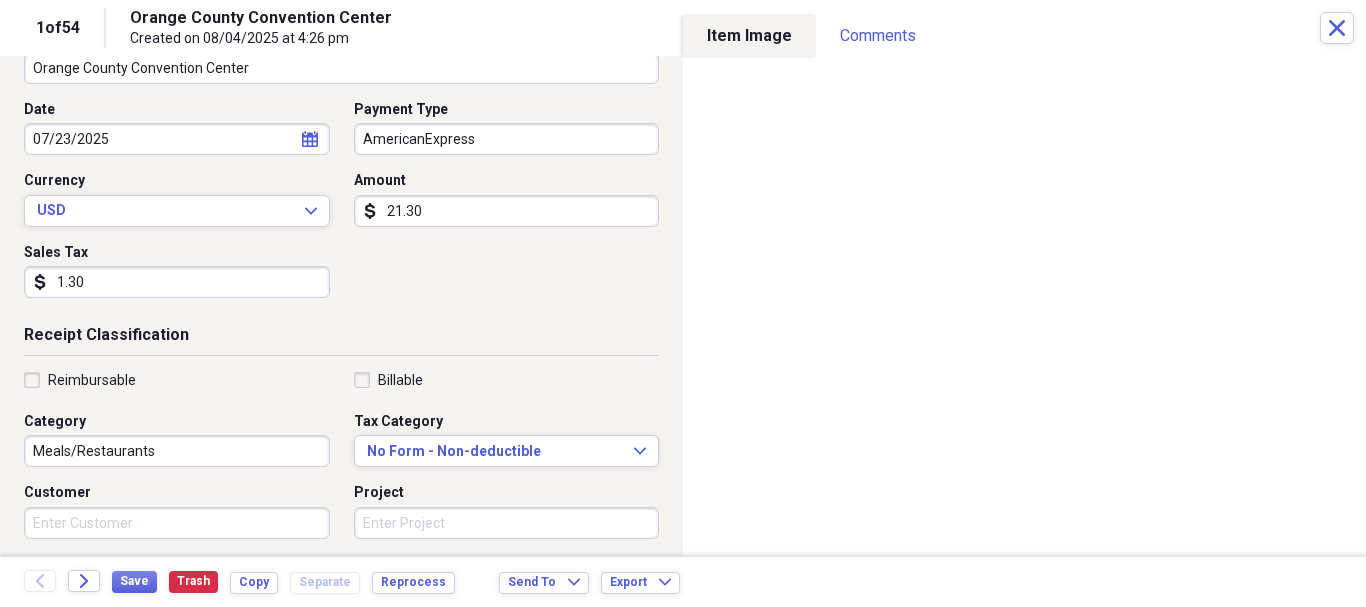 click on "Reimbursable" at bounding box center (80, 380) 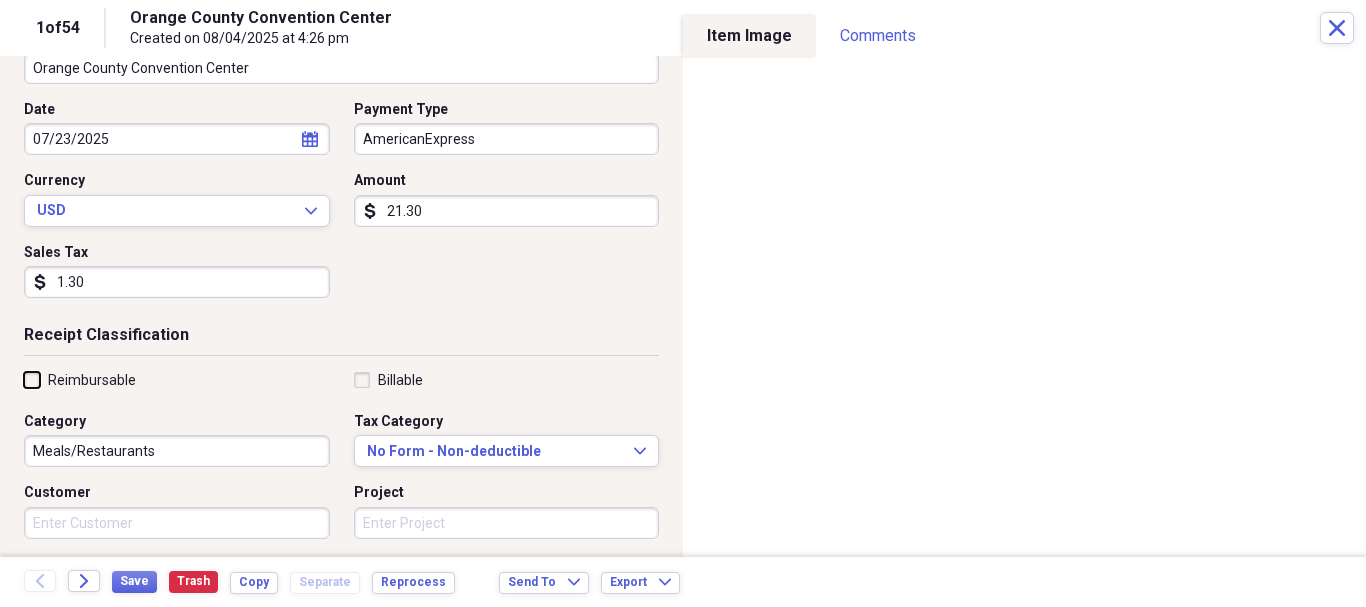click on "Reimbursable" at bounding box center [24, 379] 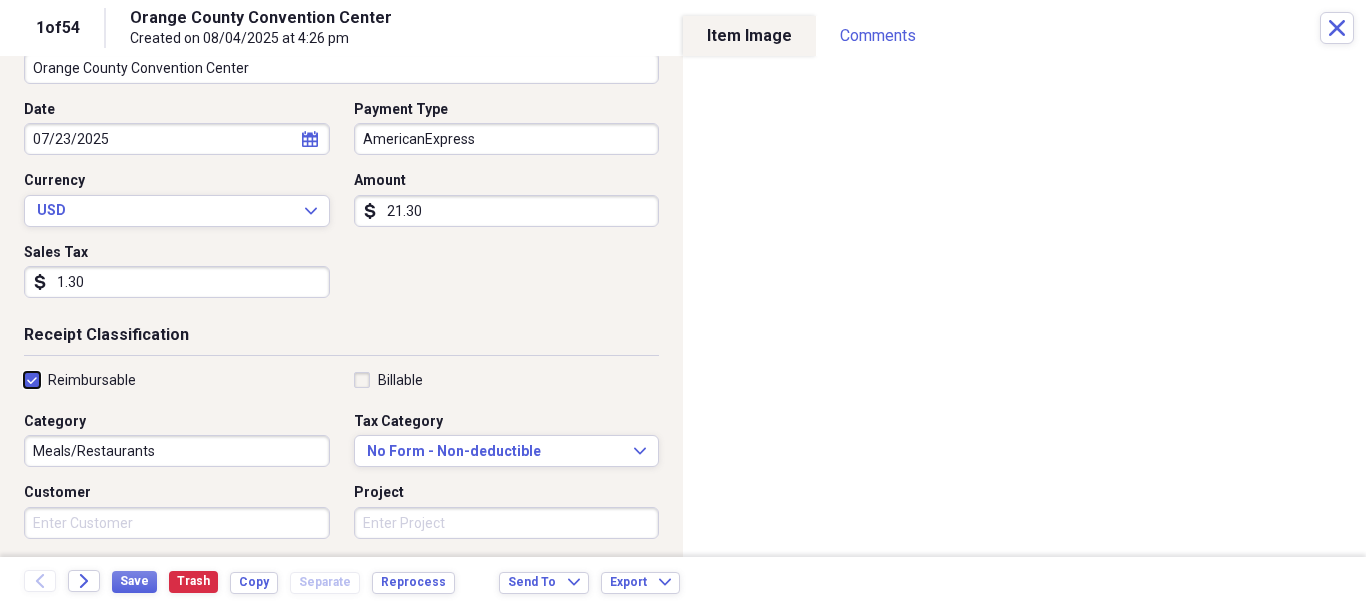 checkbox on "true" 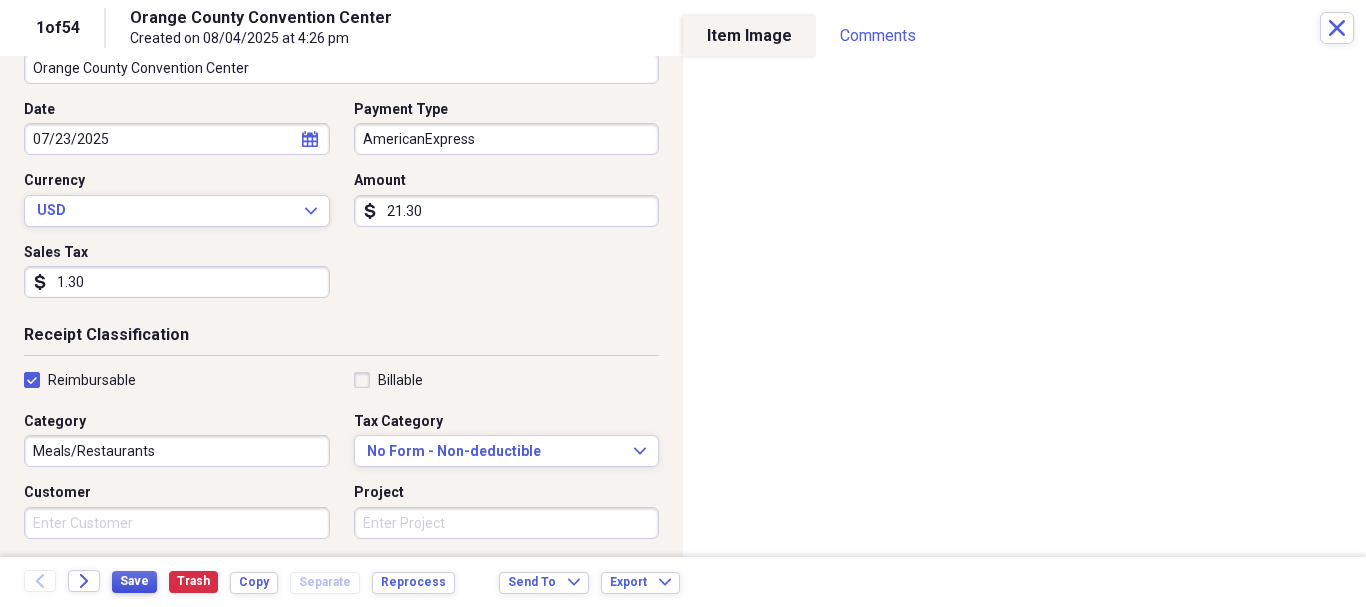 click on "Save" at bounding box center [134, 581] 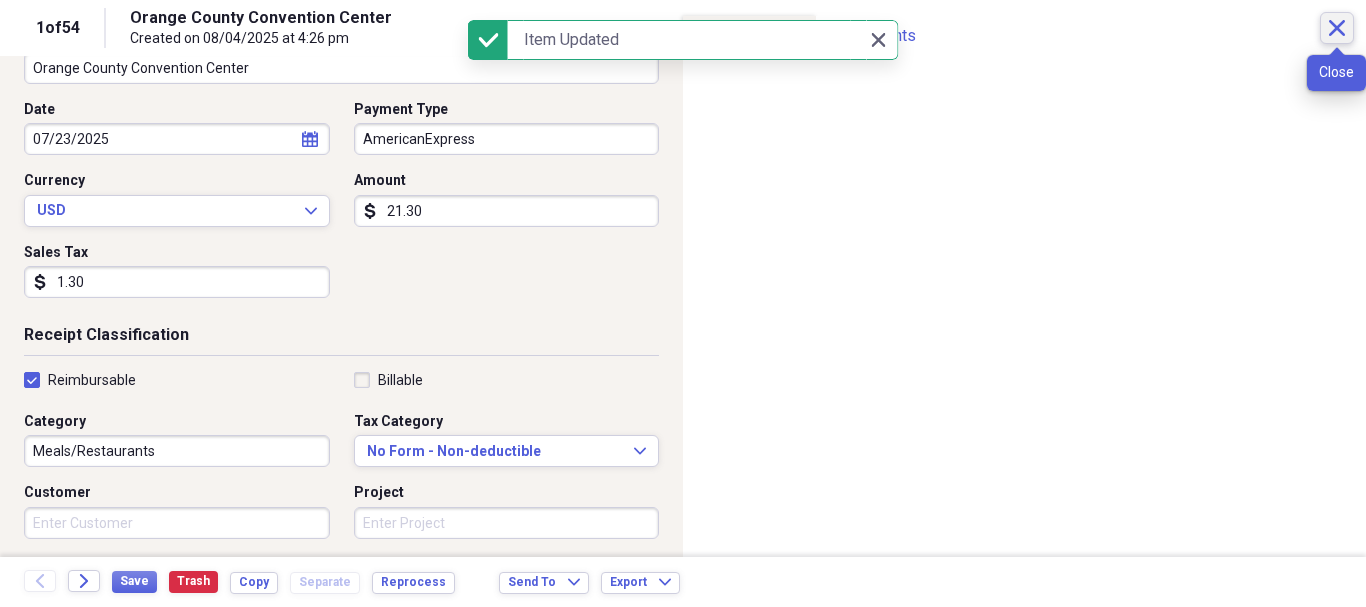 click on "Close" 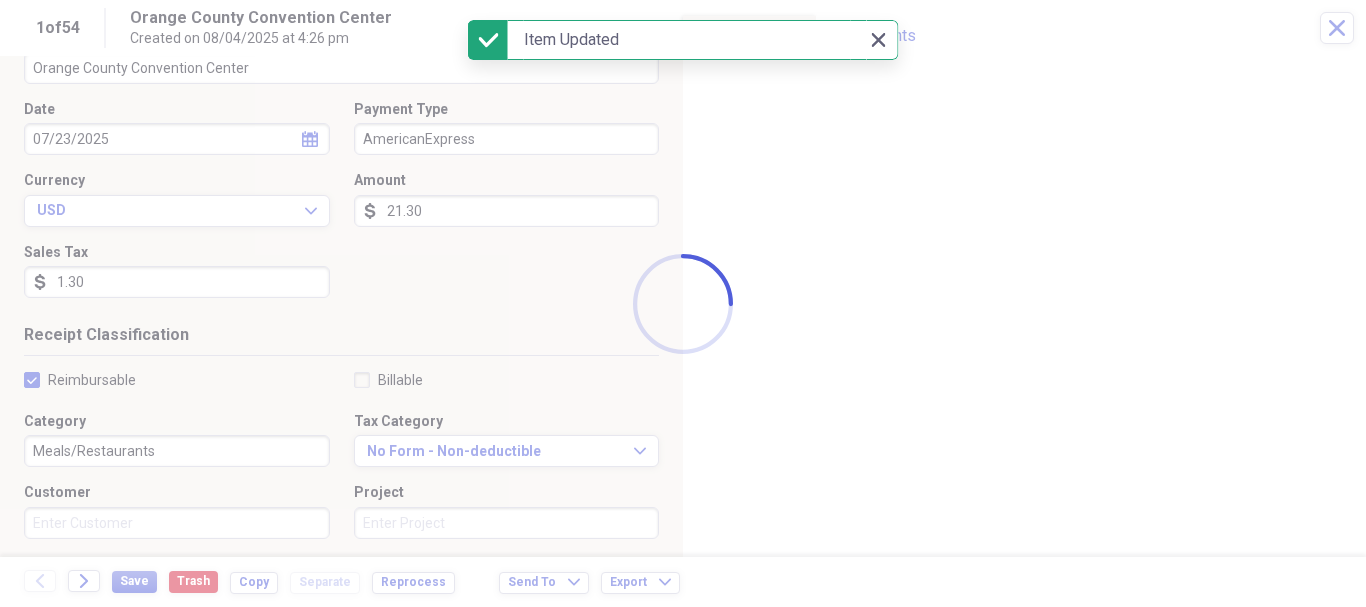 click at bounding box center [683, 303] 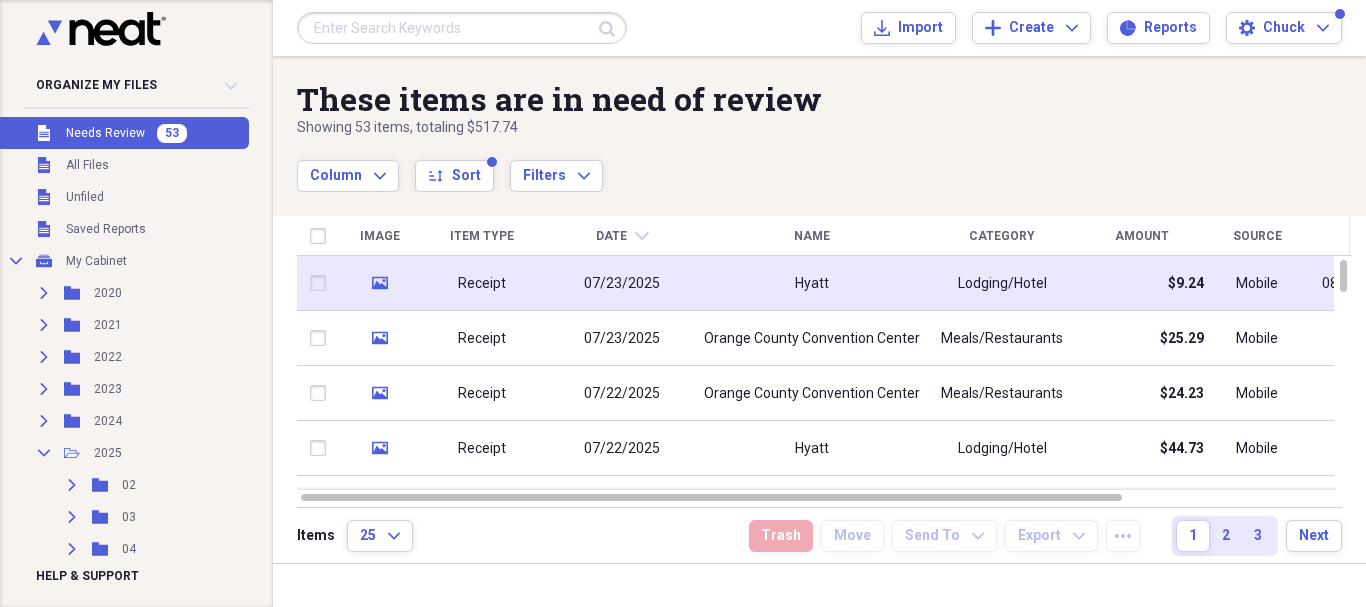 click on "Receipt" at bounding box center [482, 283] 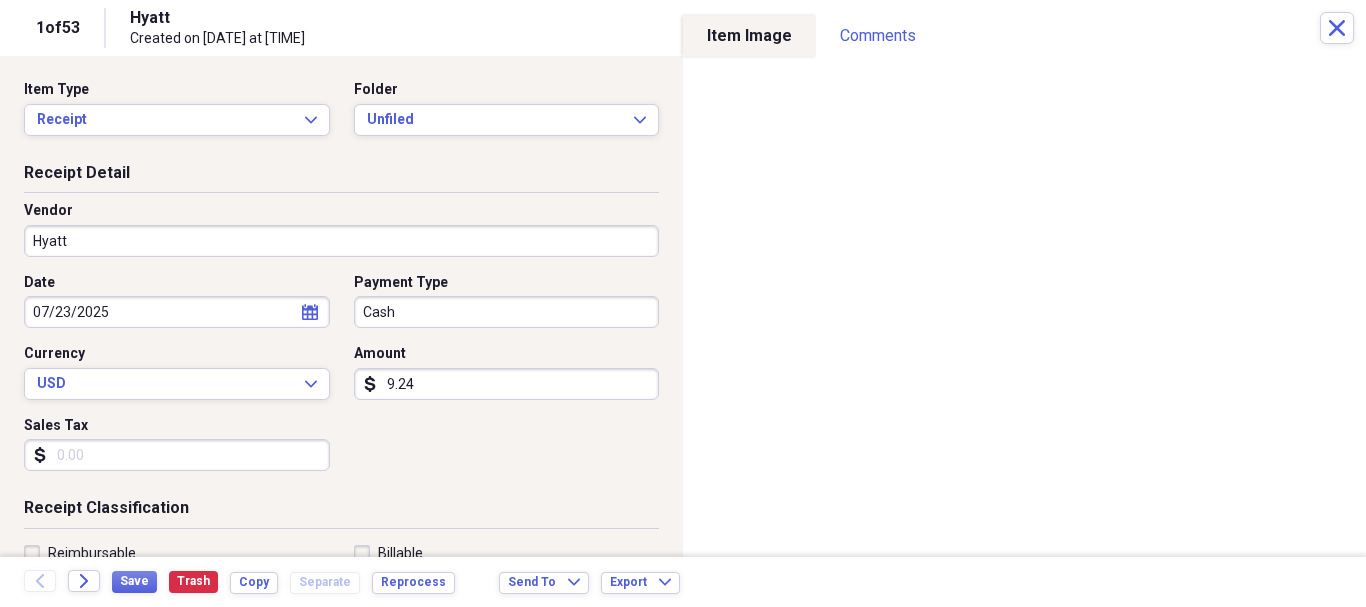 click on "9.24" at bounding box center [507, 384] 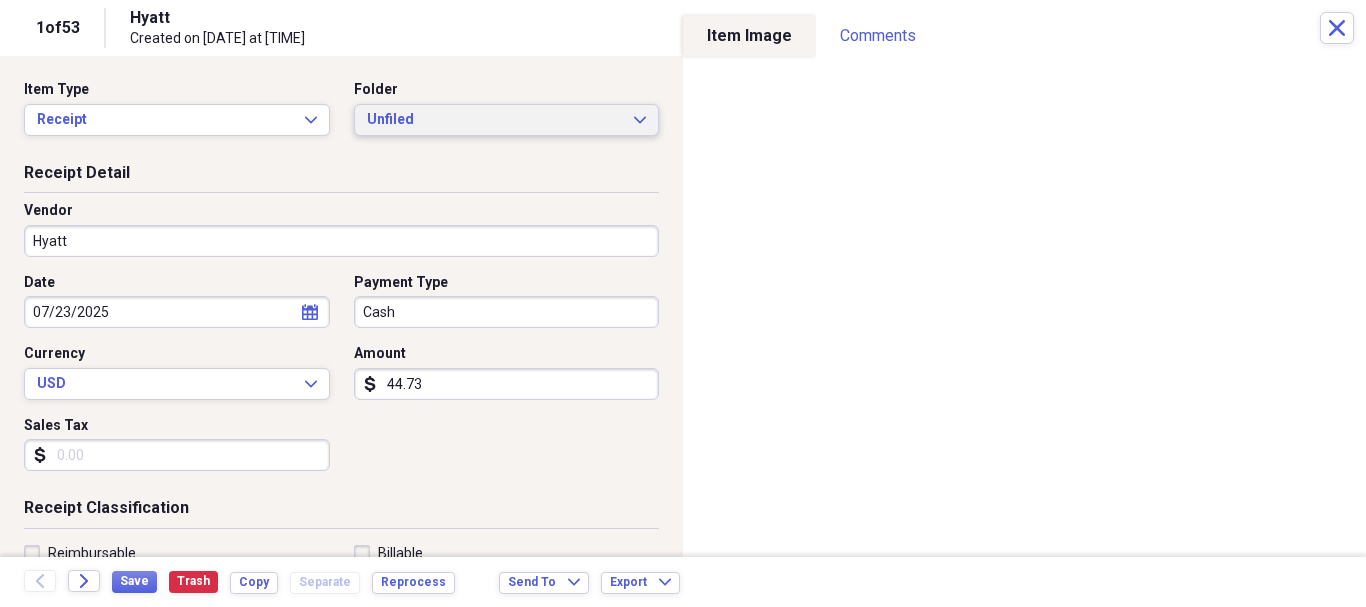 type on "44.73" 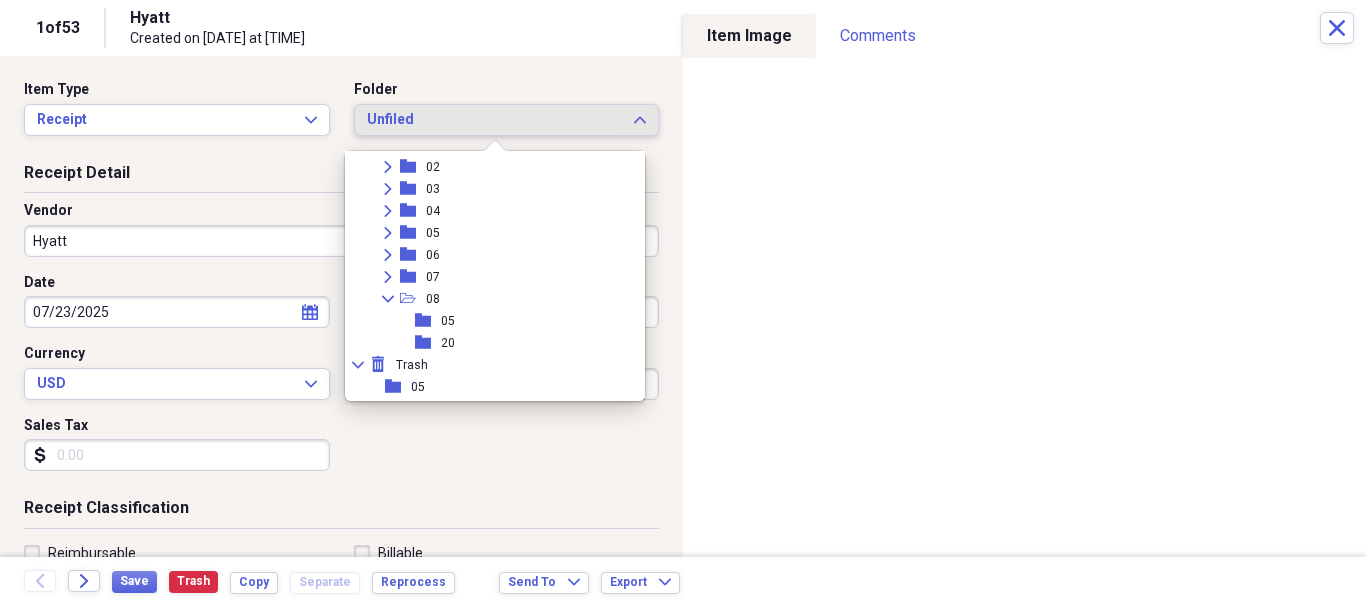 scroll, scrollTop: 199, scrollLeft: 0, axis: vertical 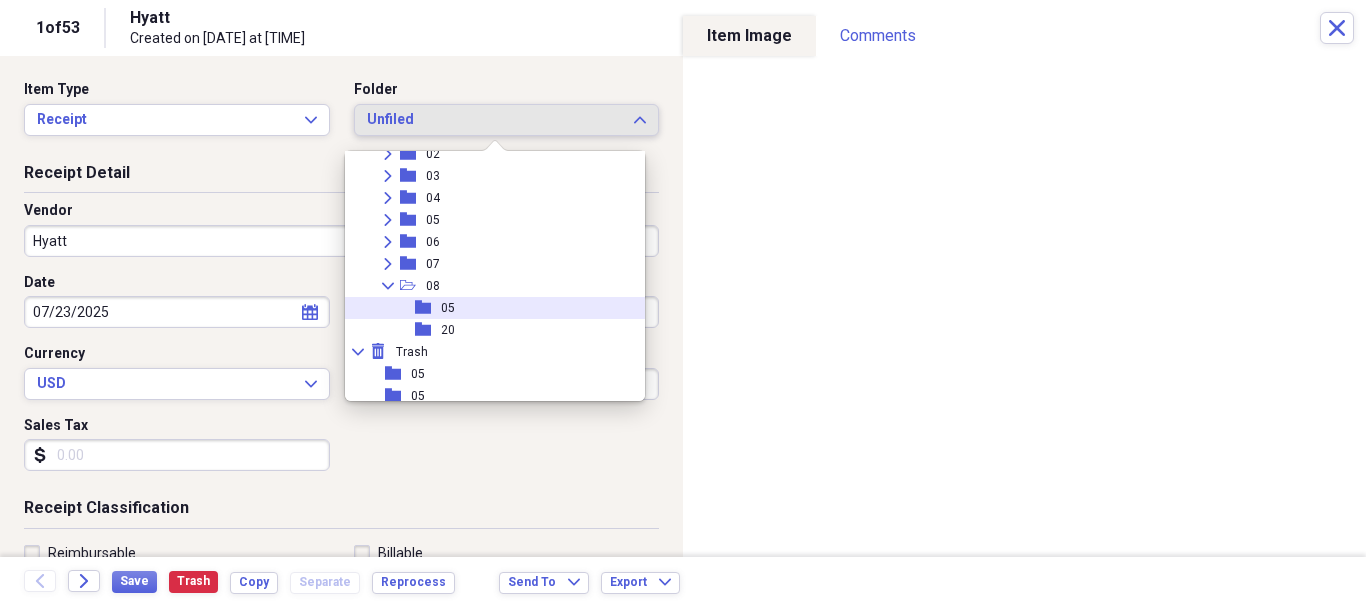 click on "folder 05" at bounding box center [487, 308] 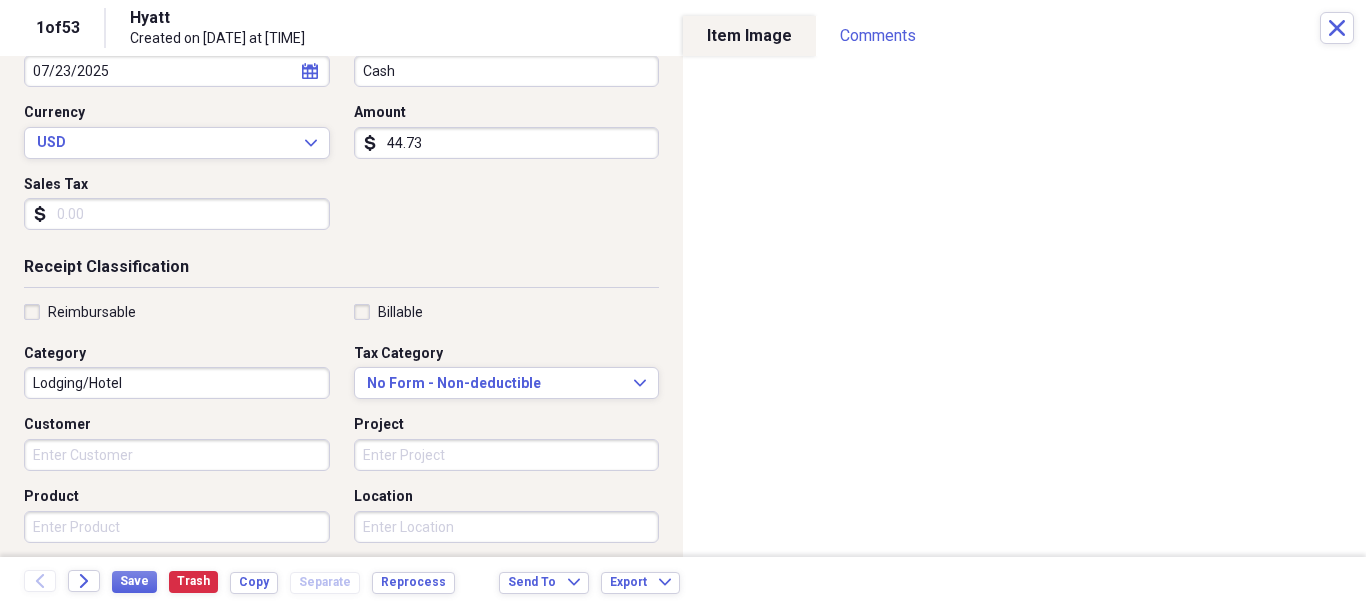 scroll, scrollTop: 261, scrollLeft: 0, axis: vertical 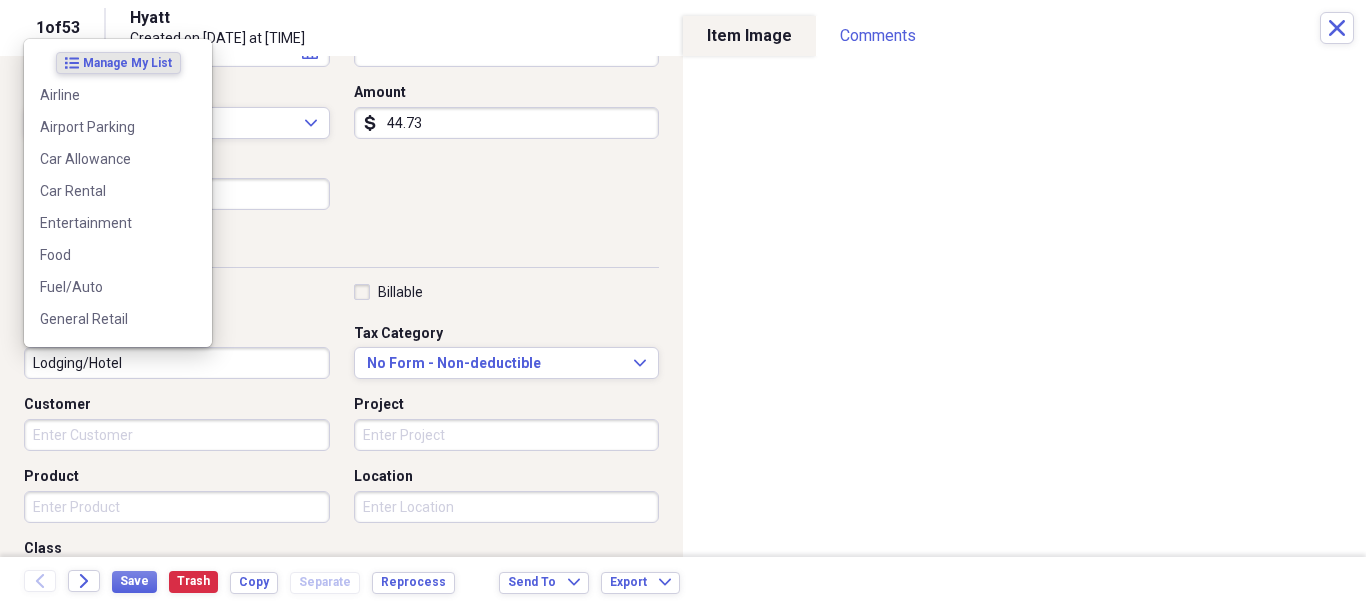click on "Lodging/Hotel" at bounding box center (177, 363) 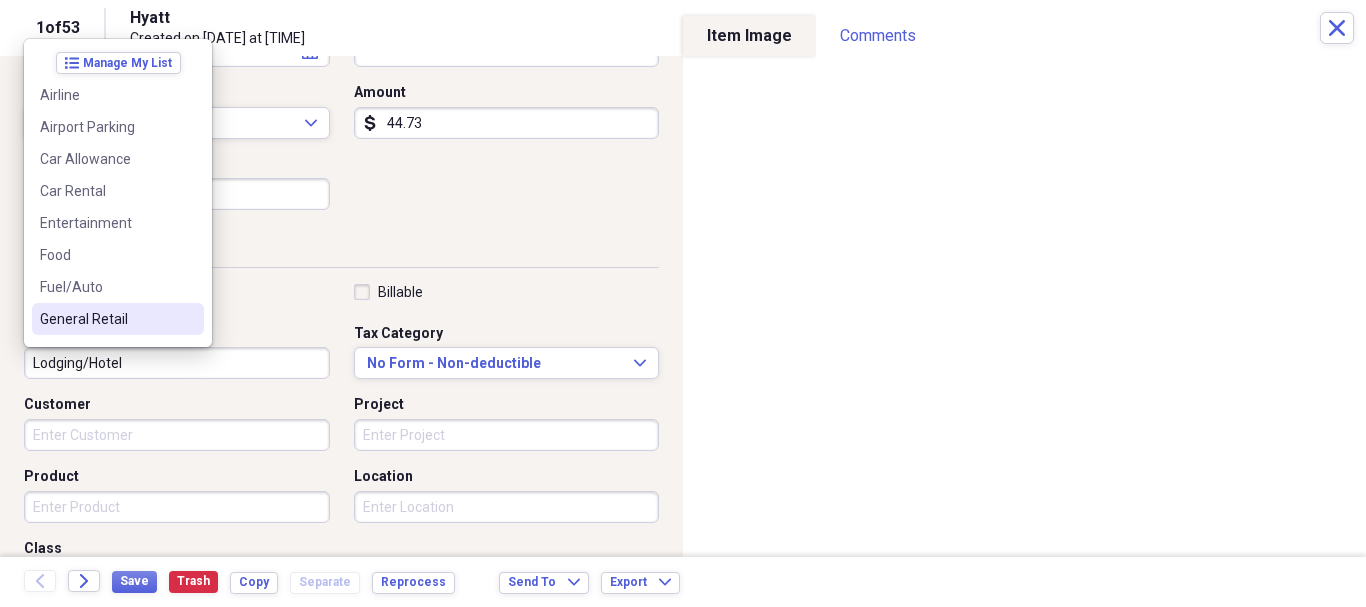 scroll, scrollTop: 40, scrollLeft: 0, axis: vertical 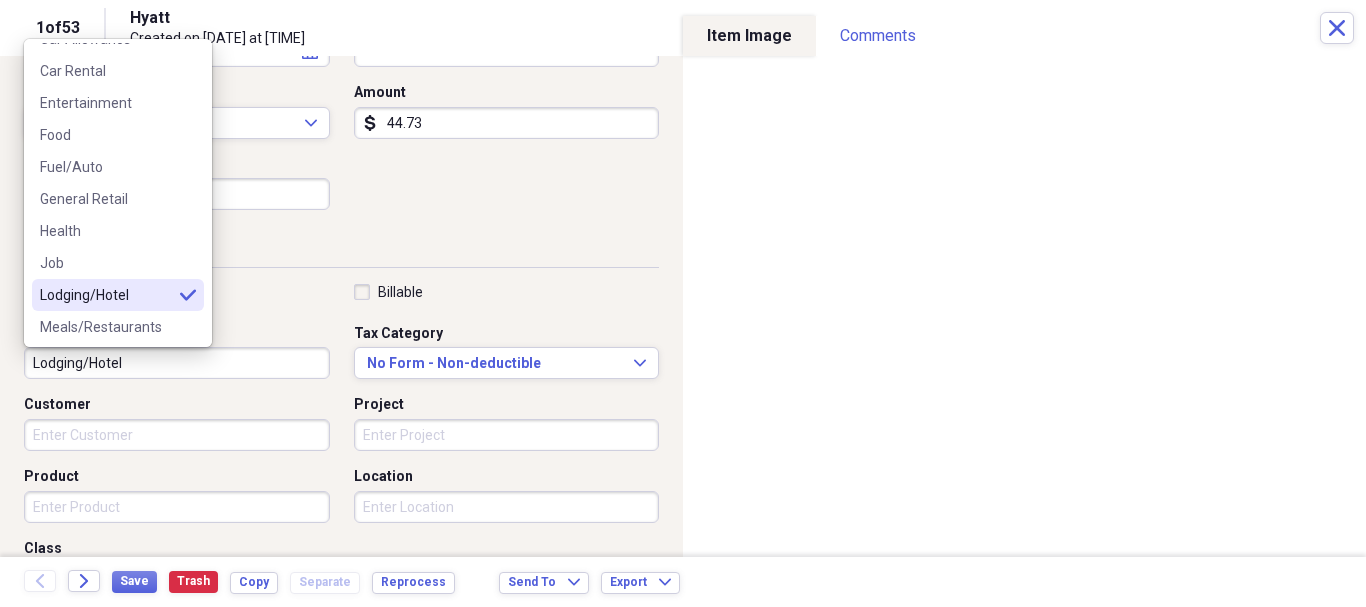 click on "Lodging/Hotel" at bounding box center [106, 295] 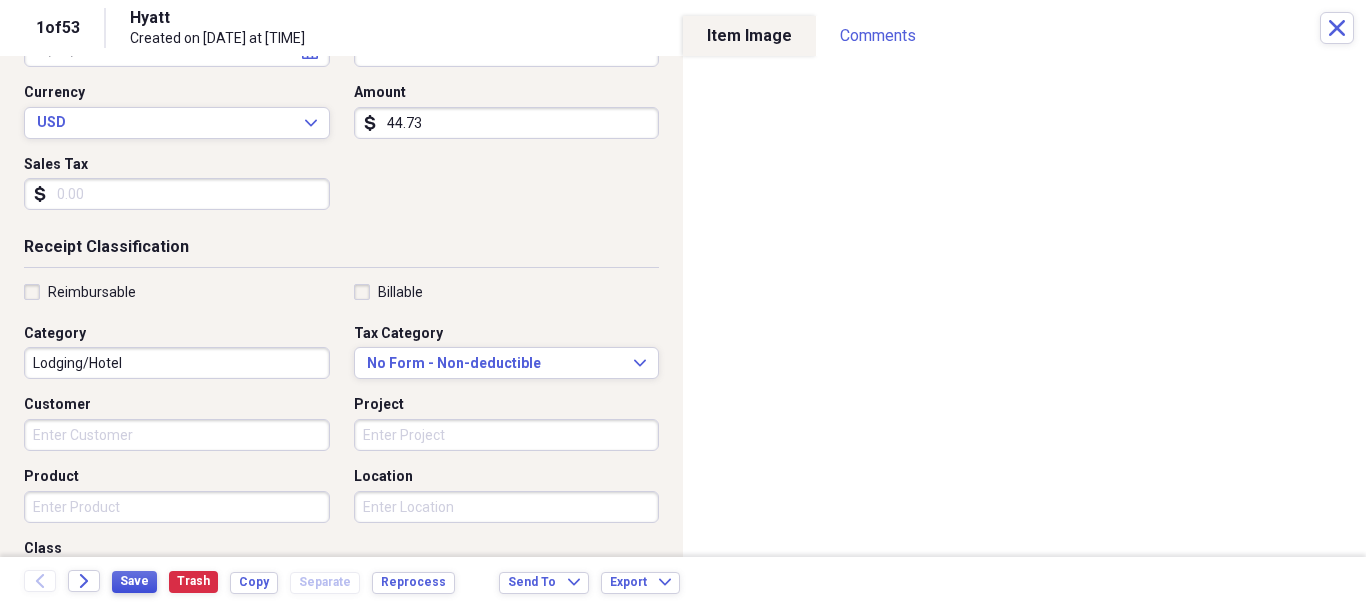 click on "Save" at bounding box center (134, 582) 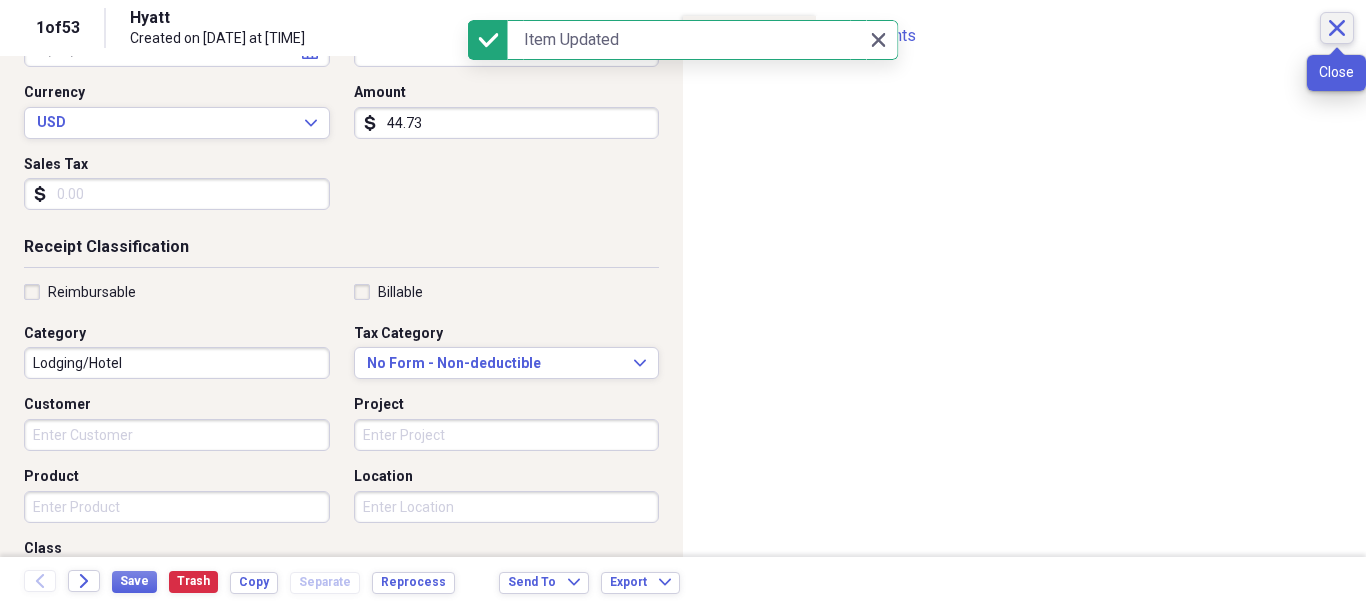 click 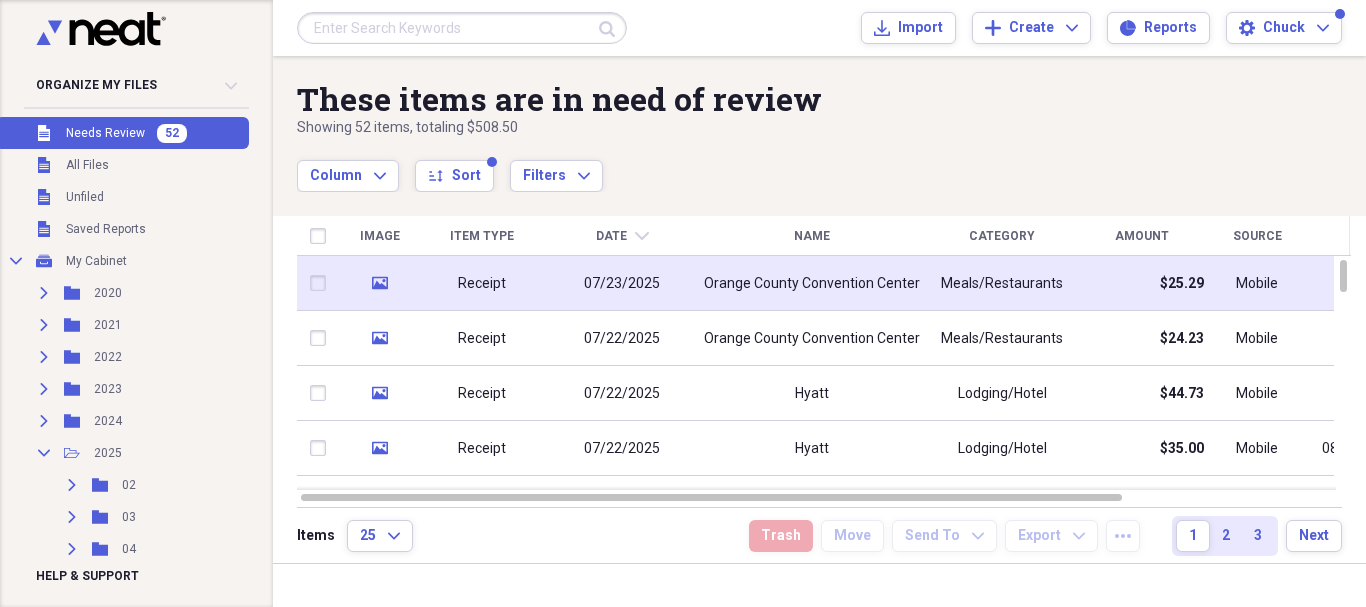 click on "Receipt" at bounding box center (482, 283) 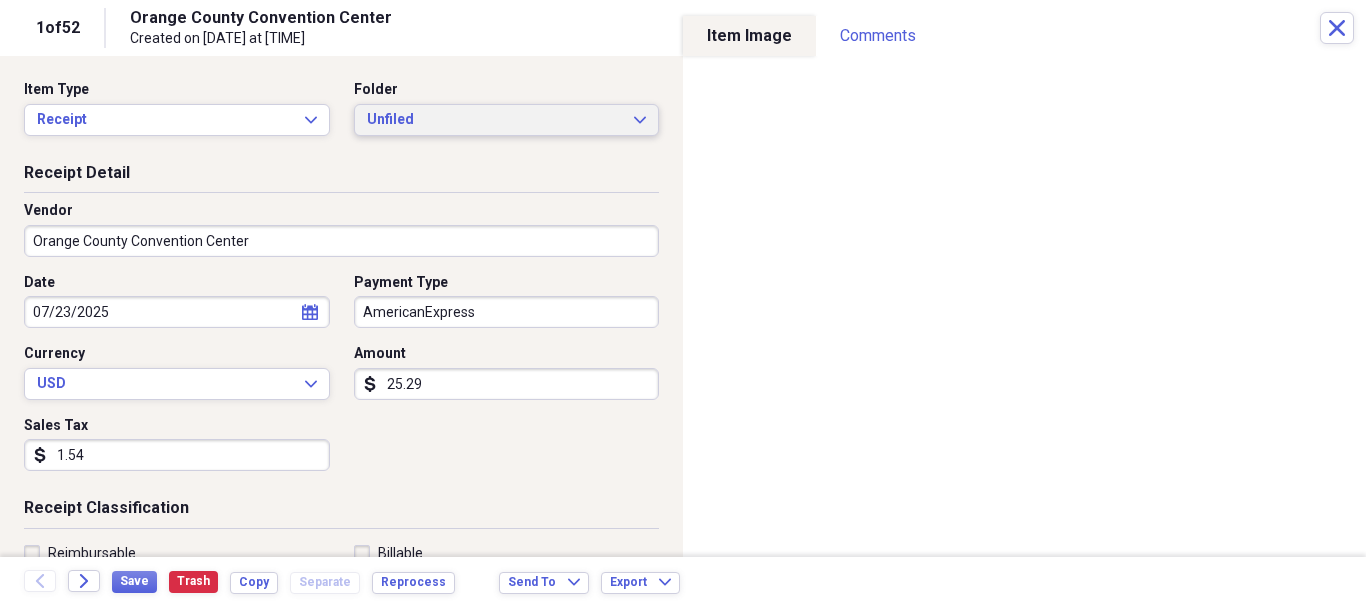 click on "Expand" 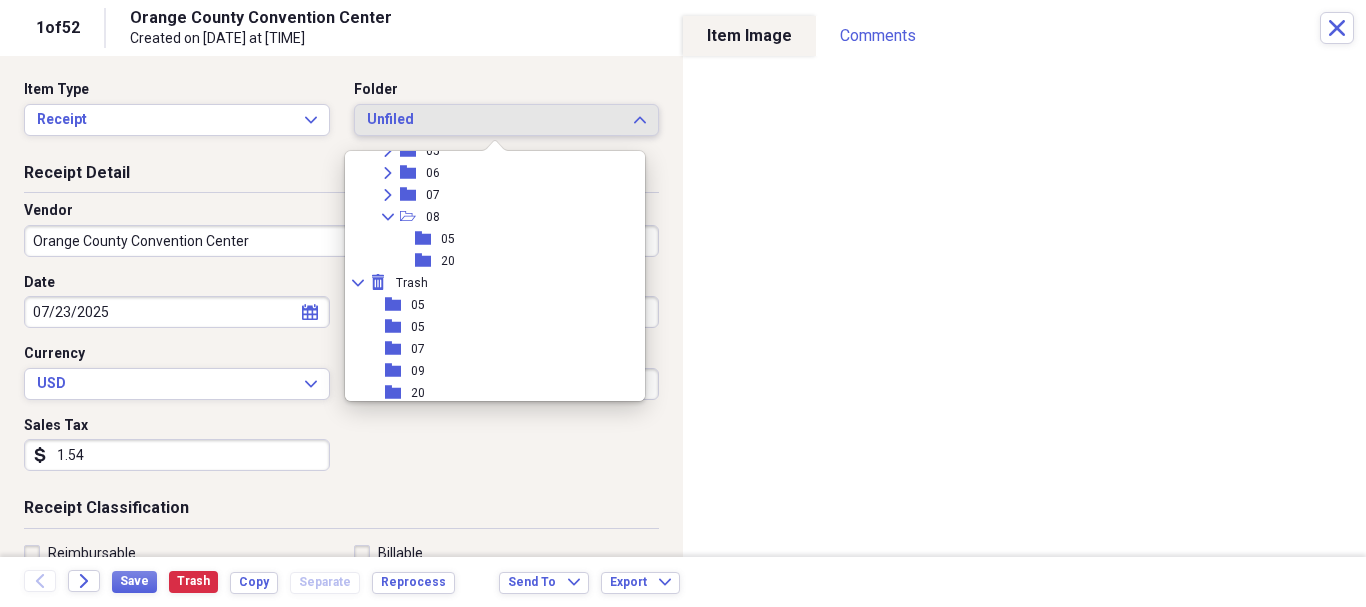 scroll, scrollTop: 293, scrollLeft: 0, axis: vertical 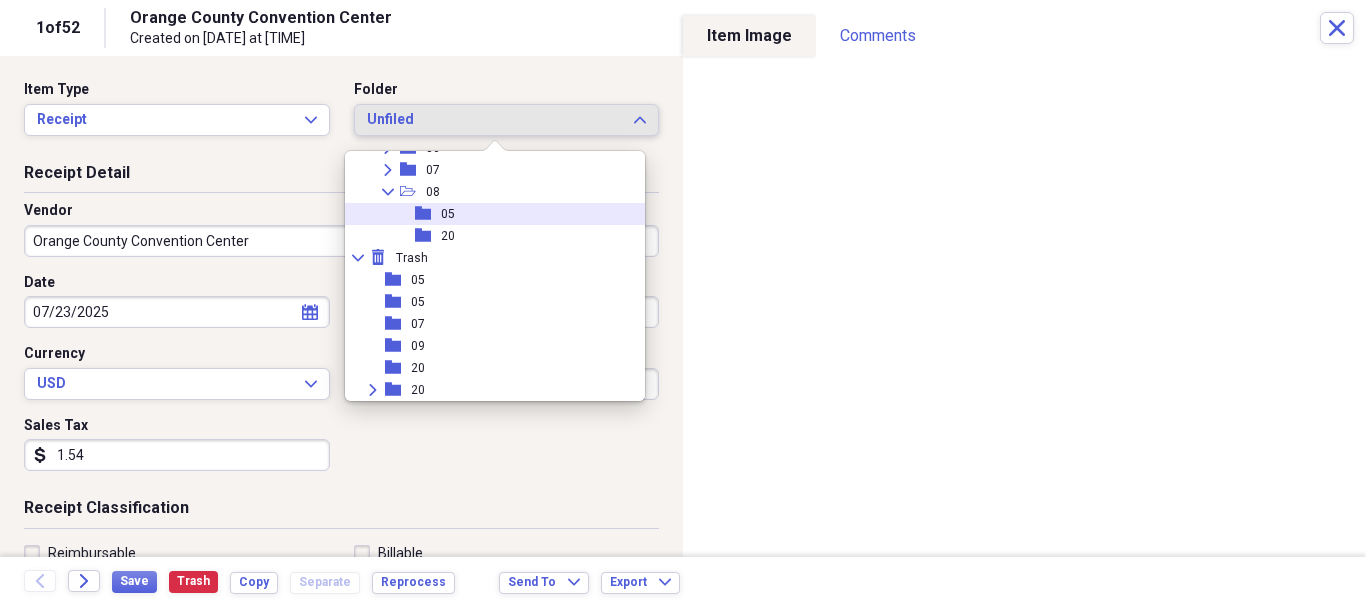 click on "folder 05" at bounding box center (487, 214) 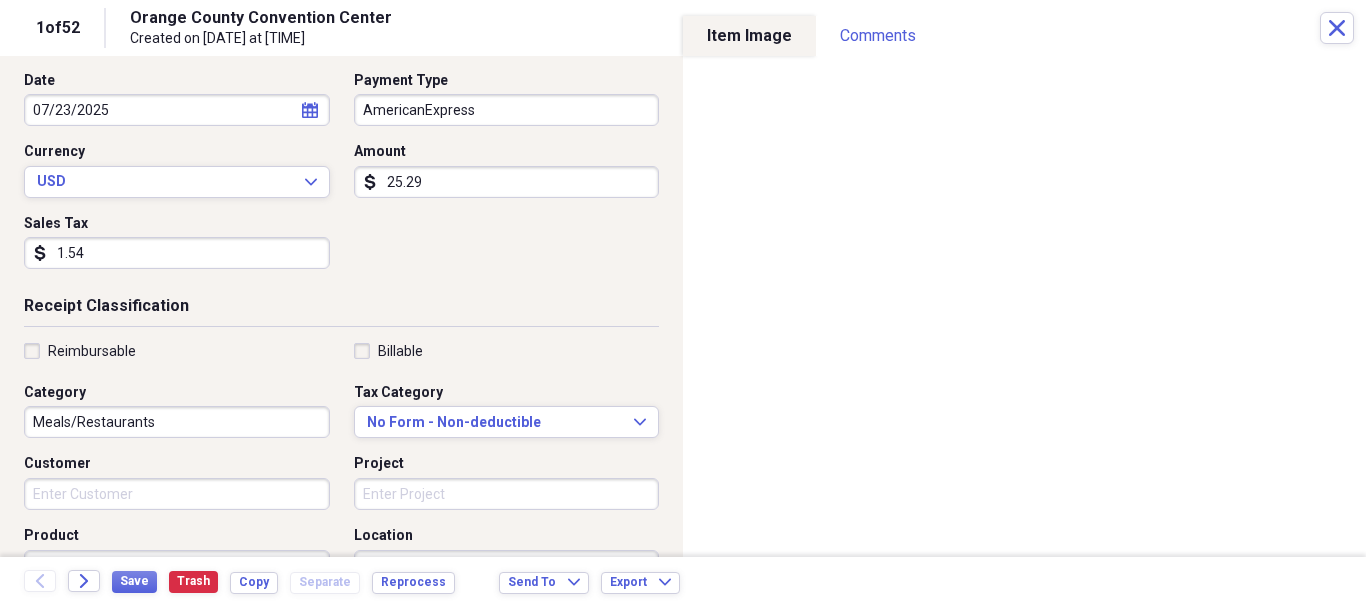 scroll, scrollTop: 206, scrollLeft: 0, axis: vertical 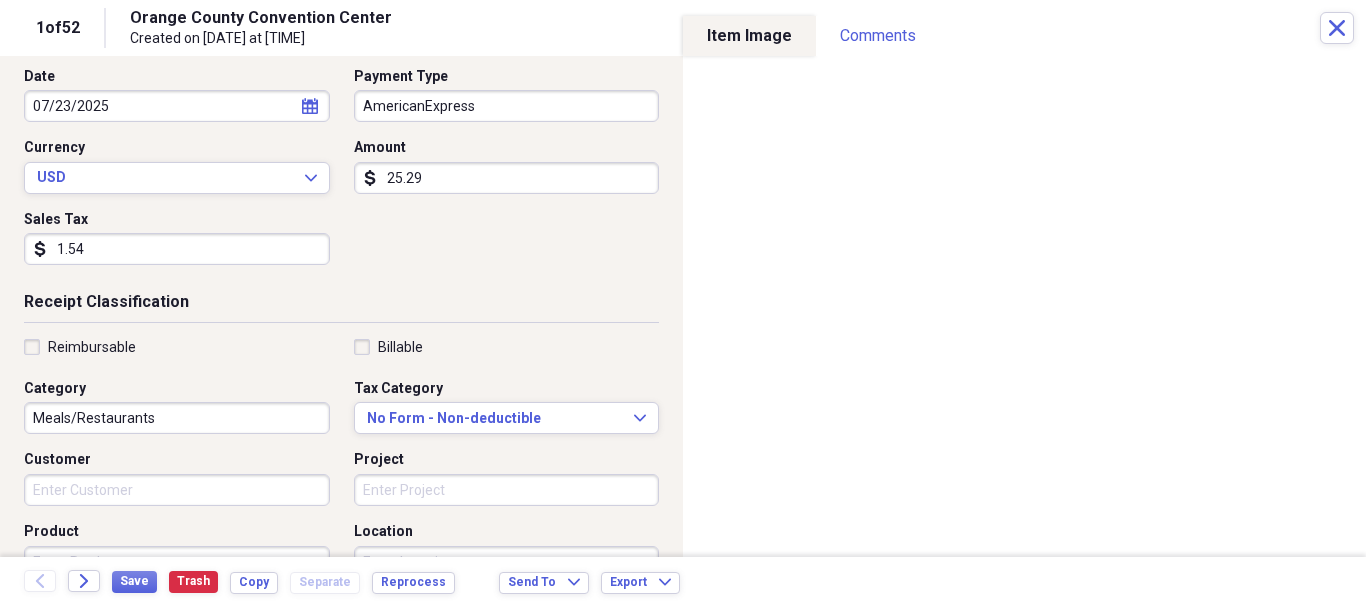 click on "Reimbursable" at bounding box center [80, 347] 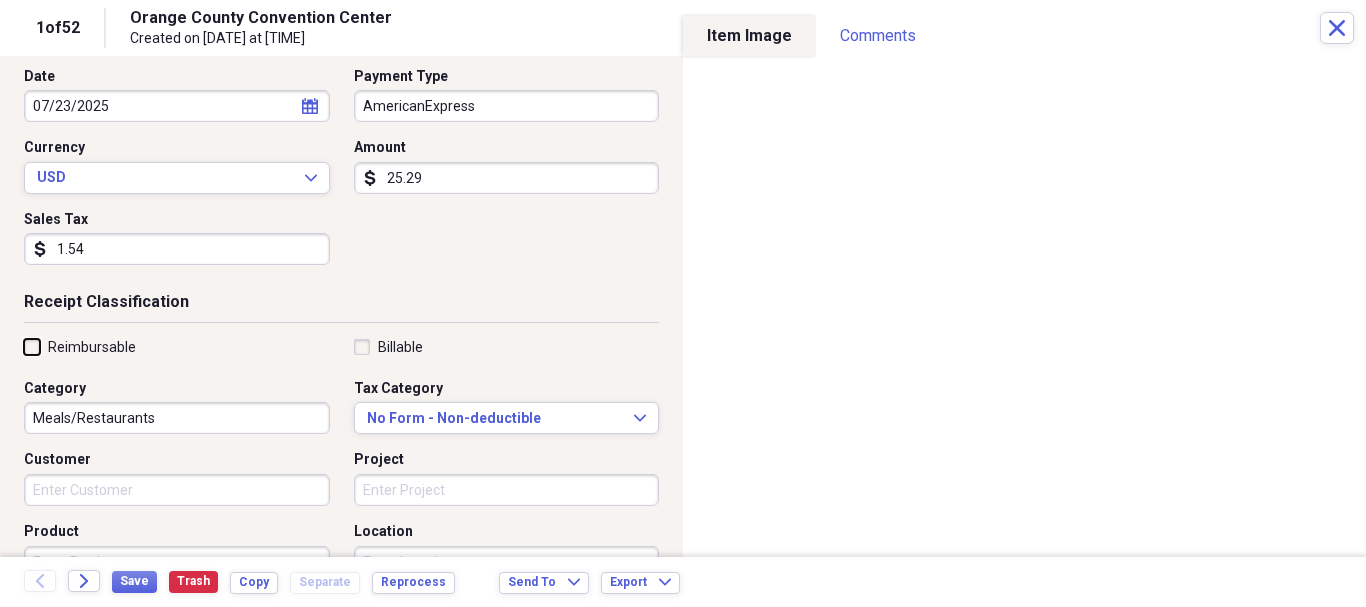 click on "Reimbursable" at bounding box center (24, 346) 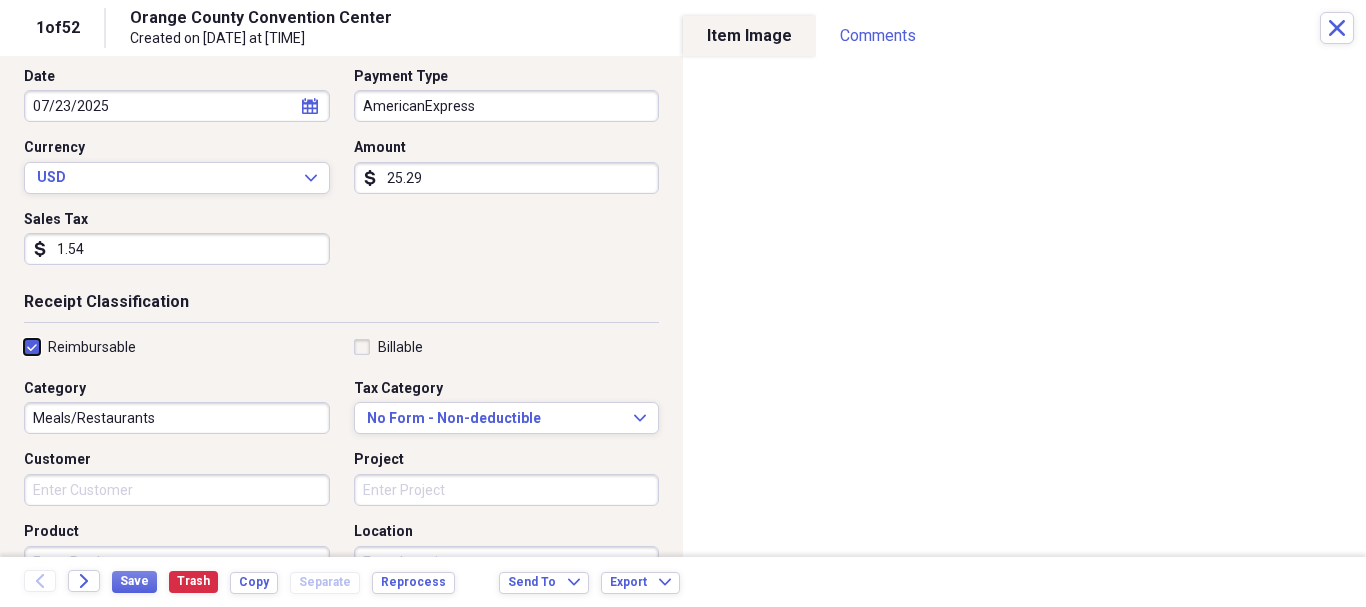 checkbox on "true" 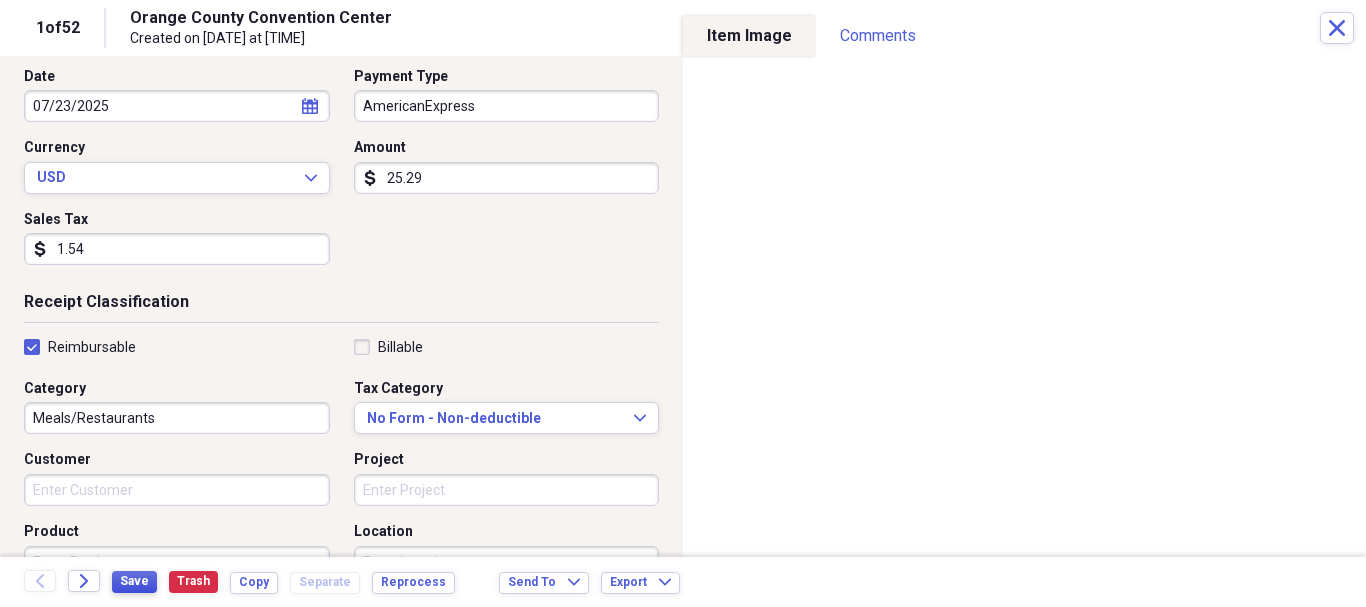 click on "Save" at bounding box center (134, 581) 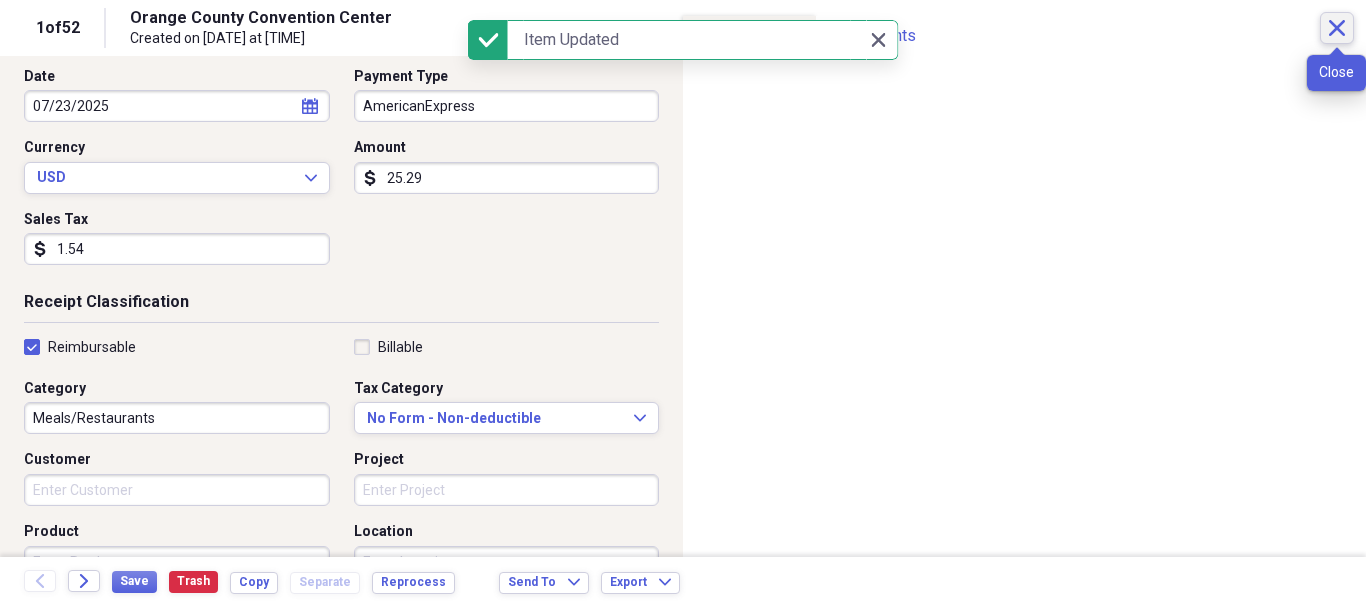 click on "Close" 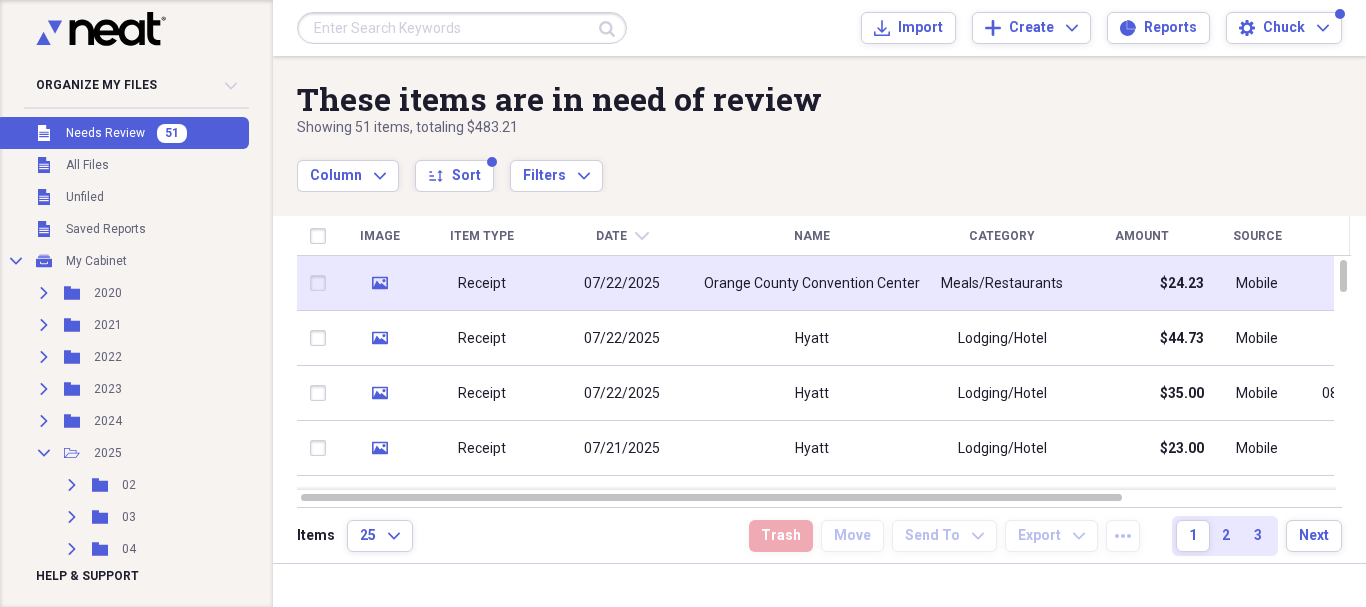 click on "07/22/2025" at bounding box center (622, 283) 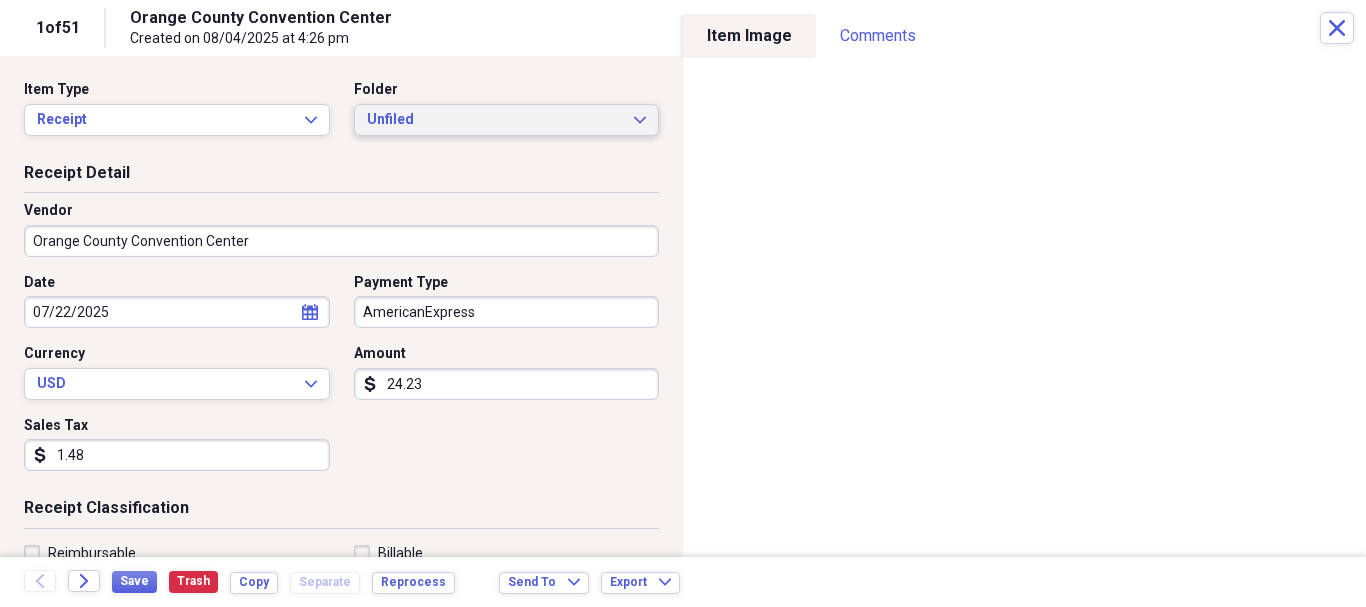 click on "Unfiled Expand" at bounding box center (507, 120) 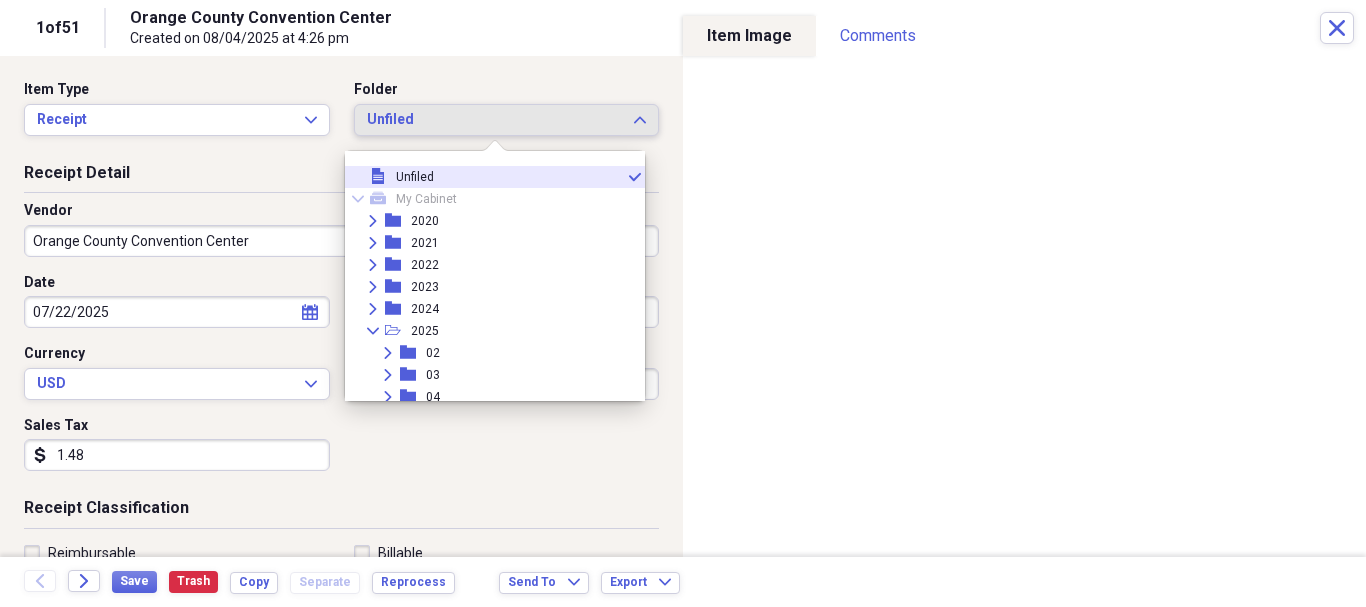 scroll, scrollTop: 166, scrollLeft: 0, axis: vertical 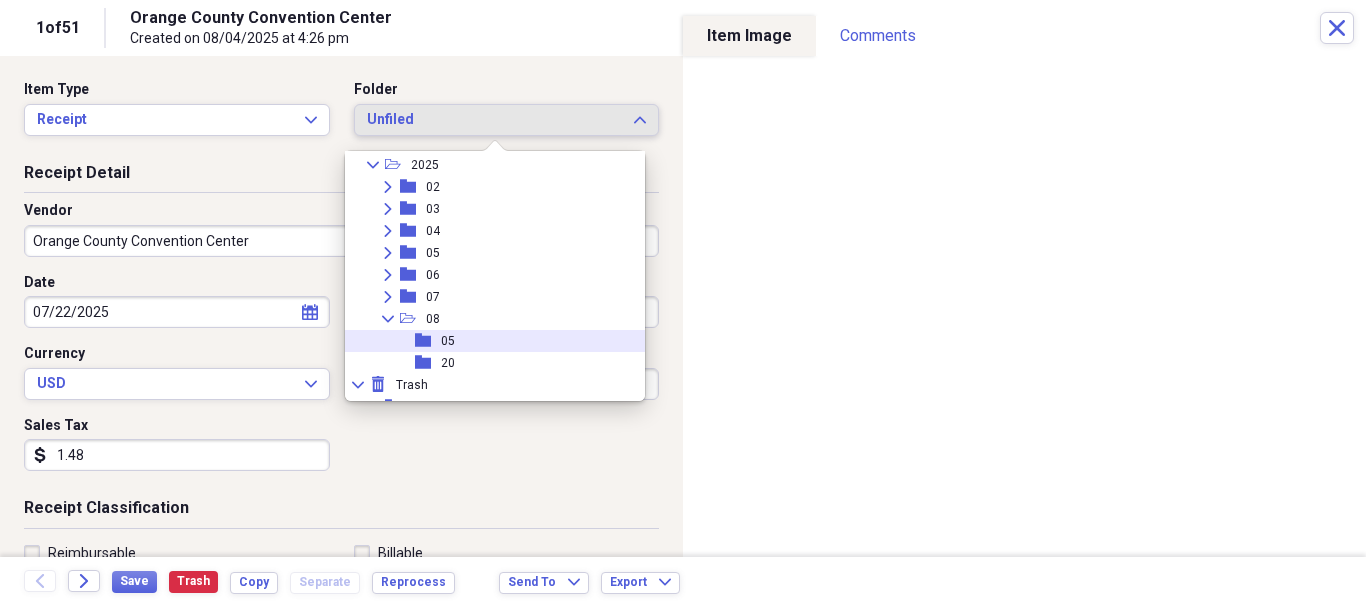 click on "folder 05" at bounding box center (487, 341) 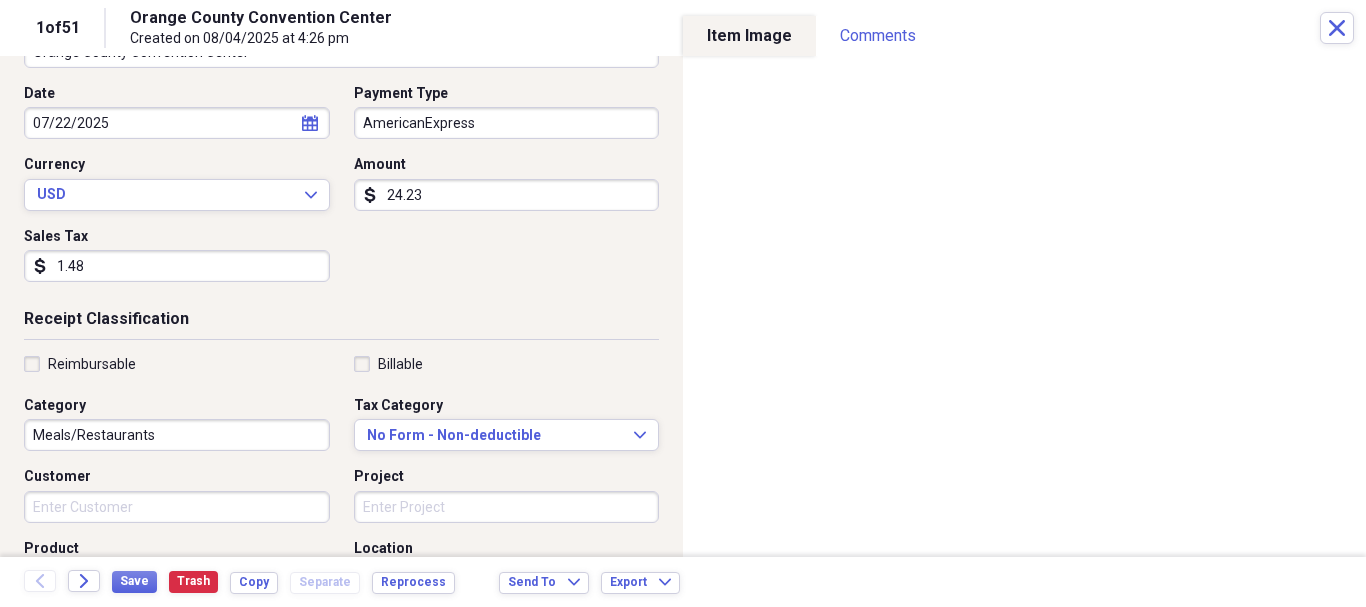 scroll, scrollTop: 200, scrollLeft: 0, axis: vertical 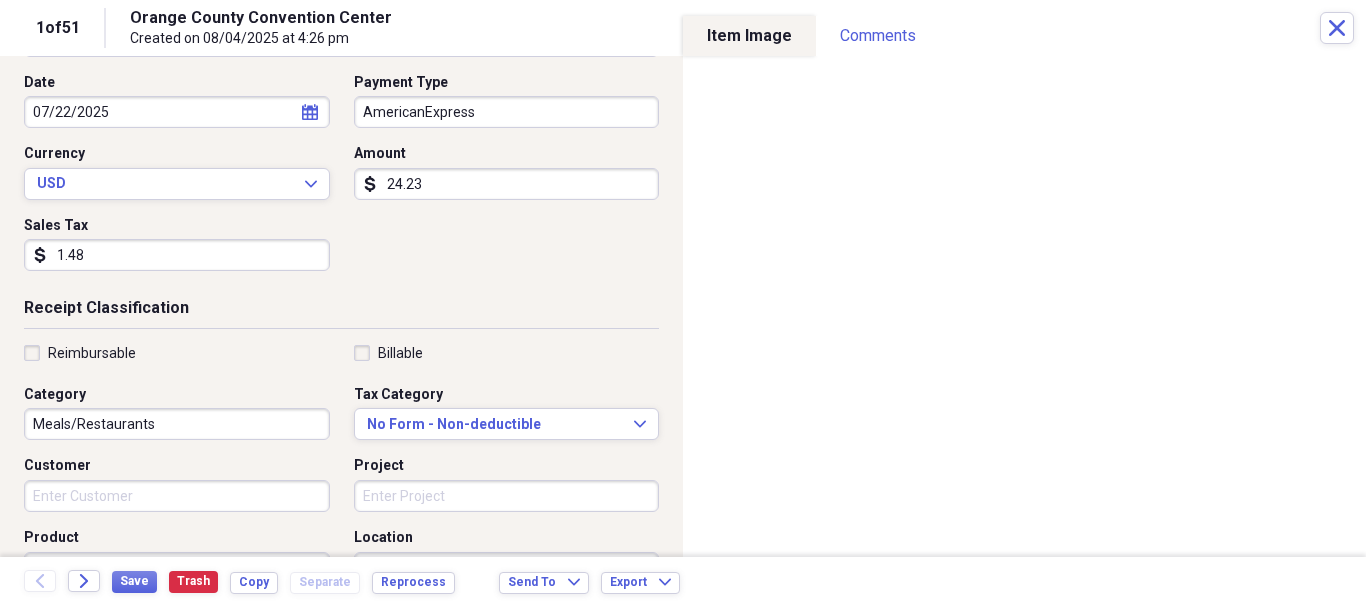 click on "Reimbursable" at bounding box center [80, 353] 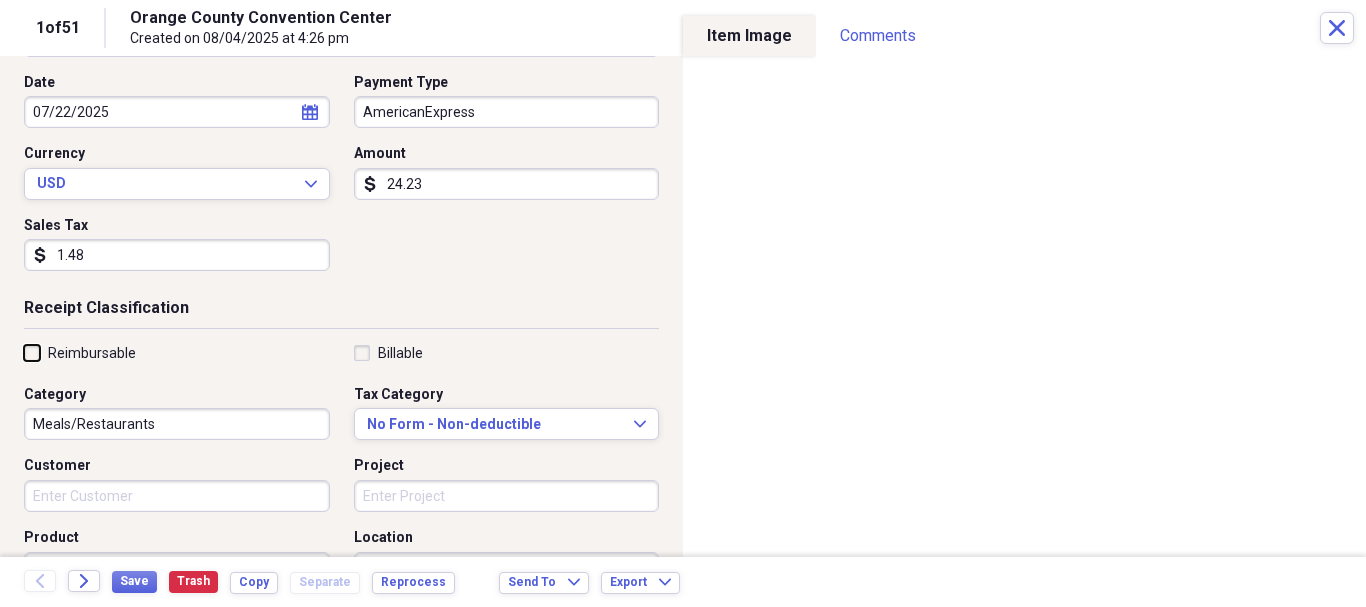 click on "Reimbursable" at bounding box center [24, 352] 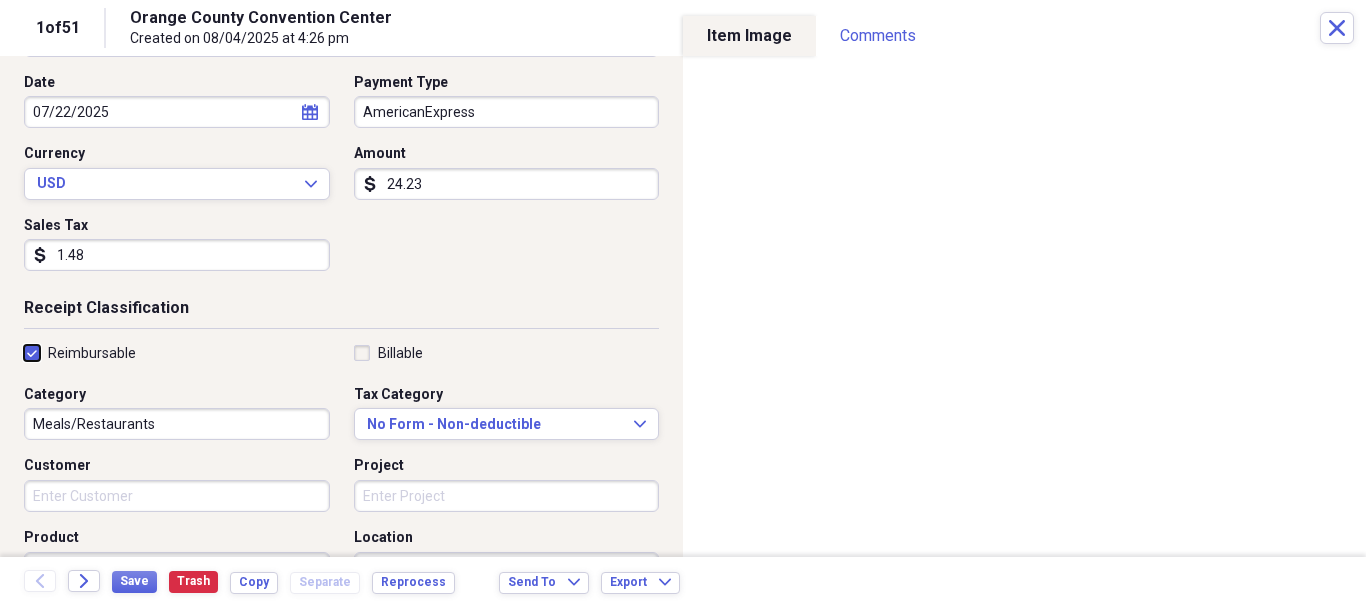 checkbox on "true" 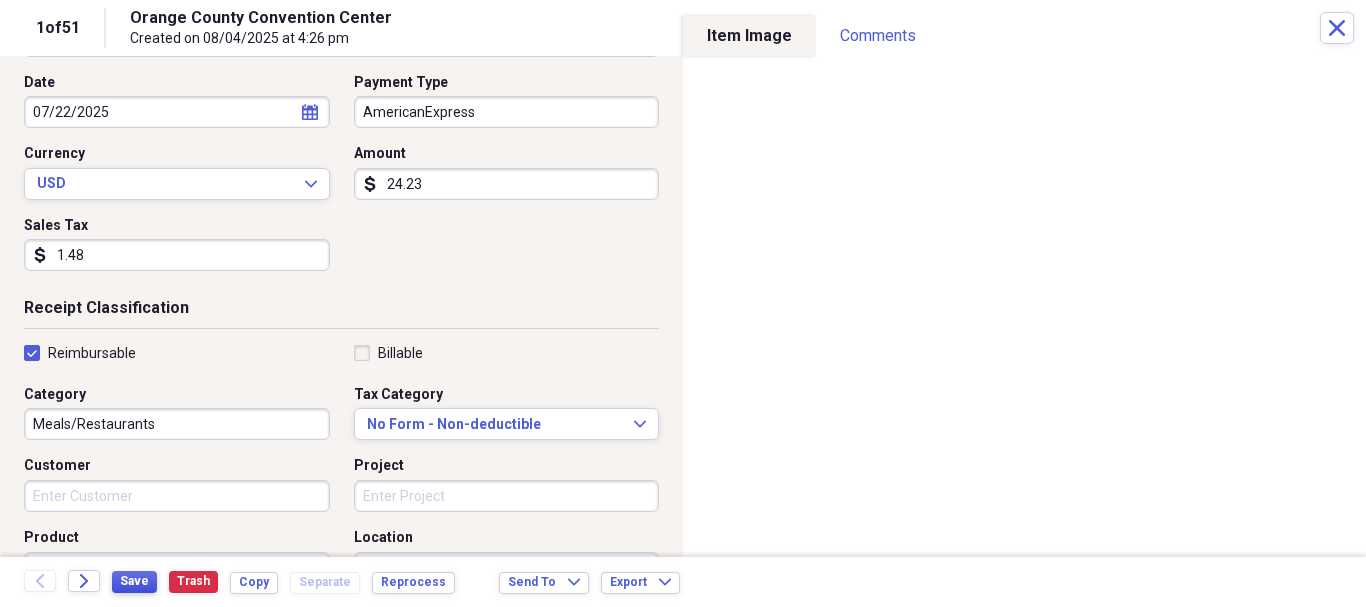 click on "Save" at bounding box center (134, 581) 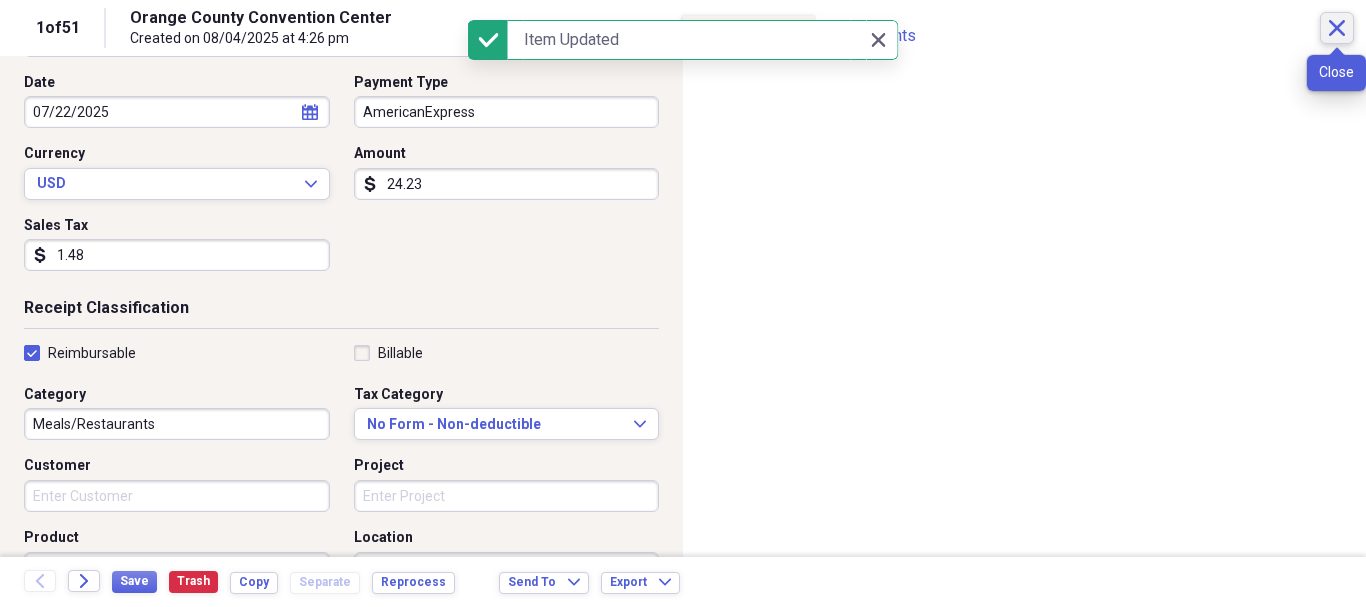 click 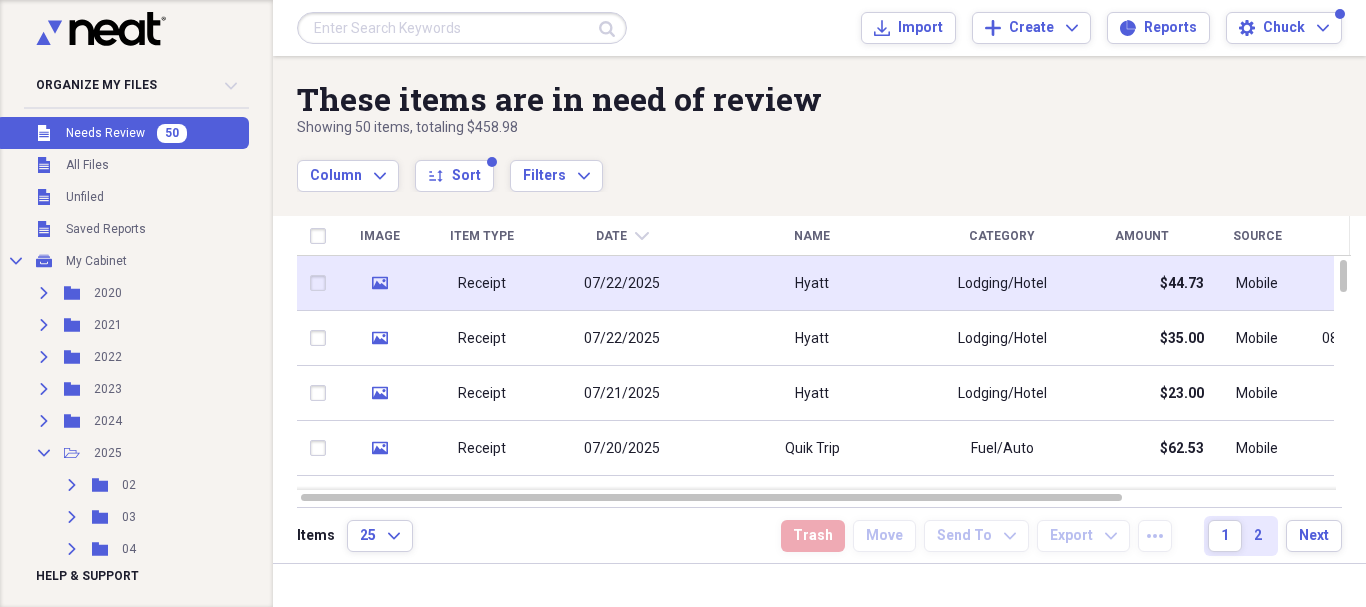 click on "07/22/2025" at bounding box center [622, 283] 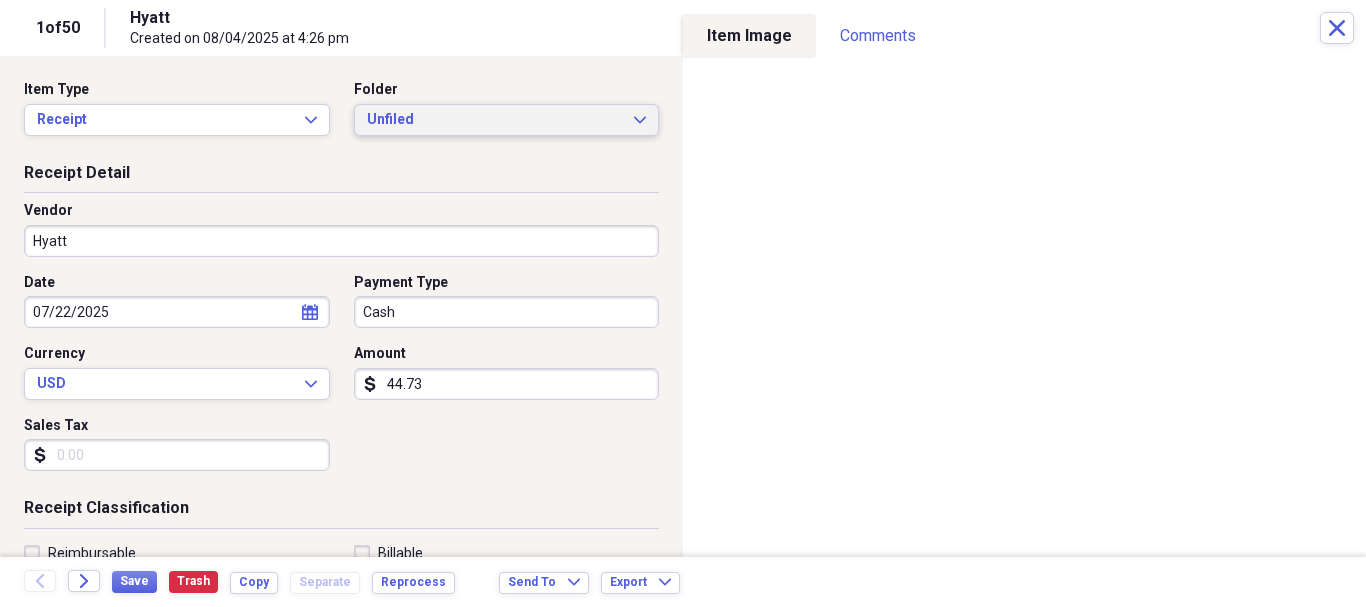 click on "Expand" 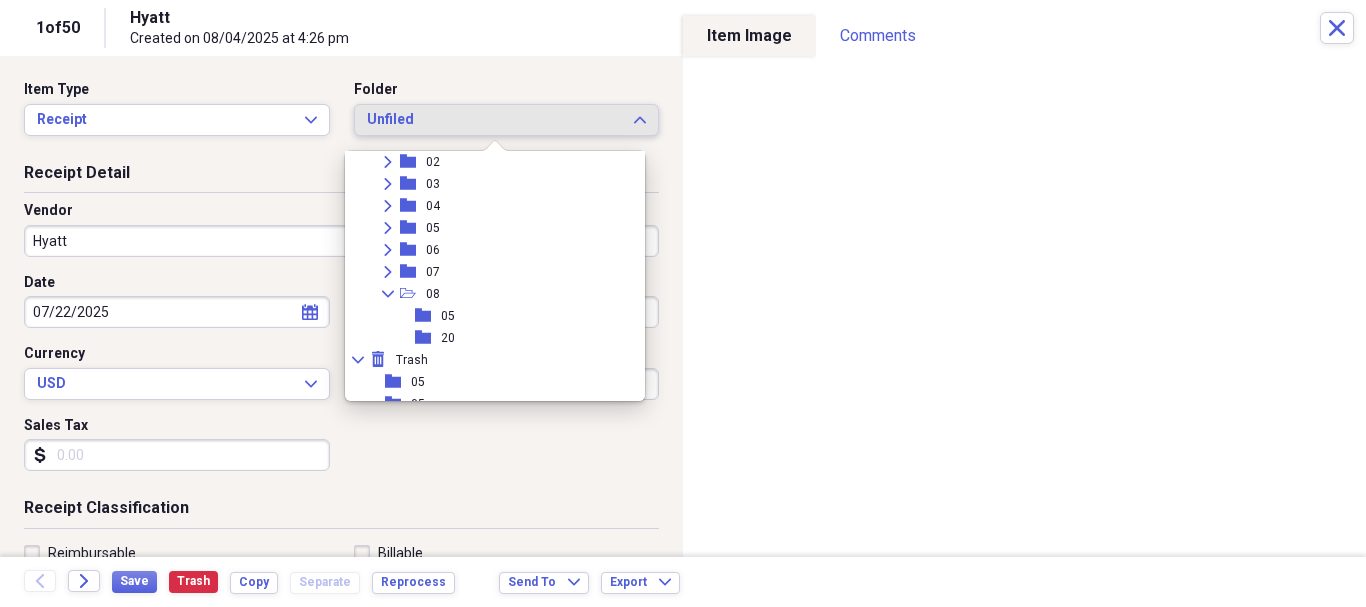 scroll, scrollTop: 209, scrollLeft: 0, axis: vertical 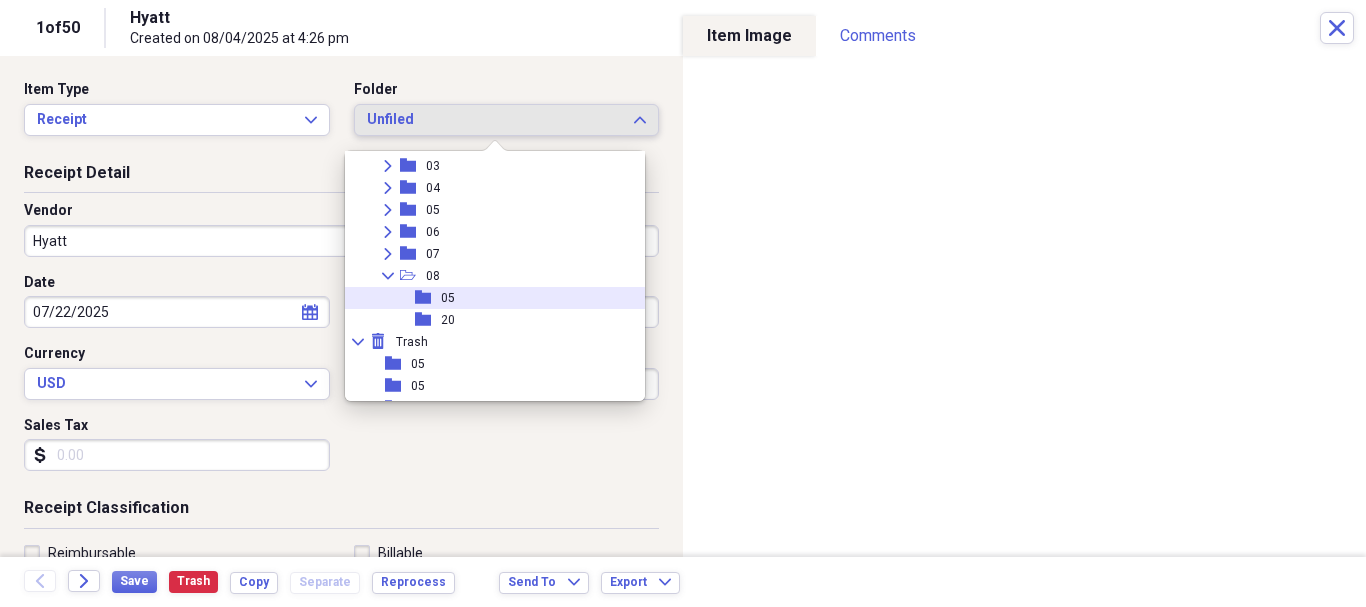 click on "folder 05" at bounding box center (487, 298) 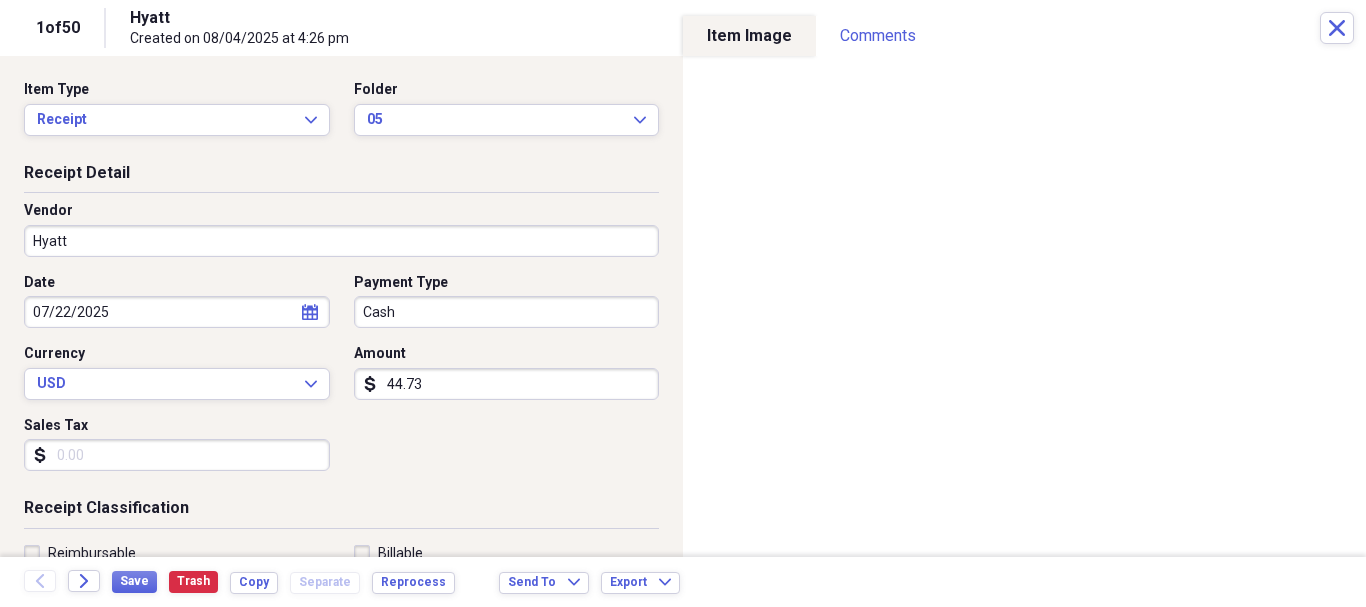 click on "Showing 50 items , totaling $458.98 Column Expand sort Sort Filters  Expand Create Item Expand Image Item Type Date chevron-down Name Category Amount Source Date Added Folder media Receipt [DATE] [VENDOR] Lodging/Hotel $44.73" at bounding box center [683, 303] 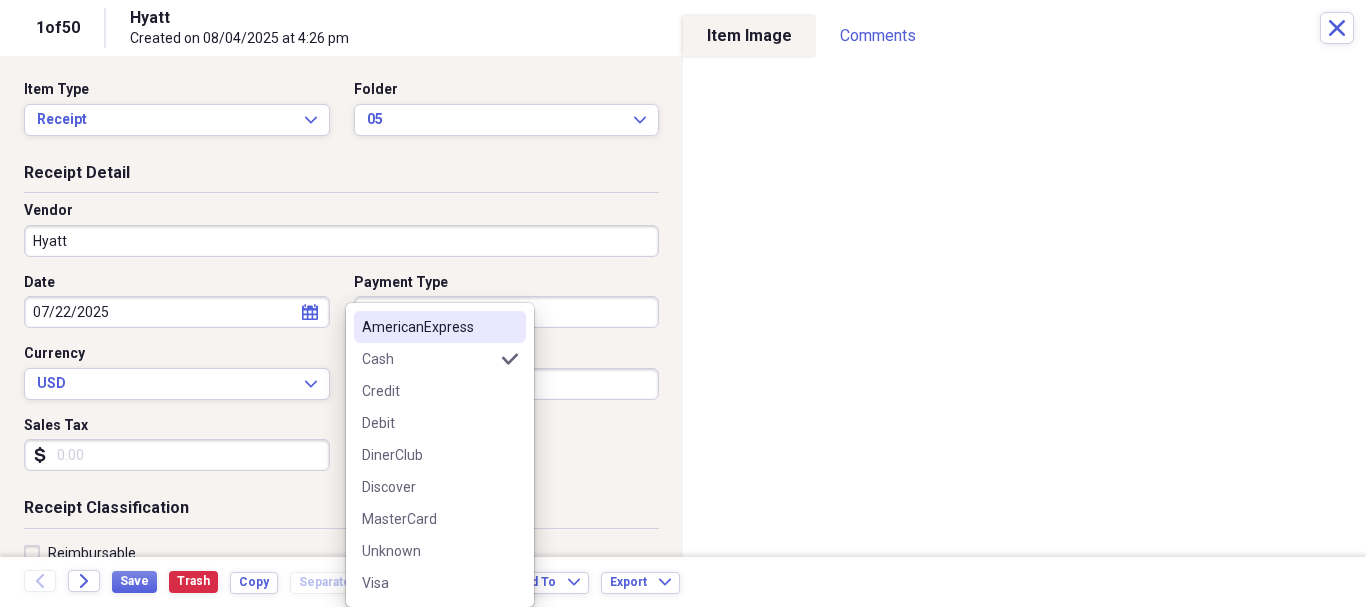 click on "AmericanExpress" at bounding box center [428, 327] 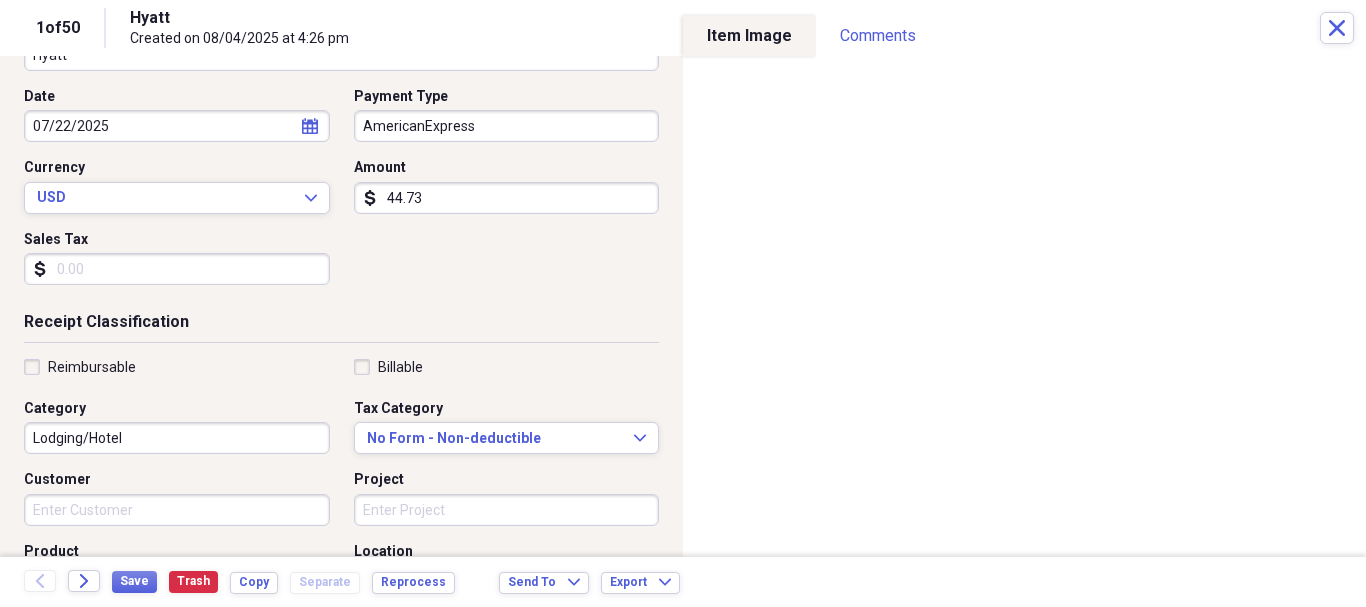 scroll, scrollTop: 206, scrollLeft: 0, axis: vertical 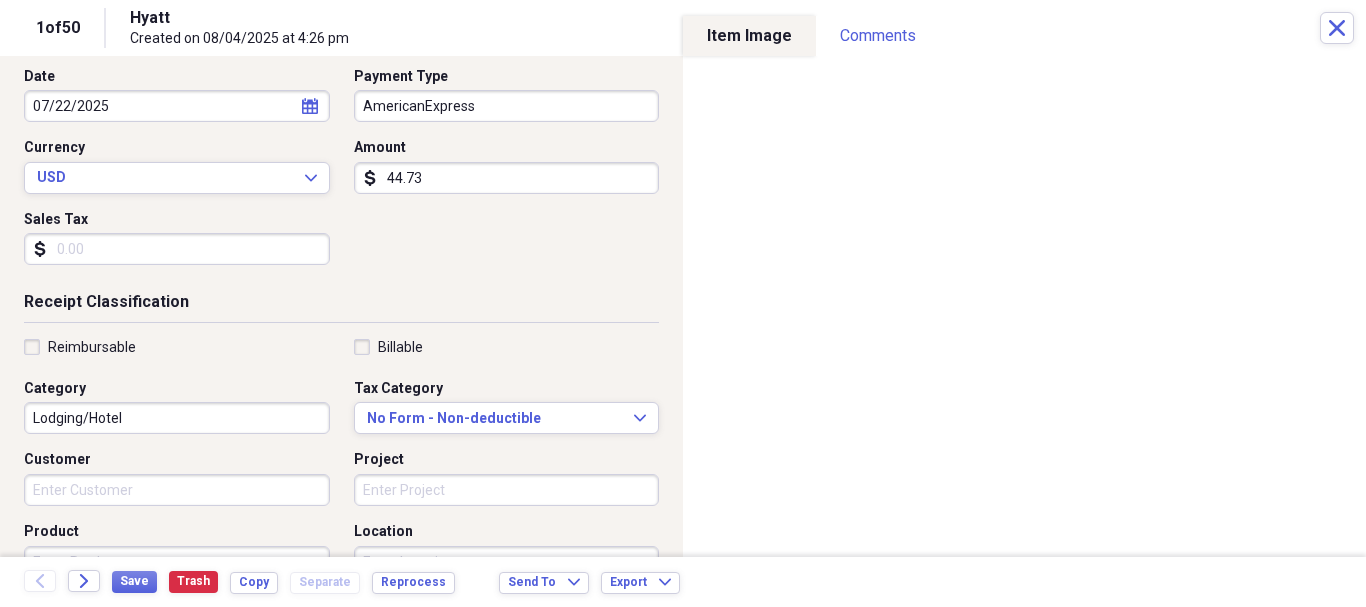 click on "Reimbursable" at bounding box center (80, 347) 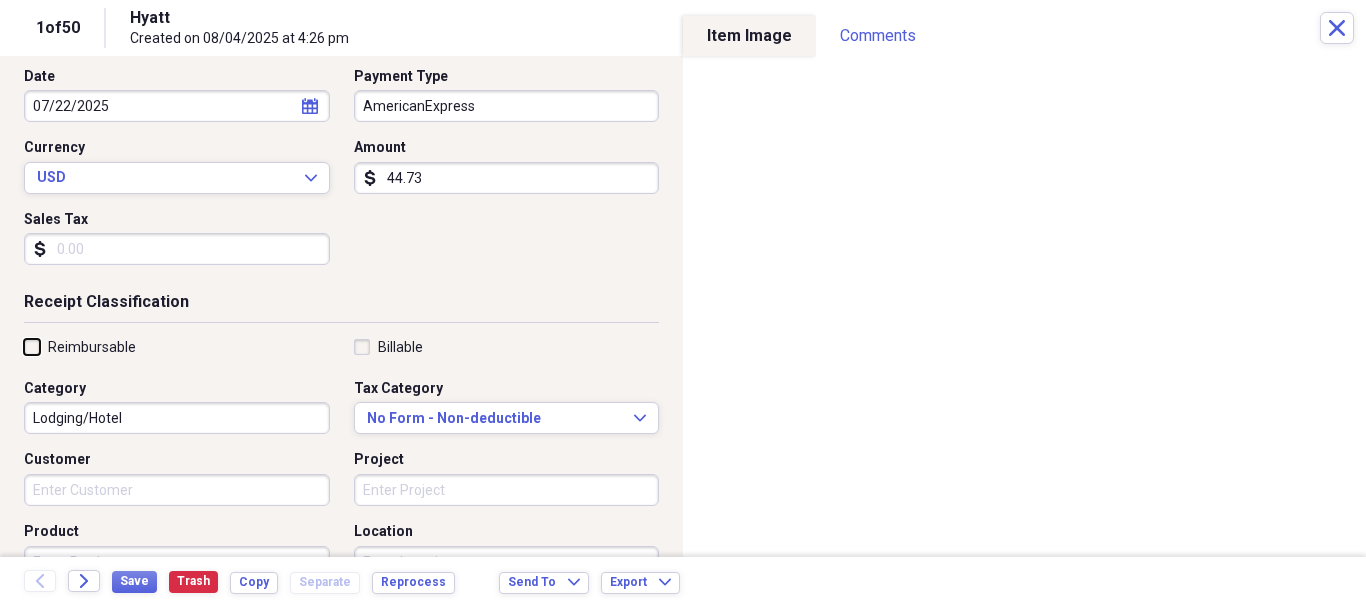 click on "Reimbursable" at bounding box center [24, 346] 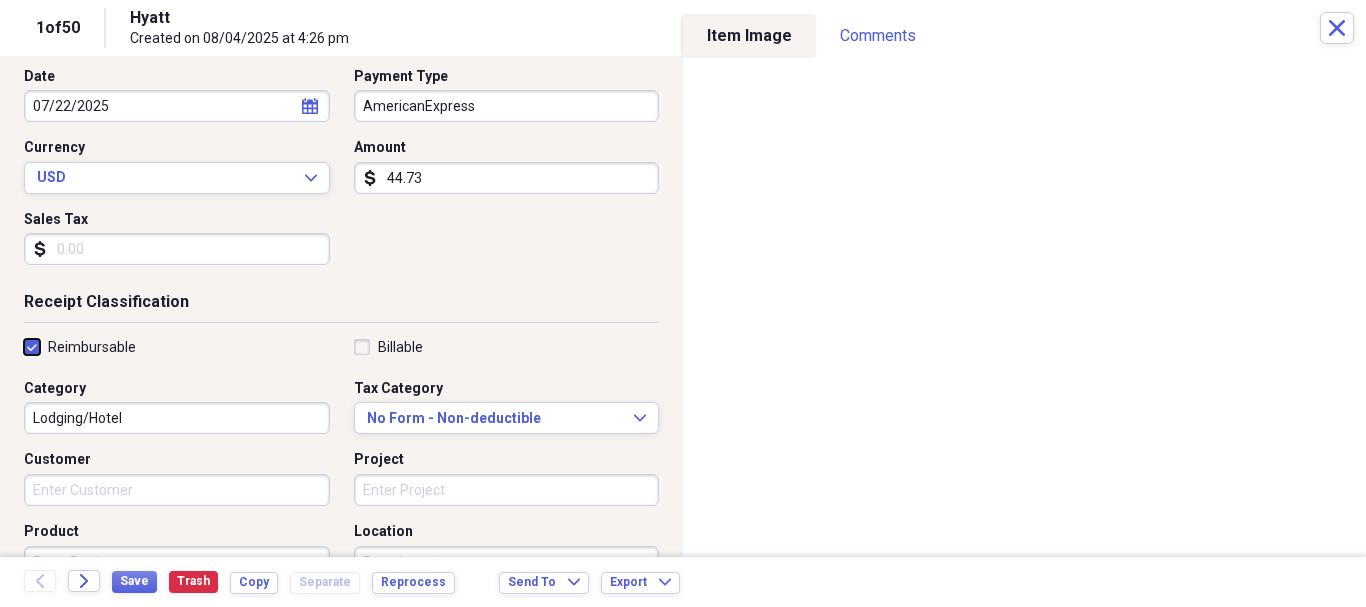 checkbox on "true" 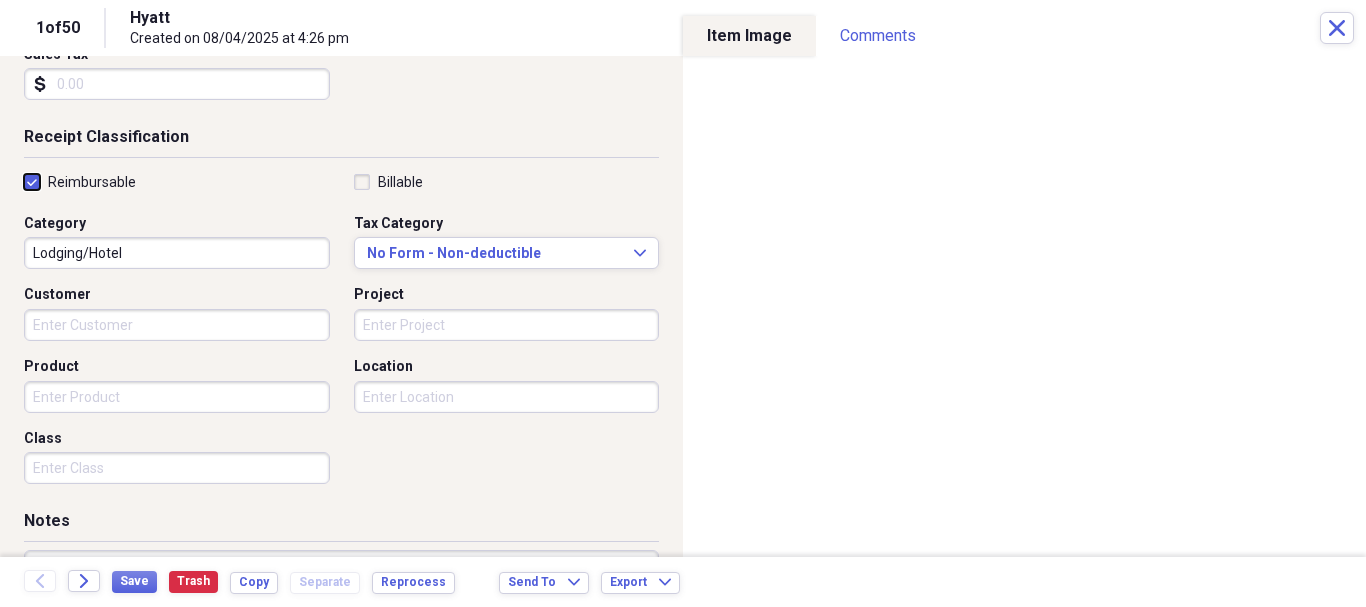 scroll, scrollTop: 448, scrollLeft: 0, axis: vertical 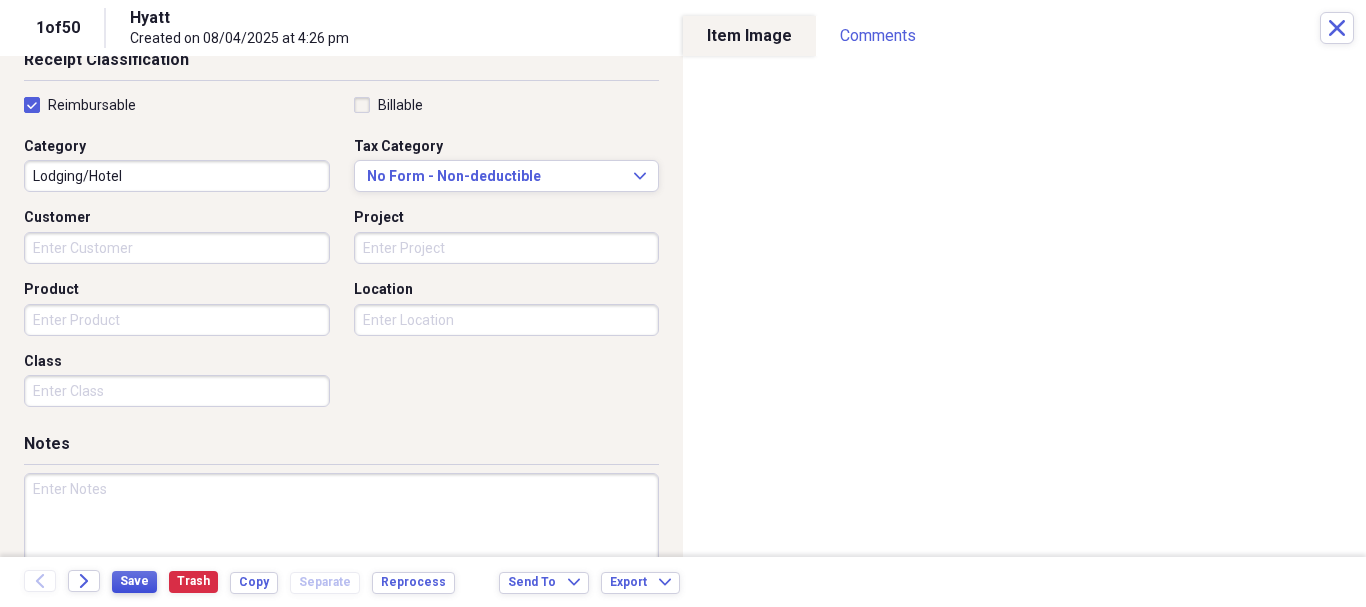click on "Save" at bounding box center (134, 581) 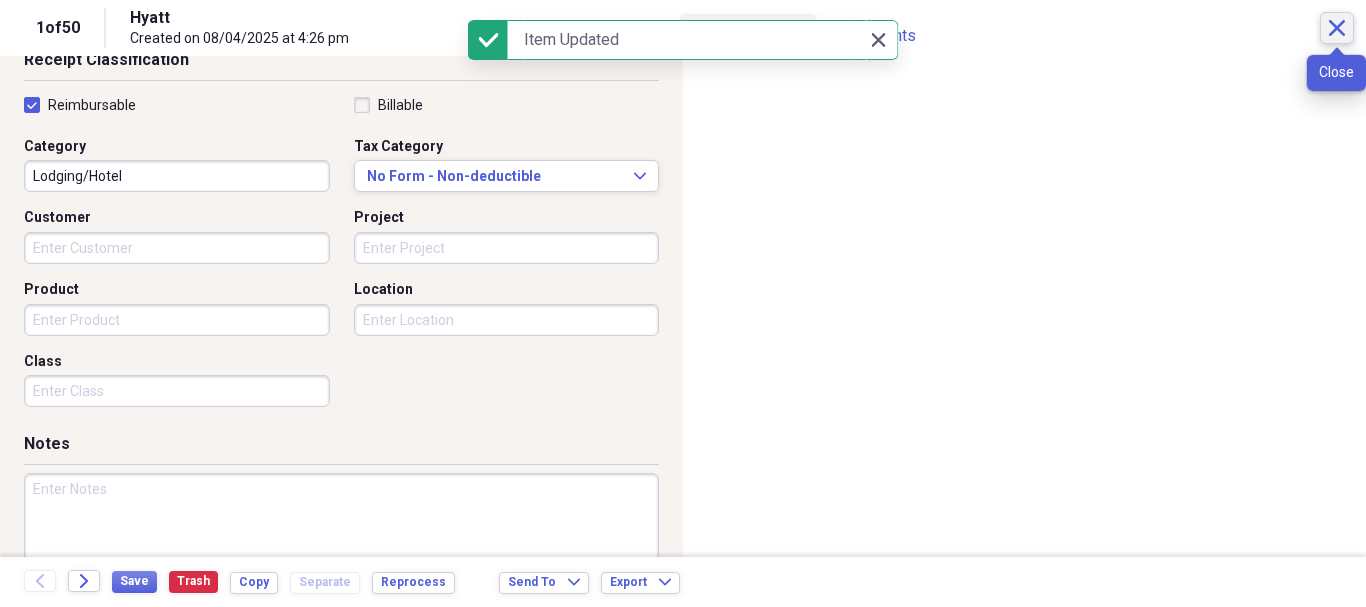 click 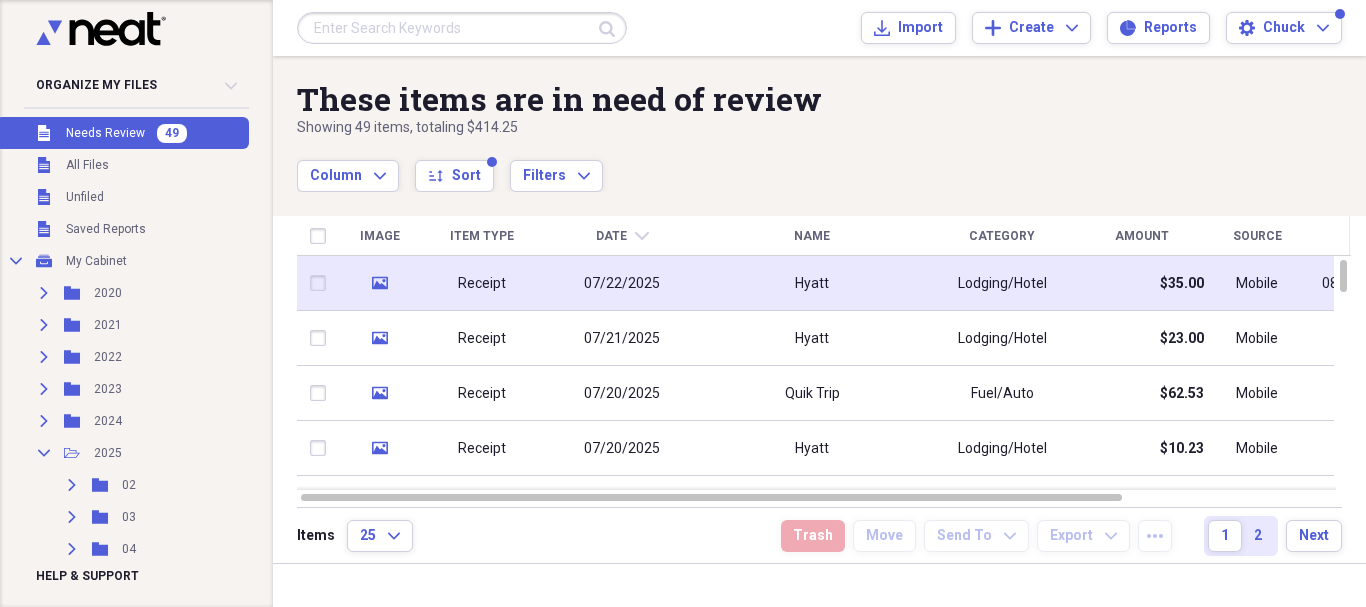 click on "07/22/2025" at bounding box center (622, 283) 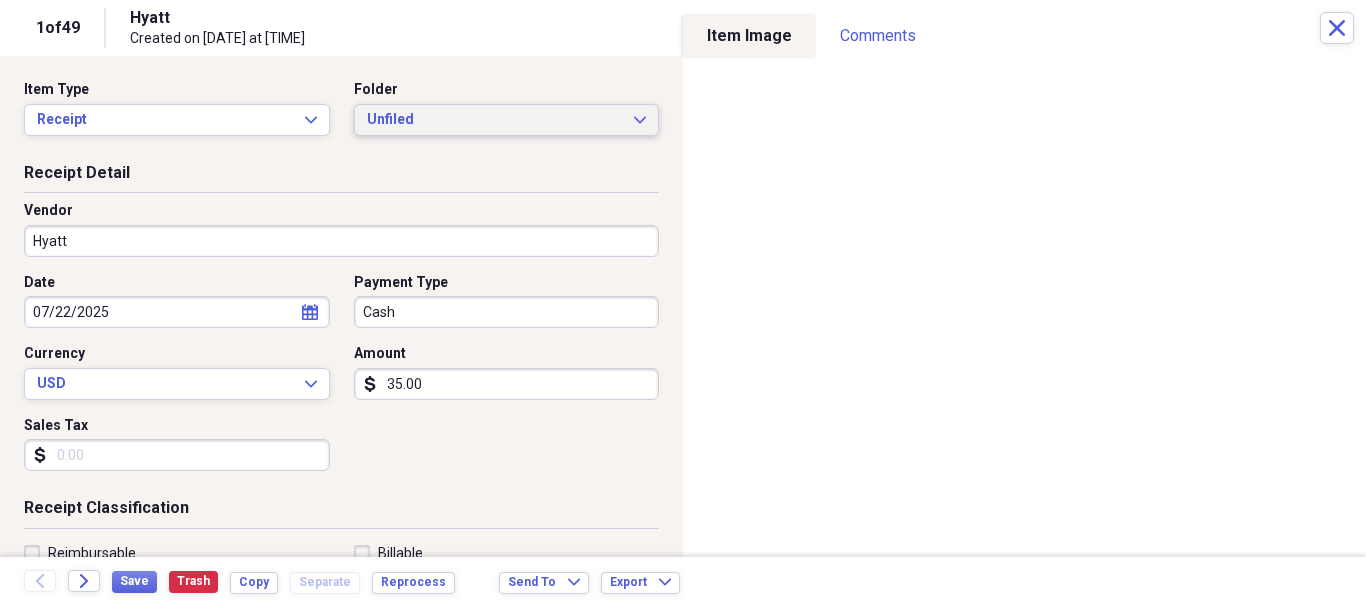 click on "Expand" 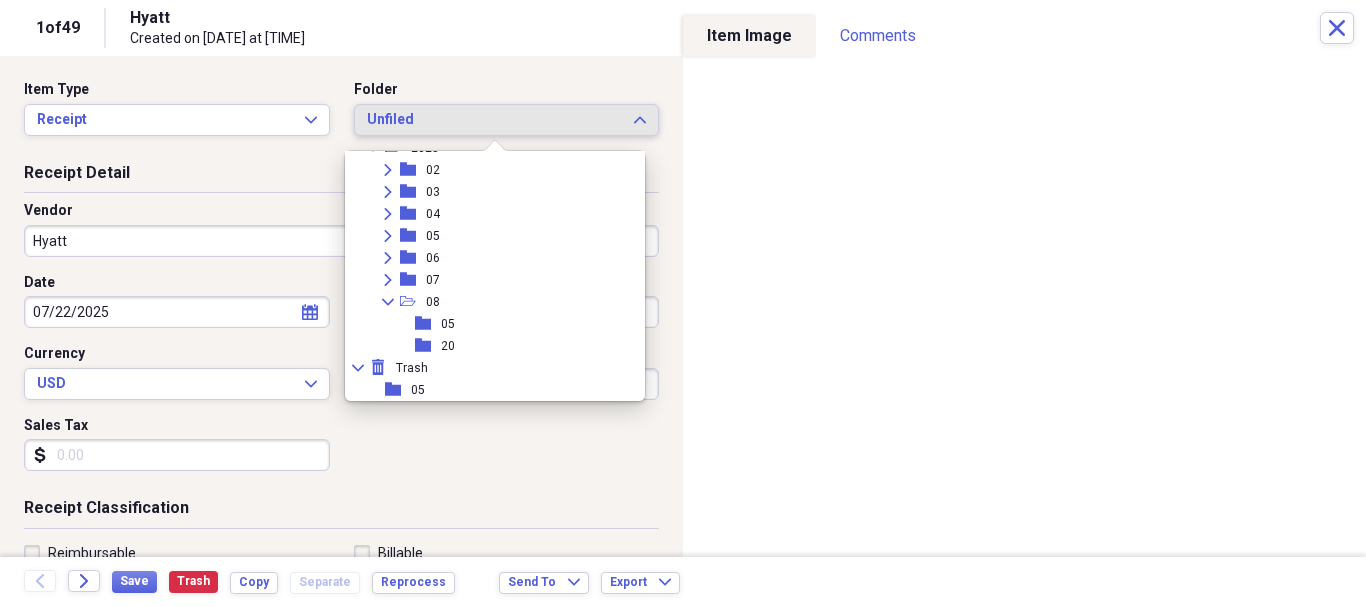 scroll, scrollTop: 186, scrollLeft: 0, axis: vertical 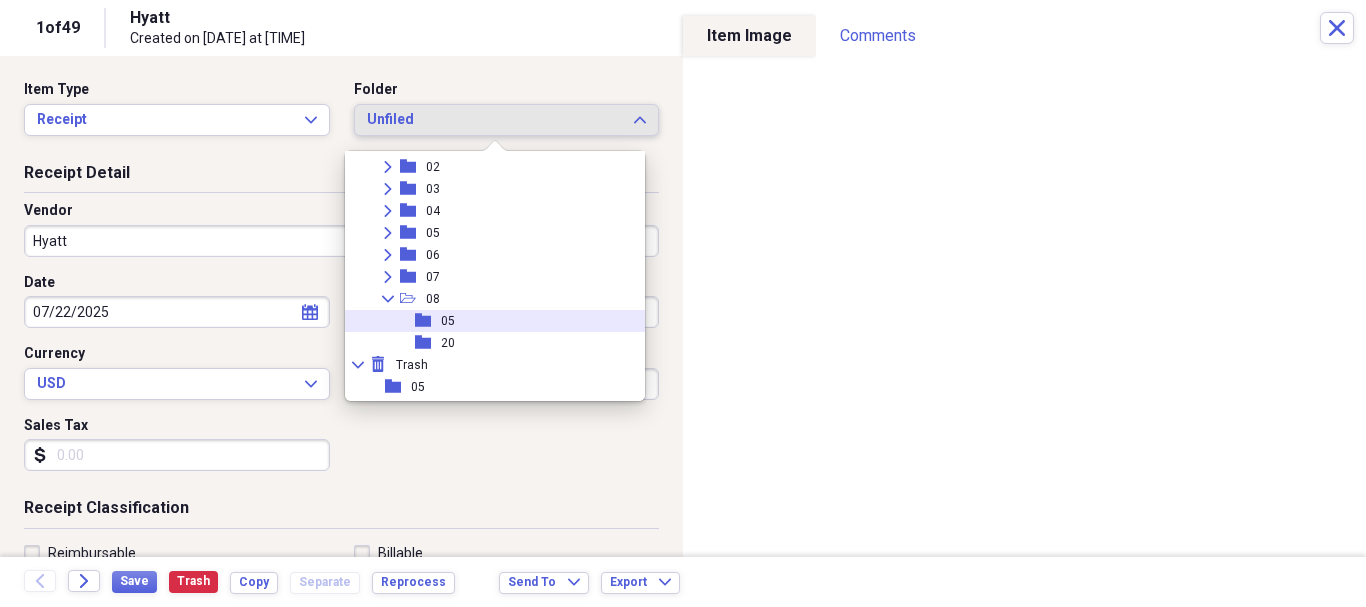 click on "folder 05" at bounding box center [487, 321] 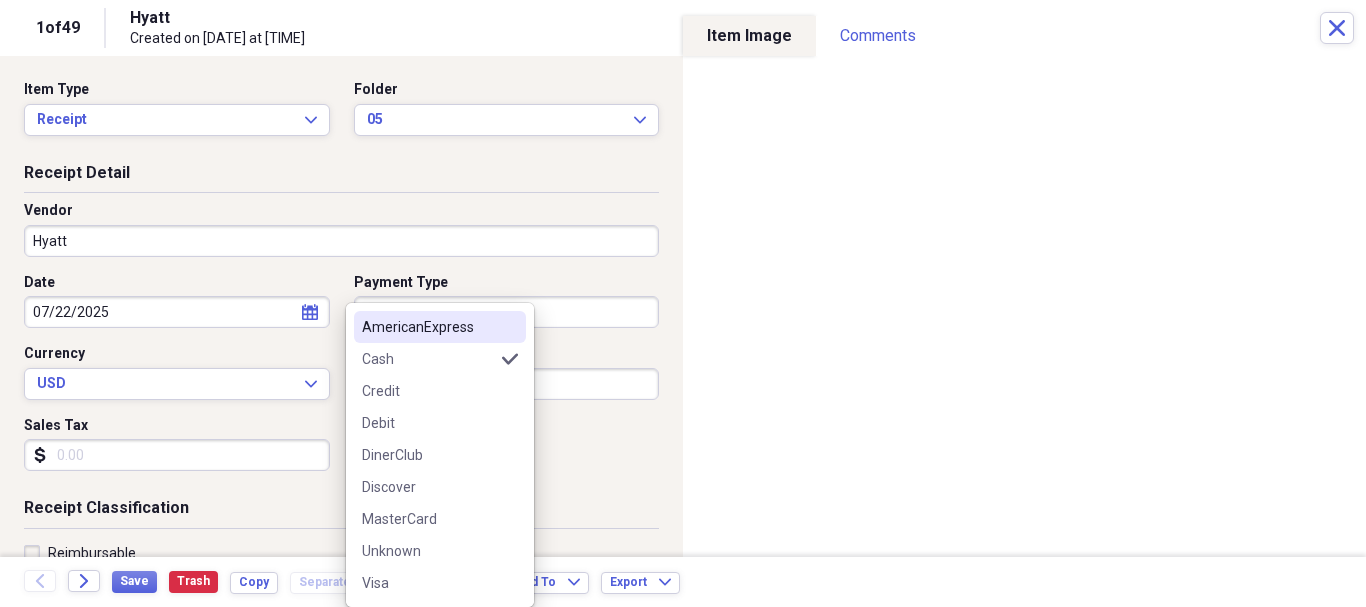 click on "Showing 49 items , totaling $414.25 Column Expand sort Sort Filters  Expand Create Item Expand Image Item Type Date chevron-down Name Category Amount Source Date Added Folder media Receipt [DATE] [VENDOR] Lodging/Hotel $35.00" at bounding box center [683, 303] 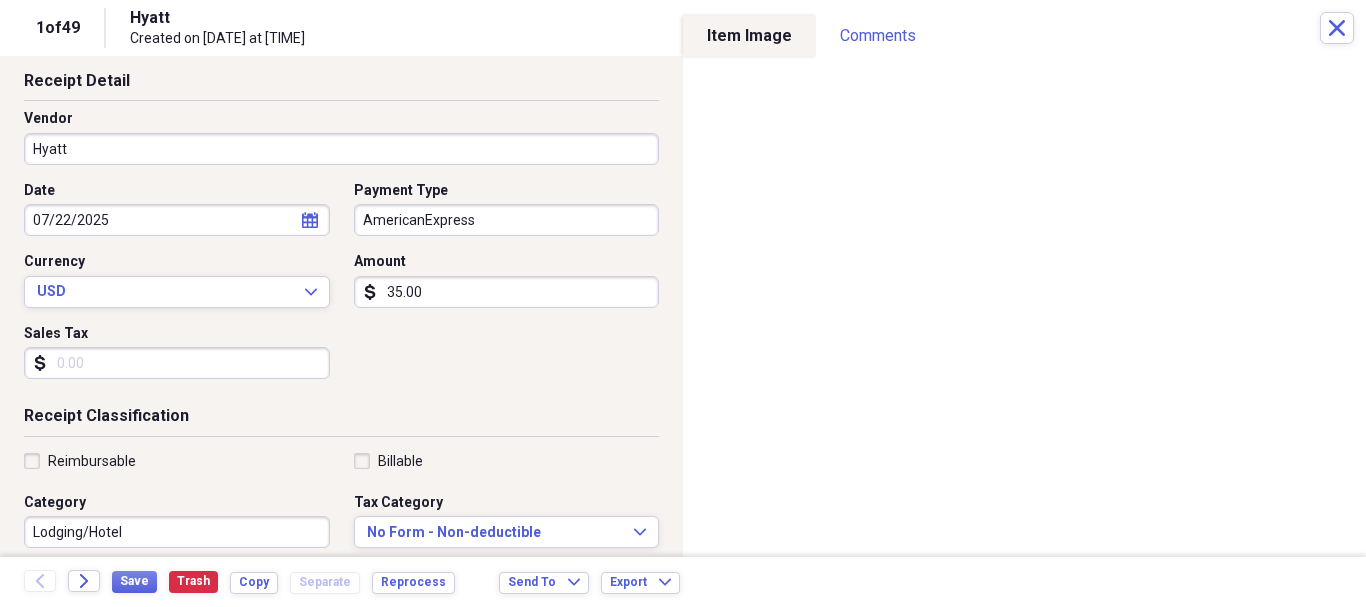 scroll, scrollTop: 97, scrollLeft: 0, axis: vertical 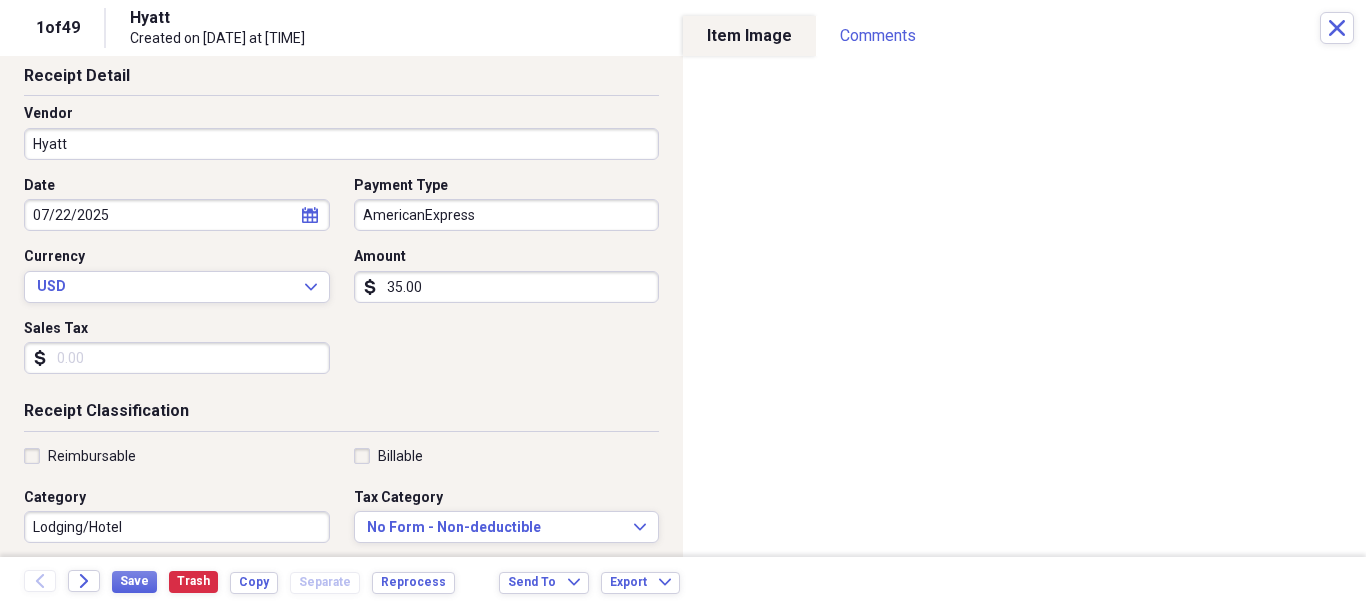 click on "Reimbursable" at bounding box center [80, 456] 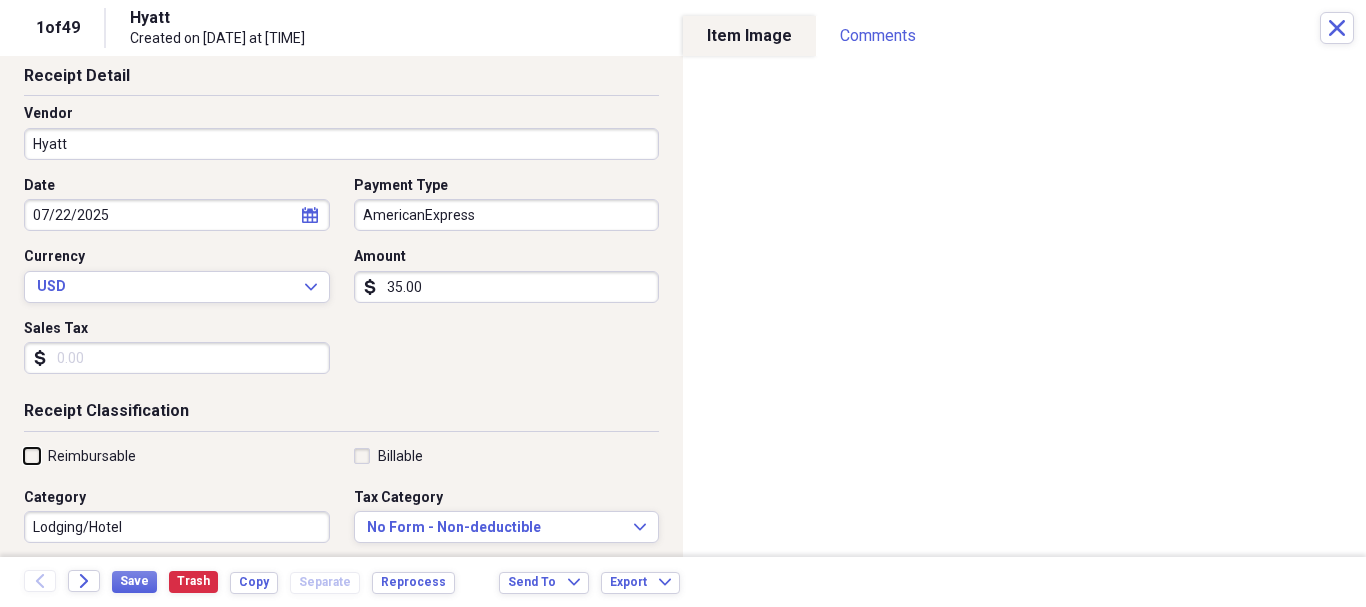click on "Reimbursable" at bounding box center (24, 455) 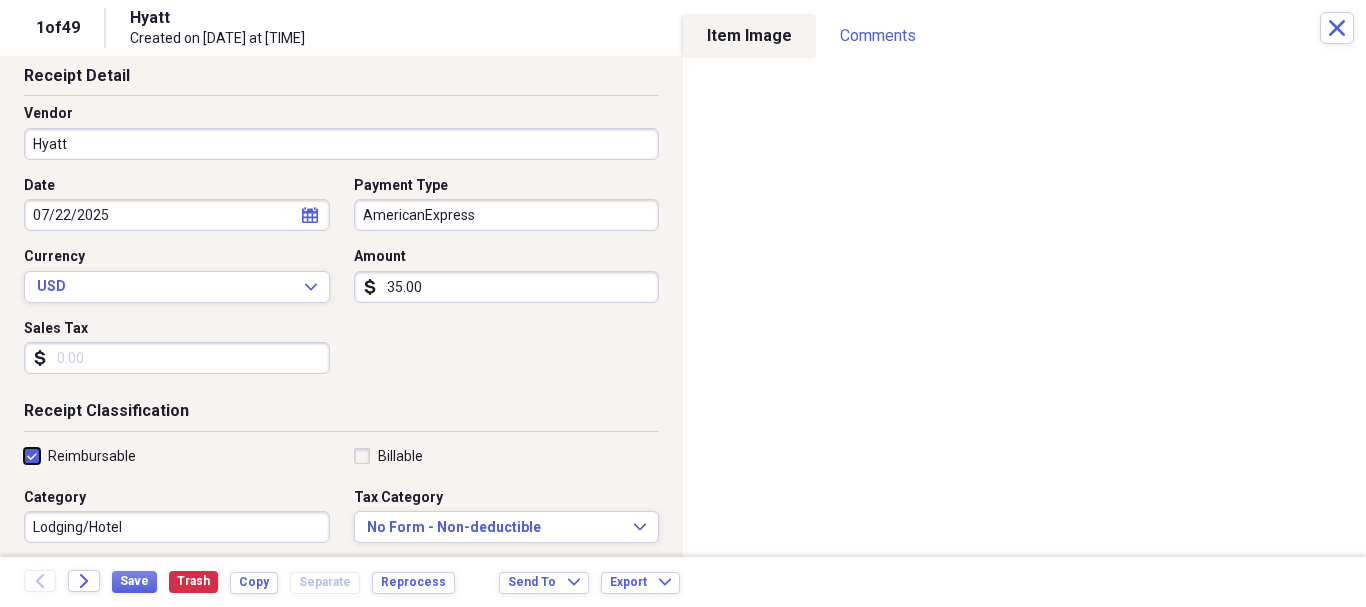 checkbox on "true" 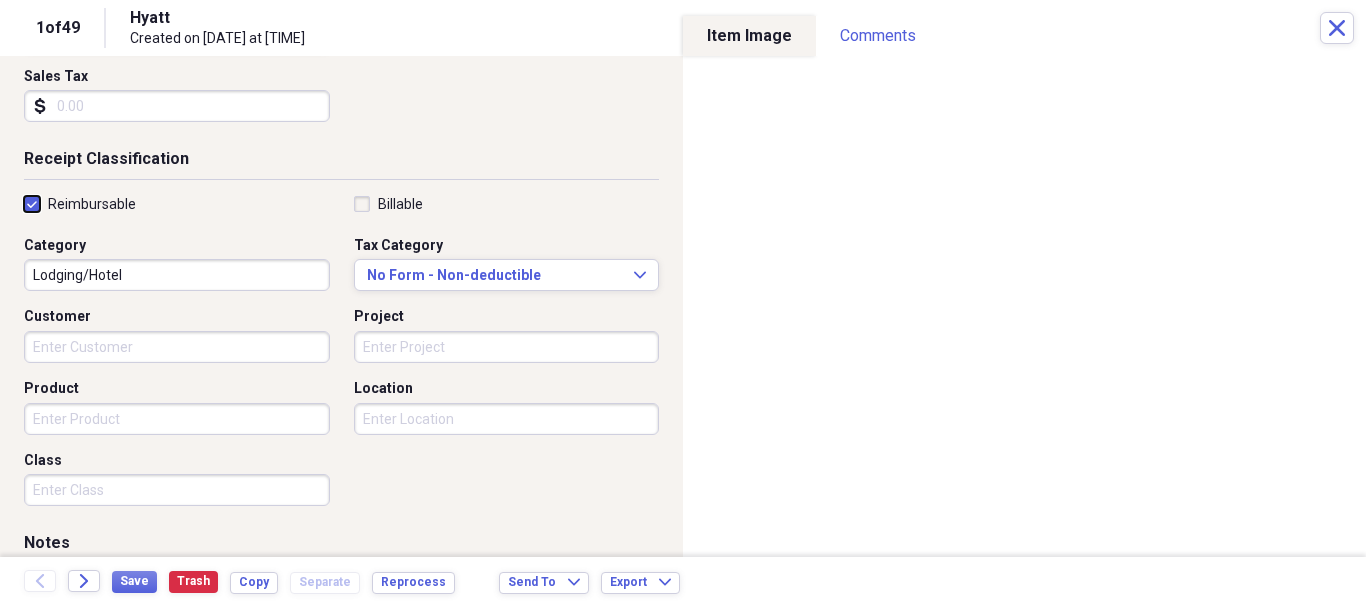 scroll, scrollTop: 351, scrollLeft: 0, axis: vertical 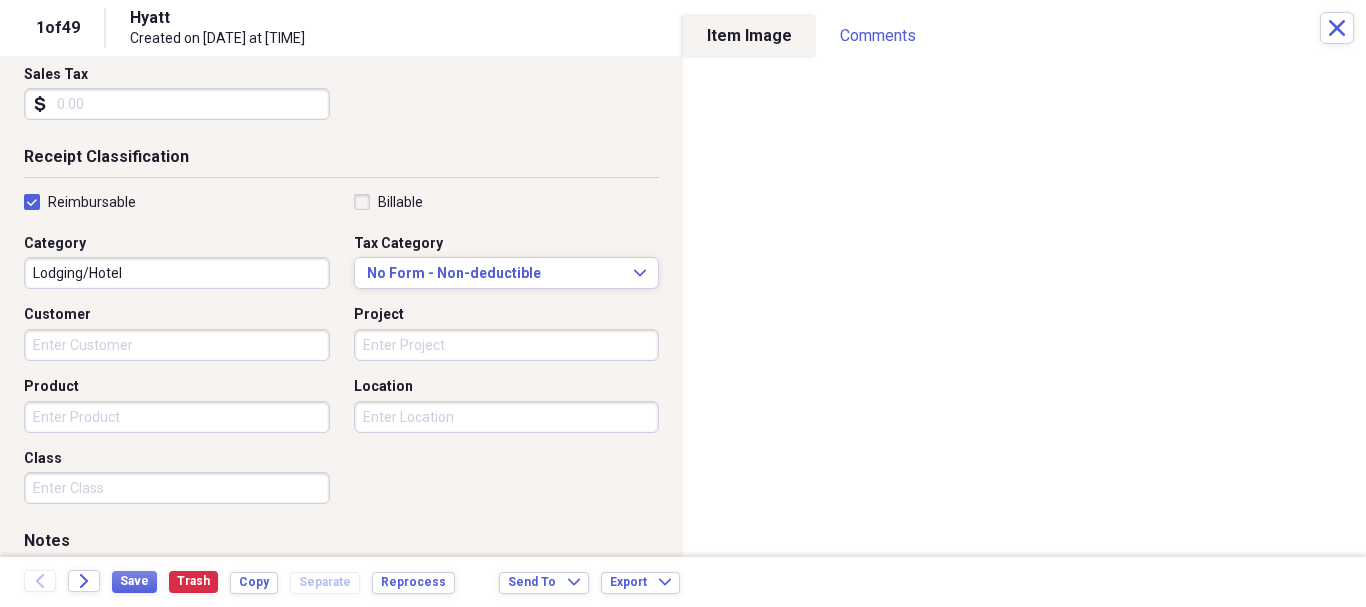 click on "Lodging/Hotel" at bounding box center (177, 273) 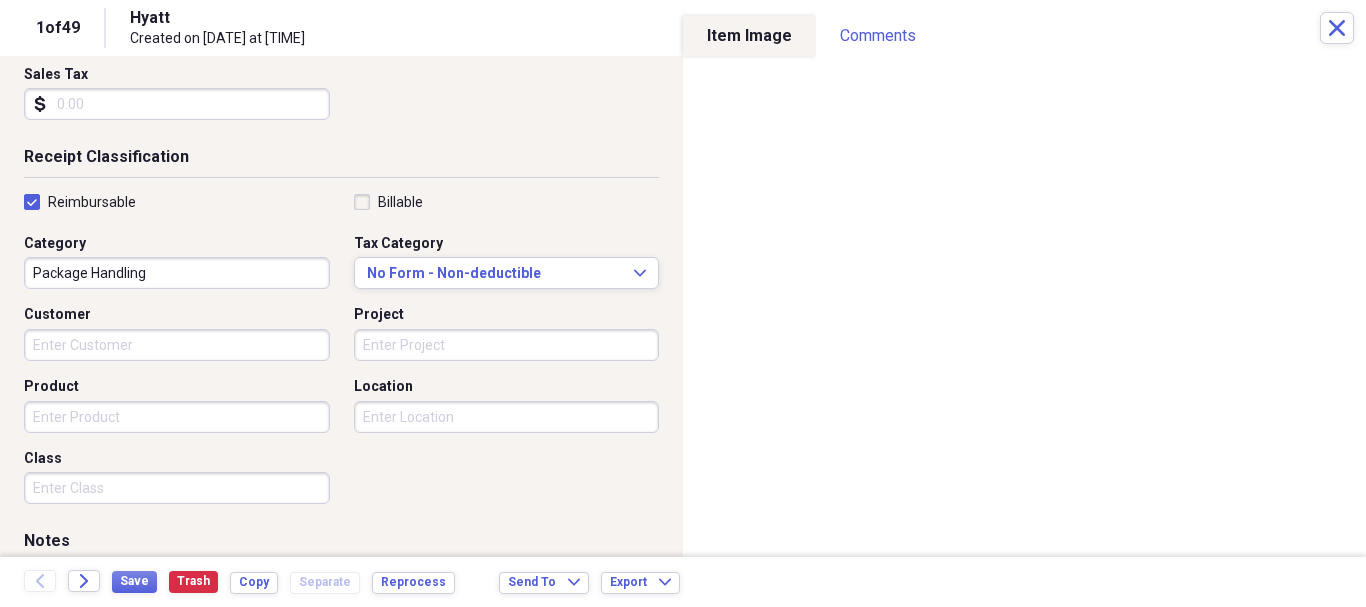 type on "Package Handling" 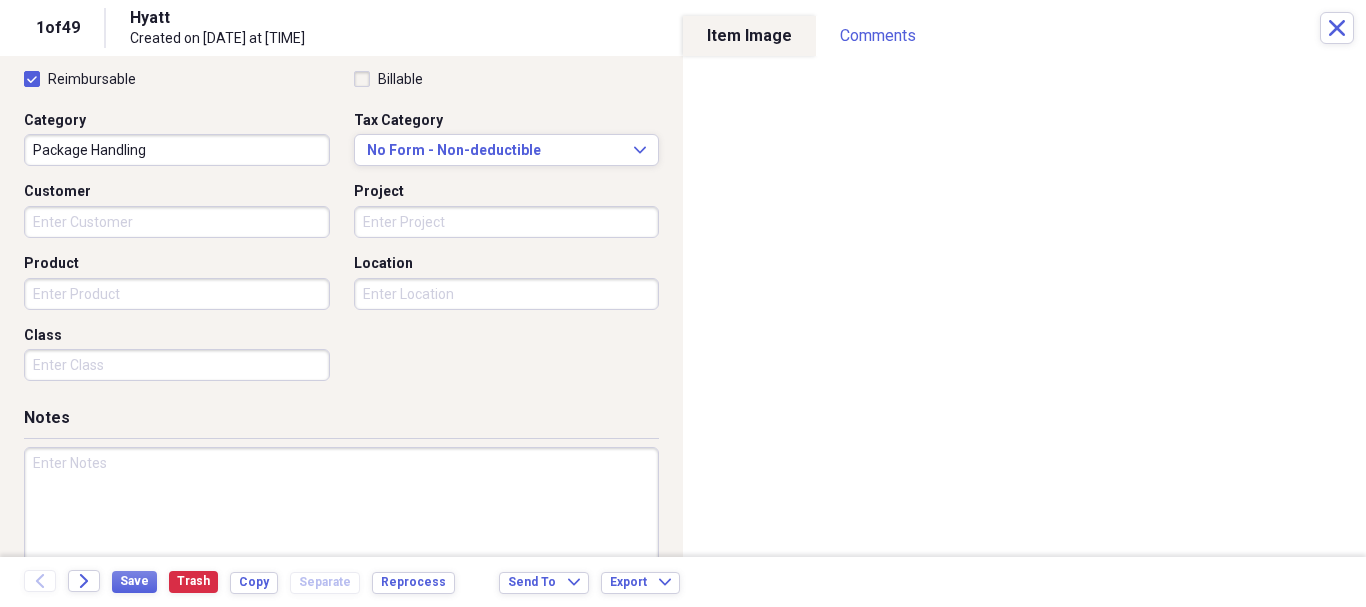 scroll, scrollTop: 502, scrollLeft: 0, axis: vertical 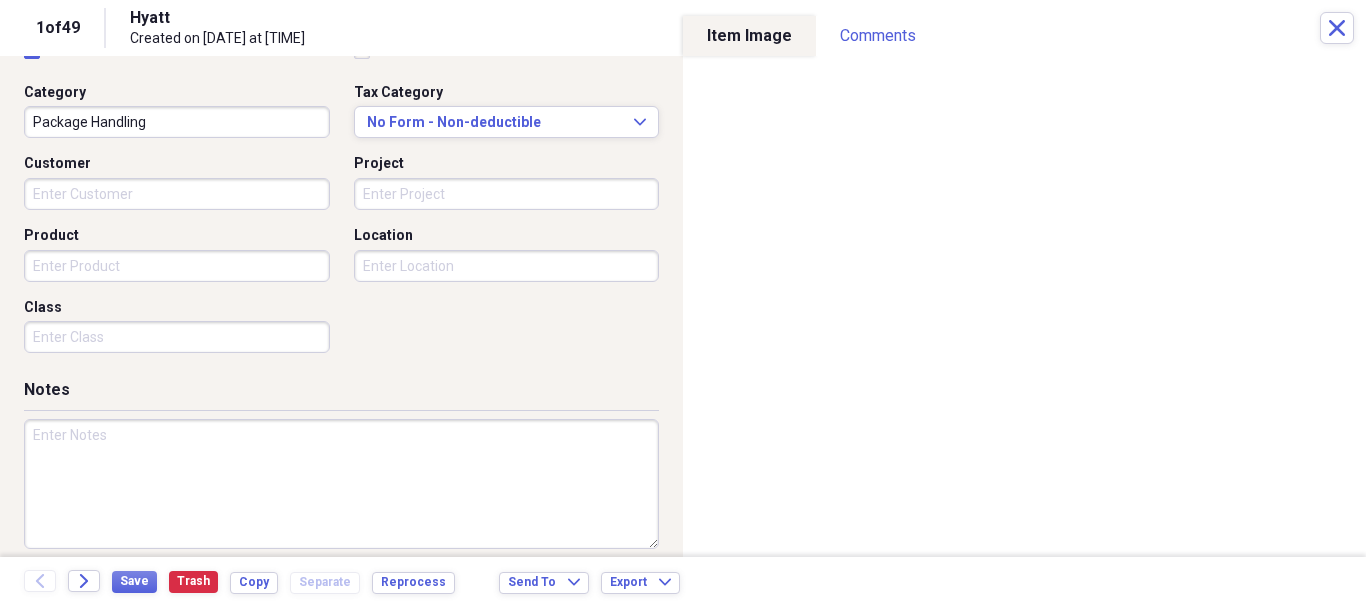click at bounding box center [341, 484] 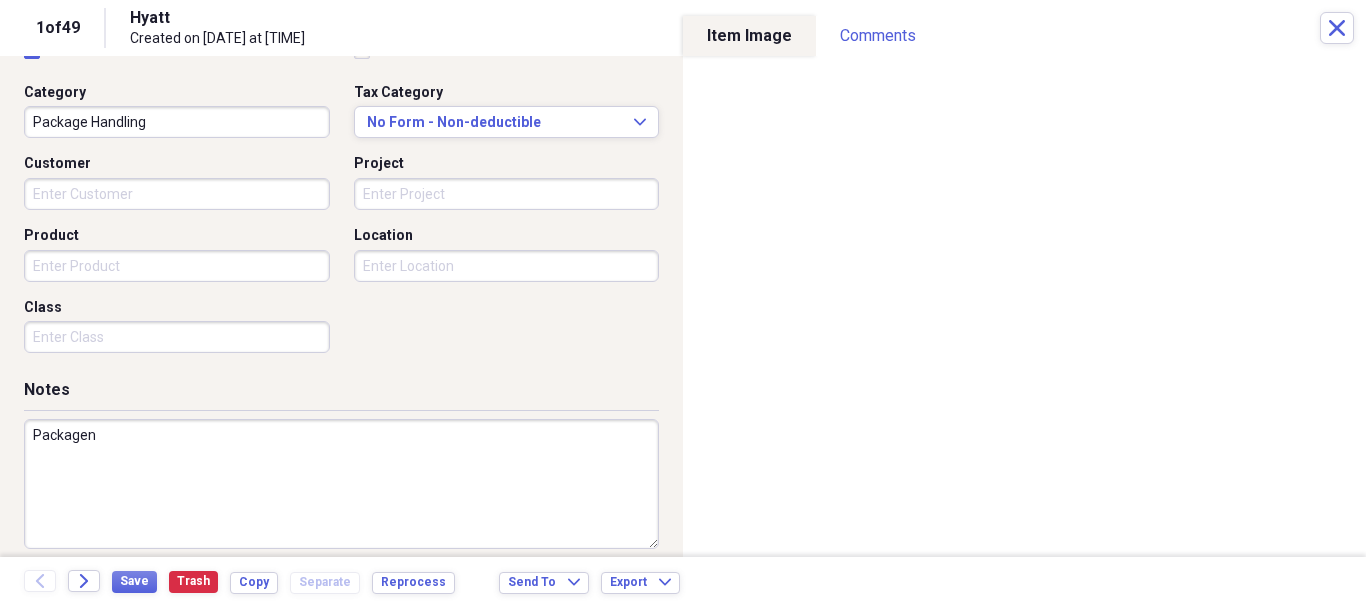 click on "Packagen" at bounding box center (341, 484) 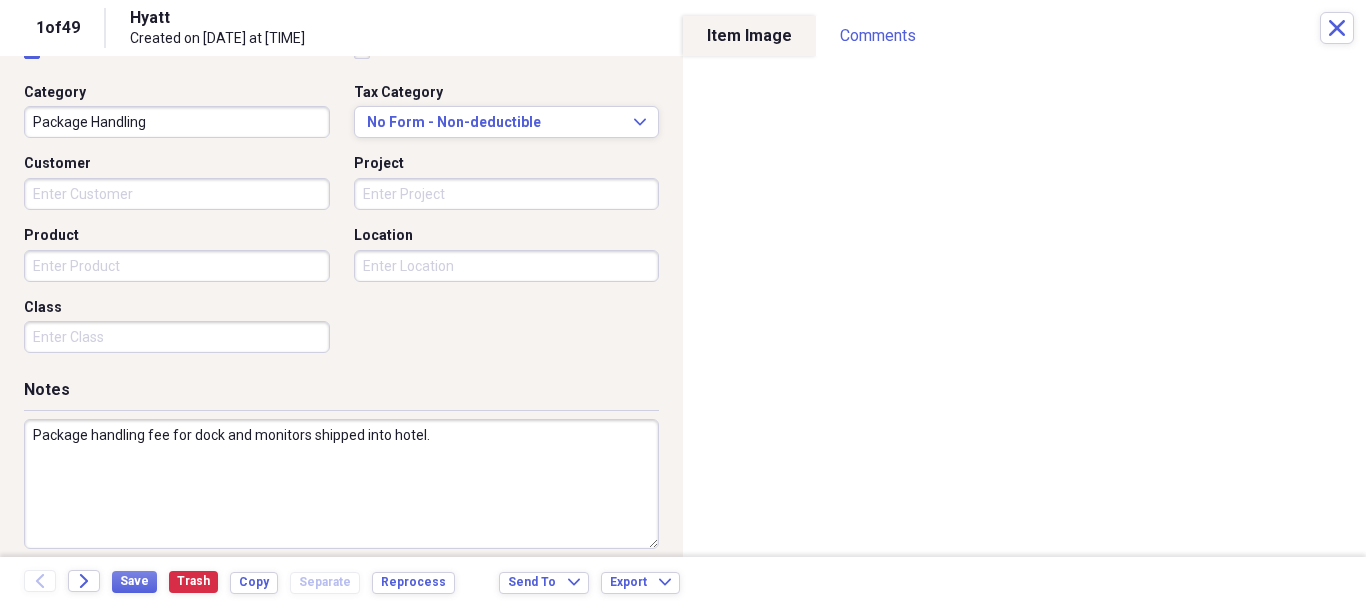 type on "Package handling fee for dock and monitors shipped into hotel." 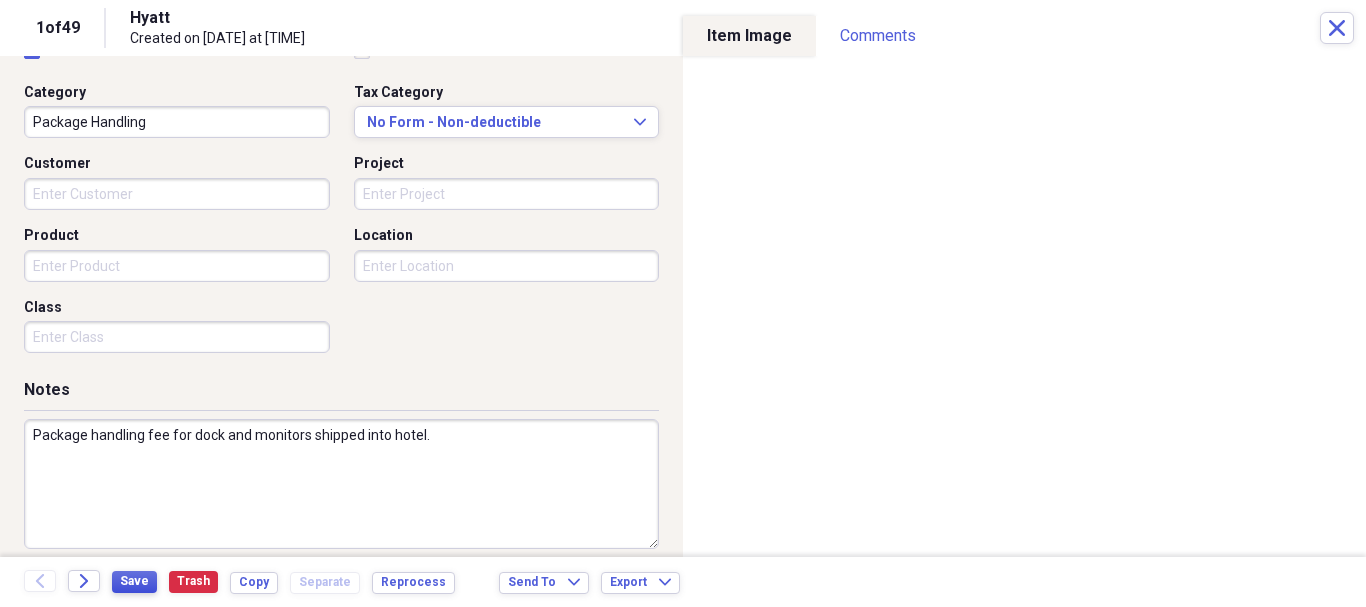 click on "Save" at bounding box center (134, 581) 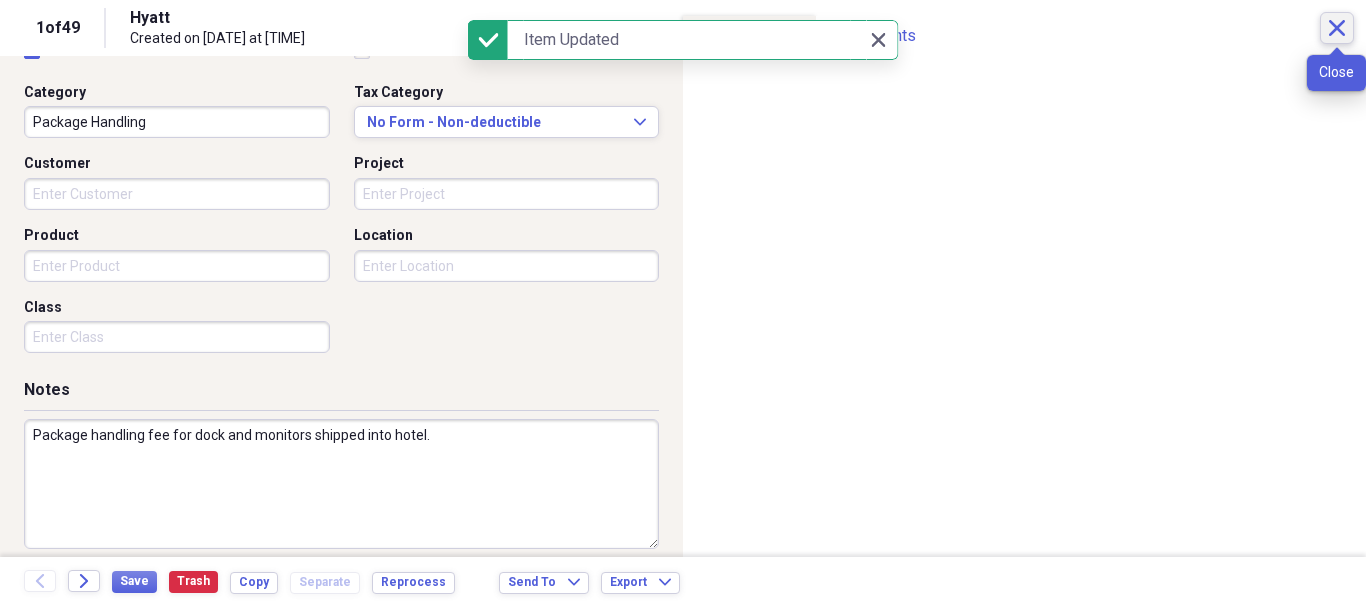 click on "Close" 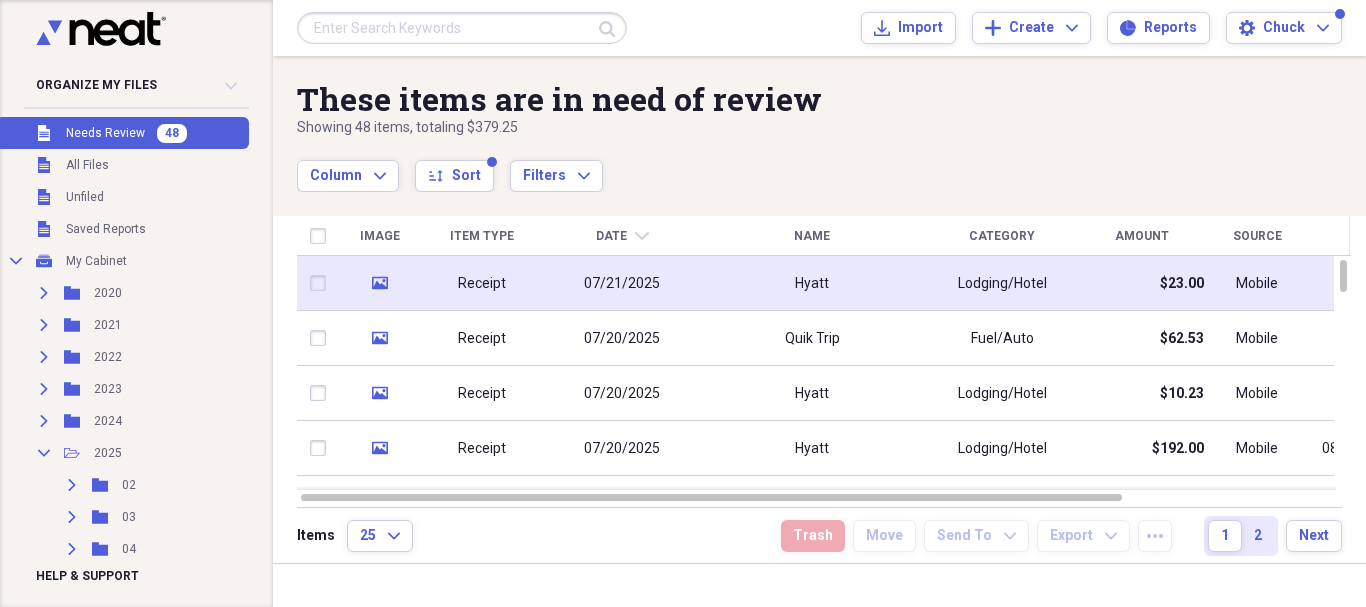 click on "Receipt" at bounding box center [482, 283] 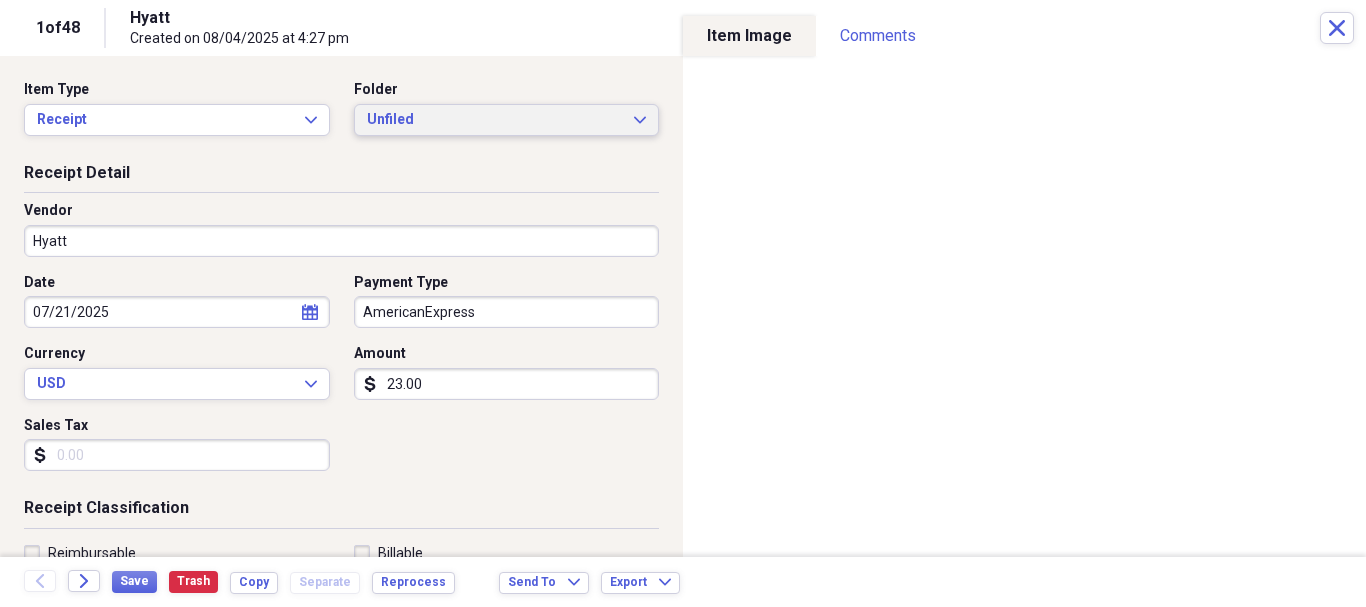 click on "Expand" 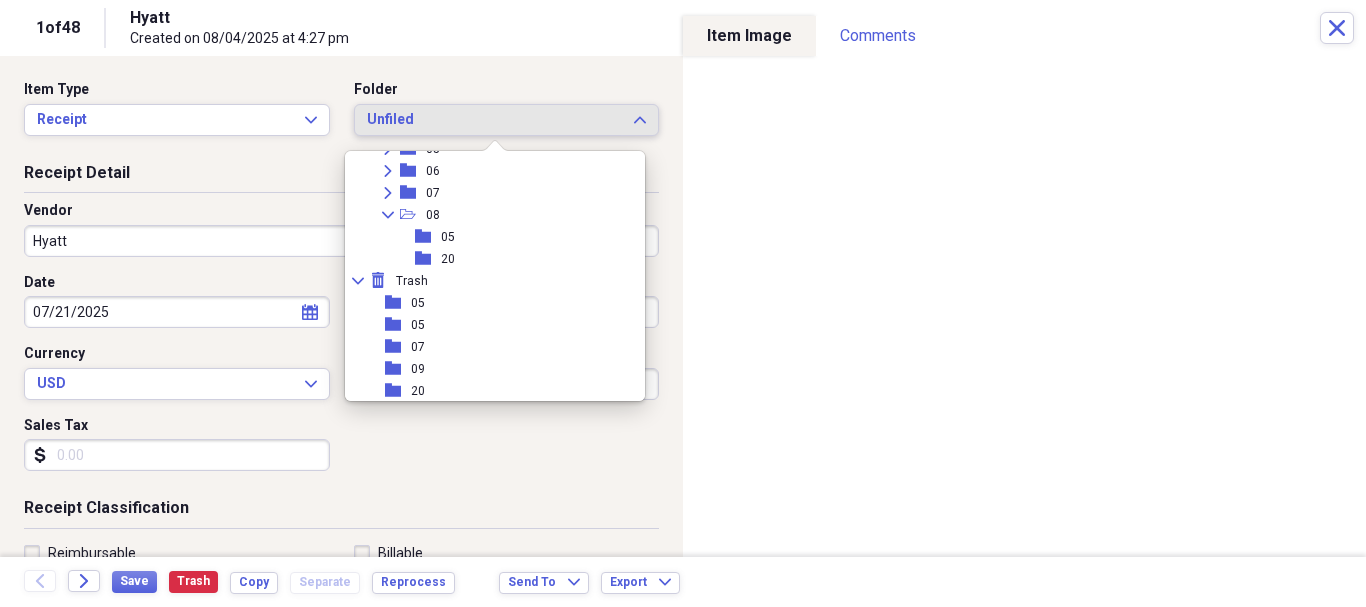 scroll, scrollTop: 273, scrollLeft: 0, axis: vertical 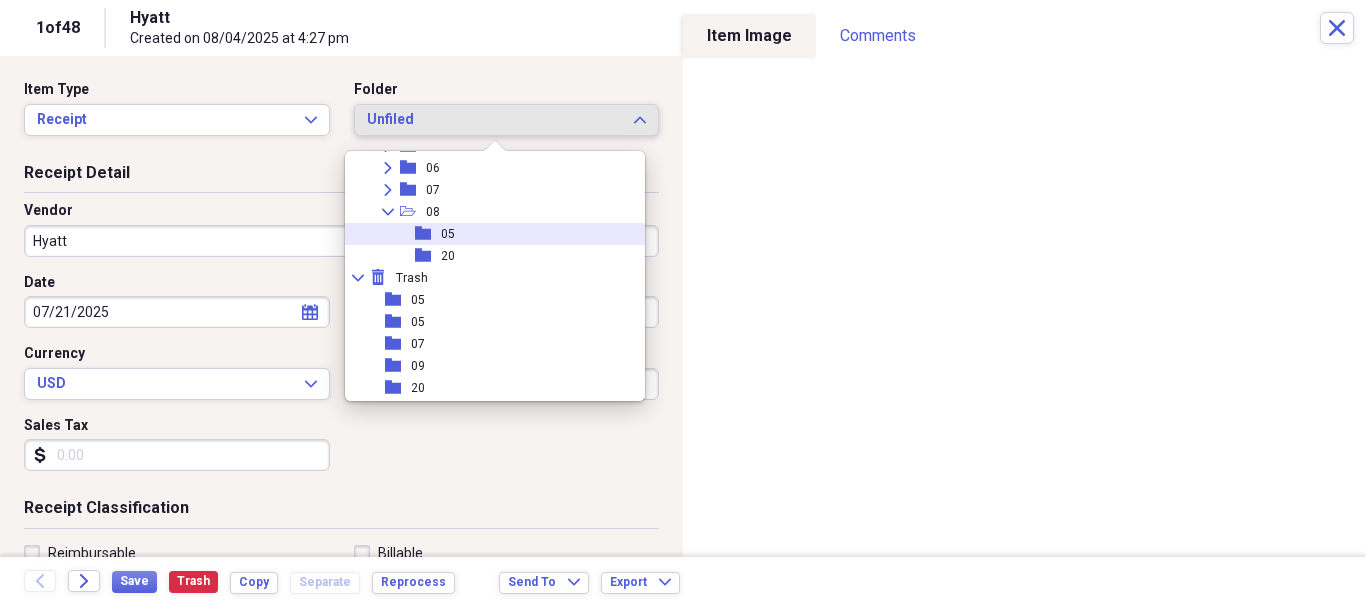 click on "05" at bounding box center (448, 234) 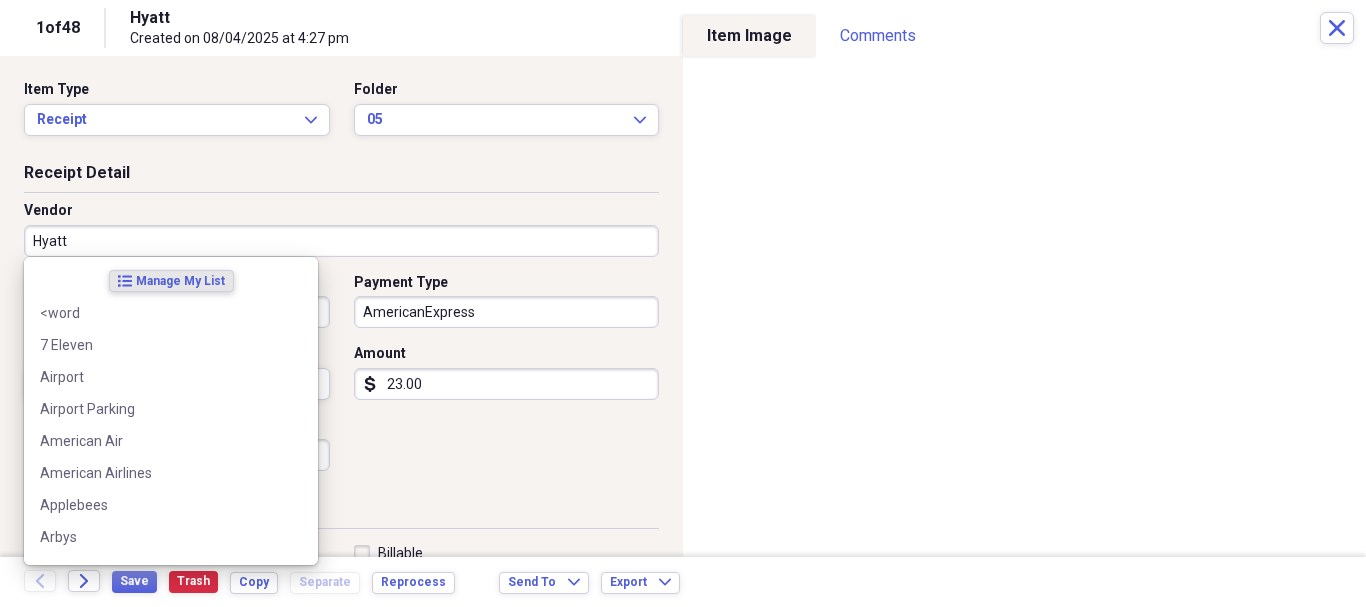 click on "Hyatt" at bounding box center [341, 241] 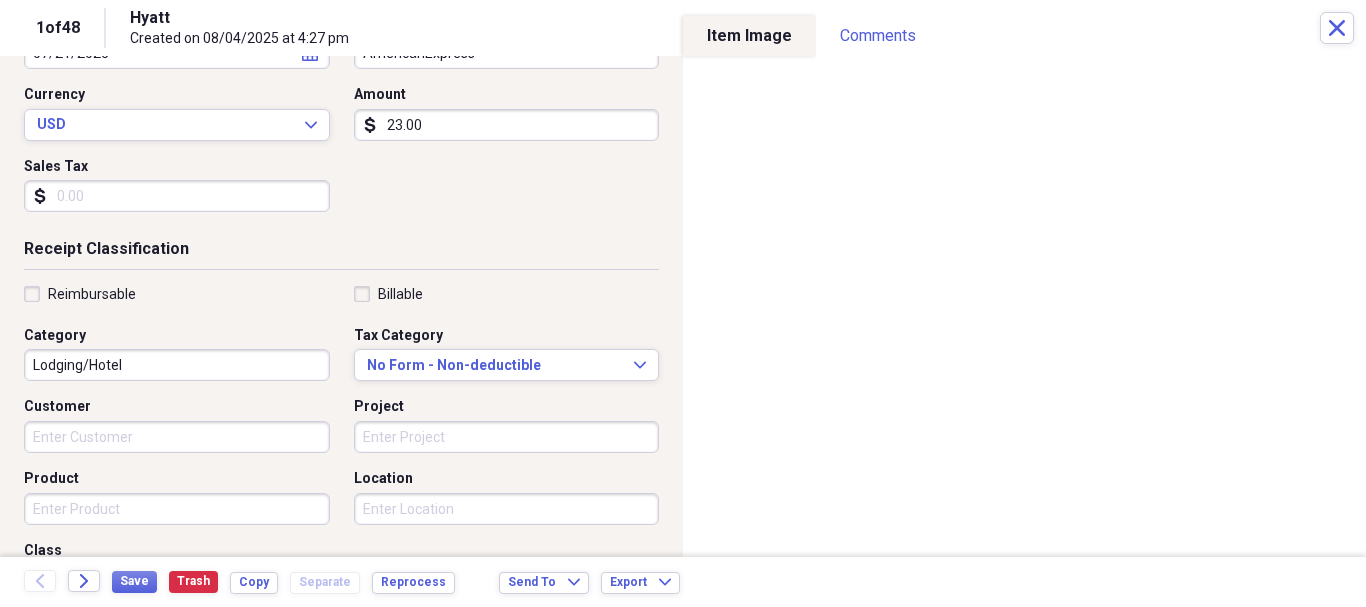 scroll, scrollTop: 274, scrollLeft: 0, axis: vertical 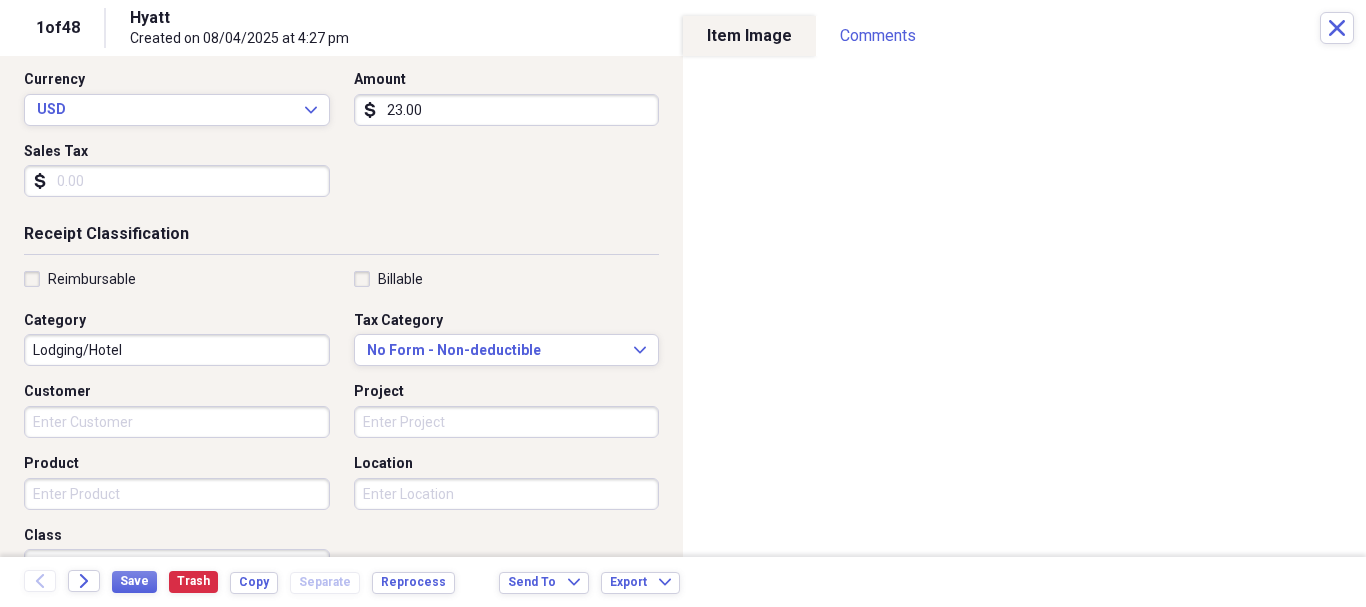 click on "Lodging/Hotel" at bounding box center [177, 350] 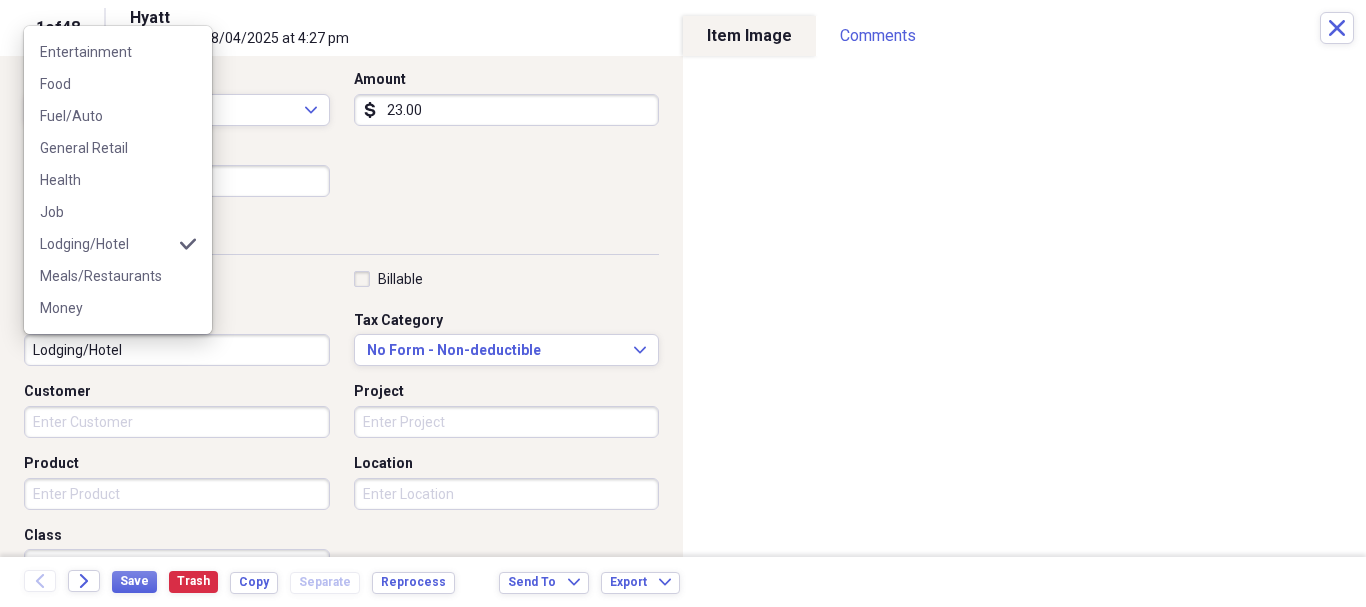 scroll, scrollTop: 160, scrollLeft: 0, axis: vertical 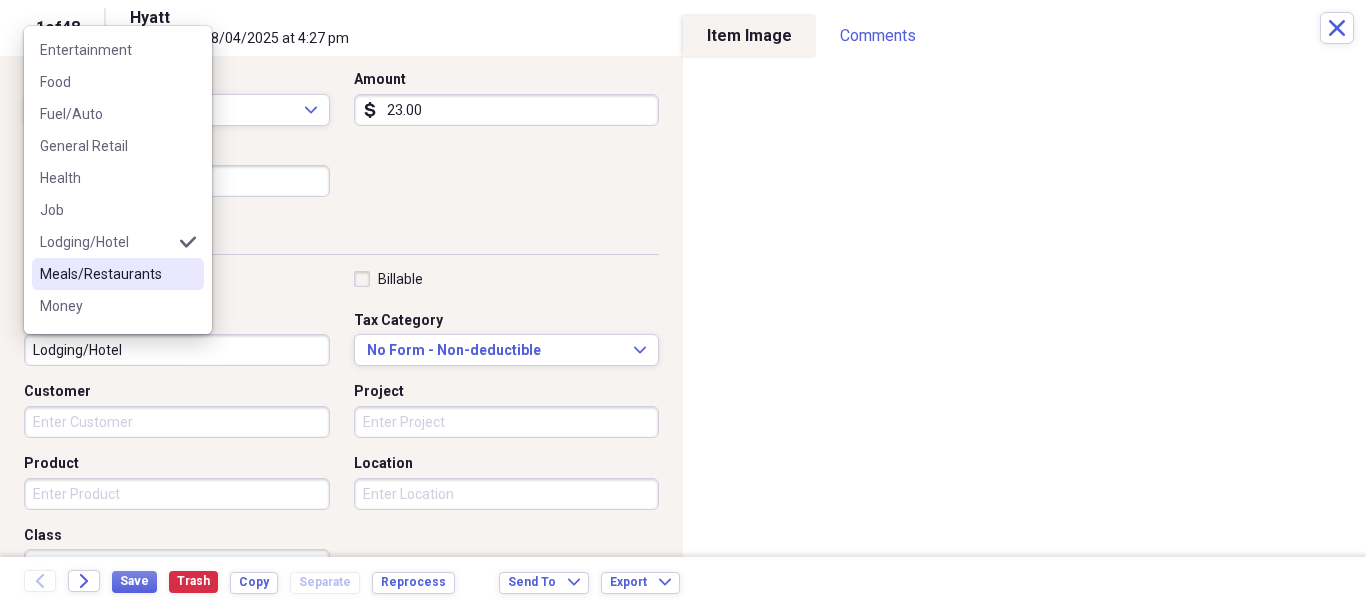 click on "Meals/Restaurants" at bounding box center (106, 274) 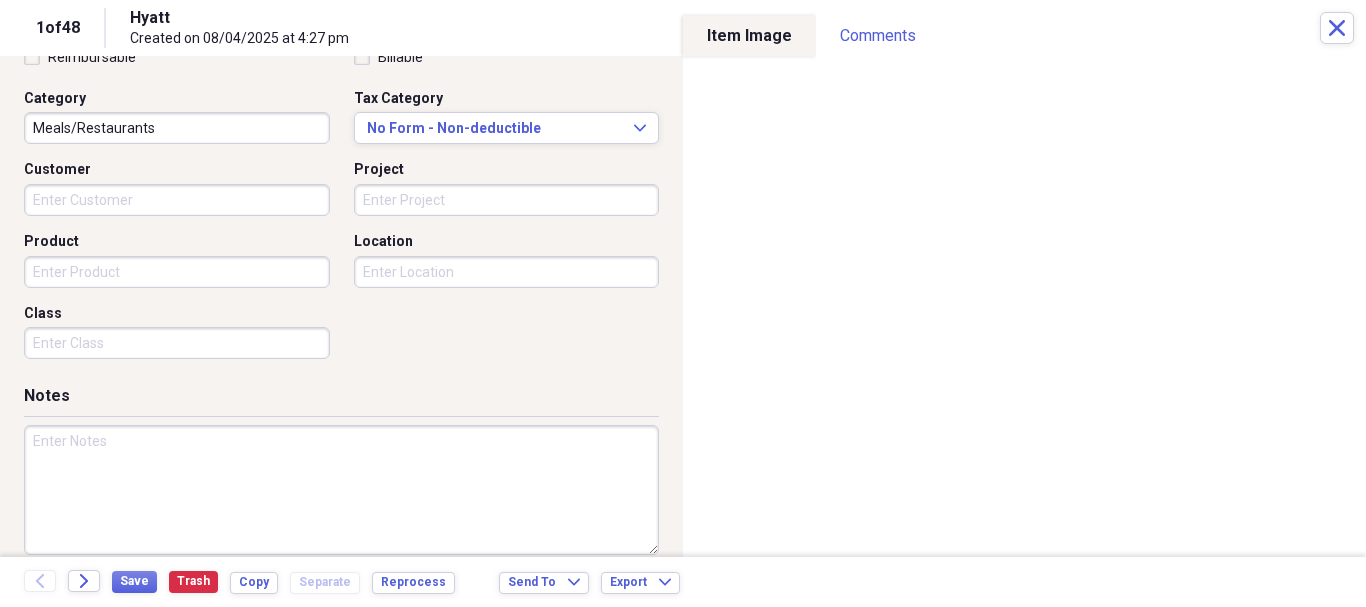 scroll, scrollTop: 478, scrollLeft: 0, axis: vertical 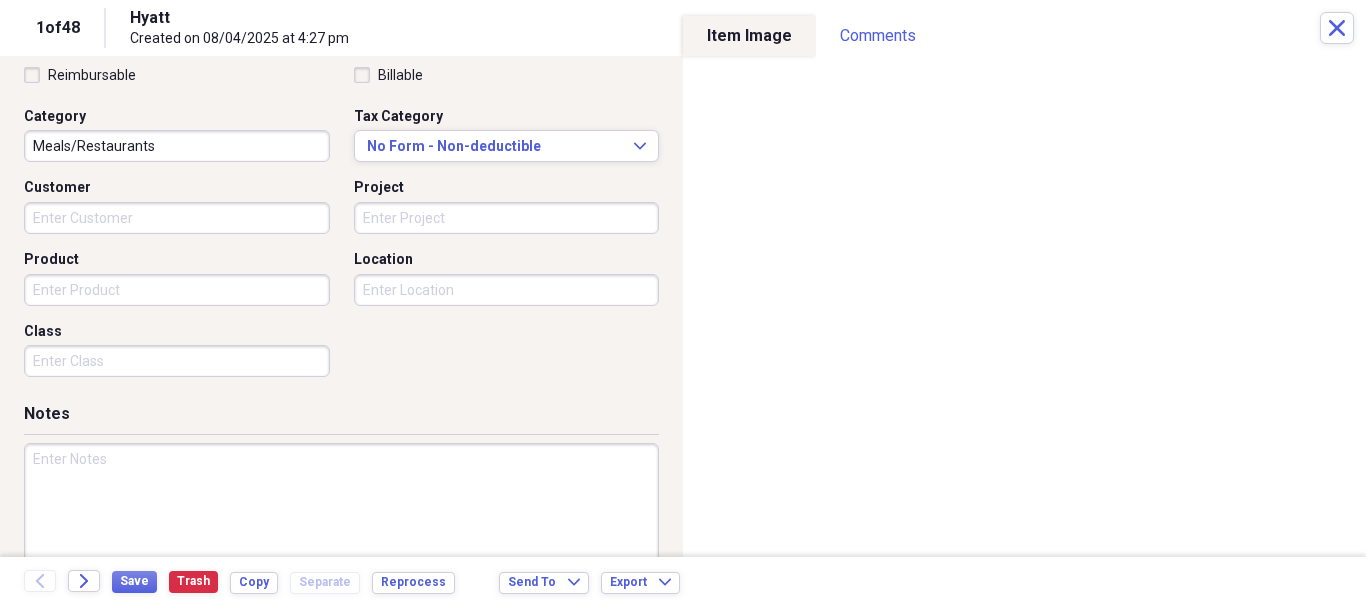 click on "Reimbursable" at bounding box center [80, 75] 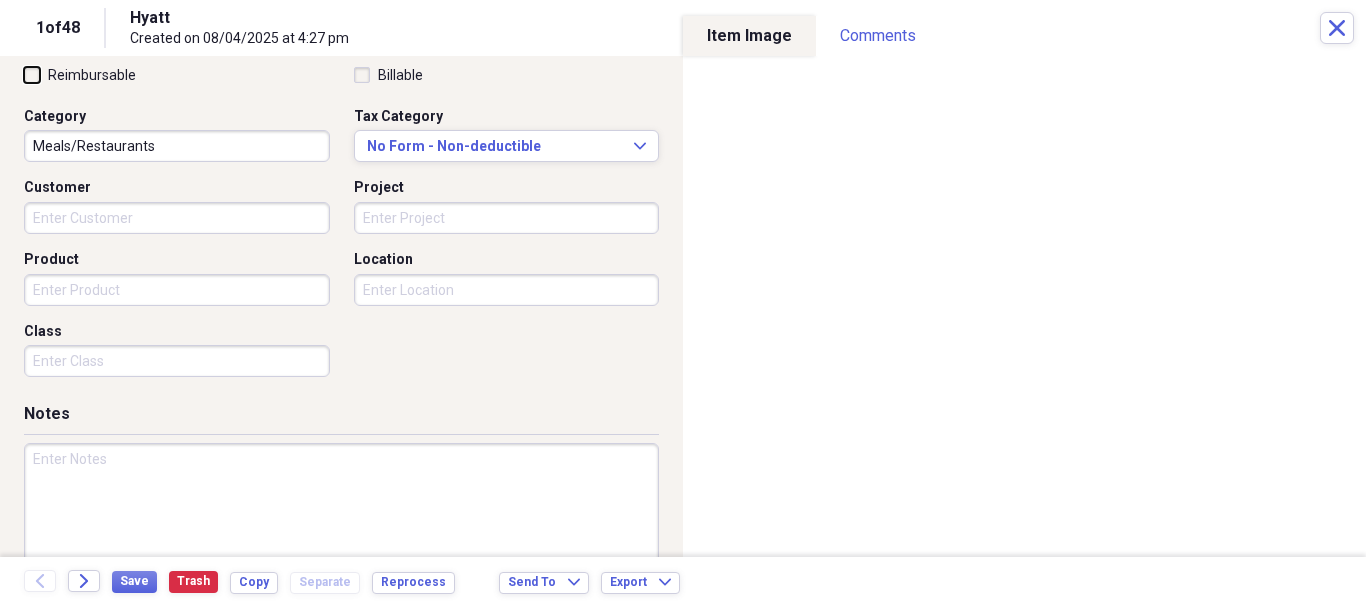 click on "Reimbursable" at bounding box center [24, 74] 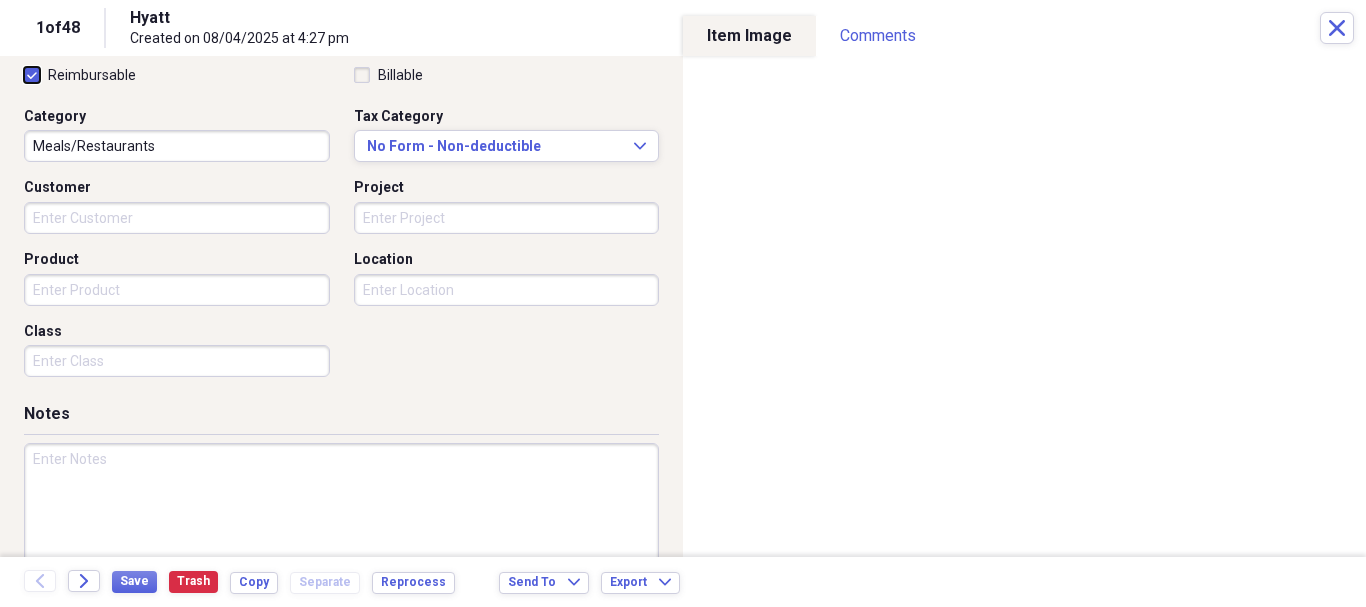 checkbox on "true" 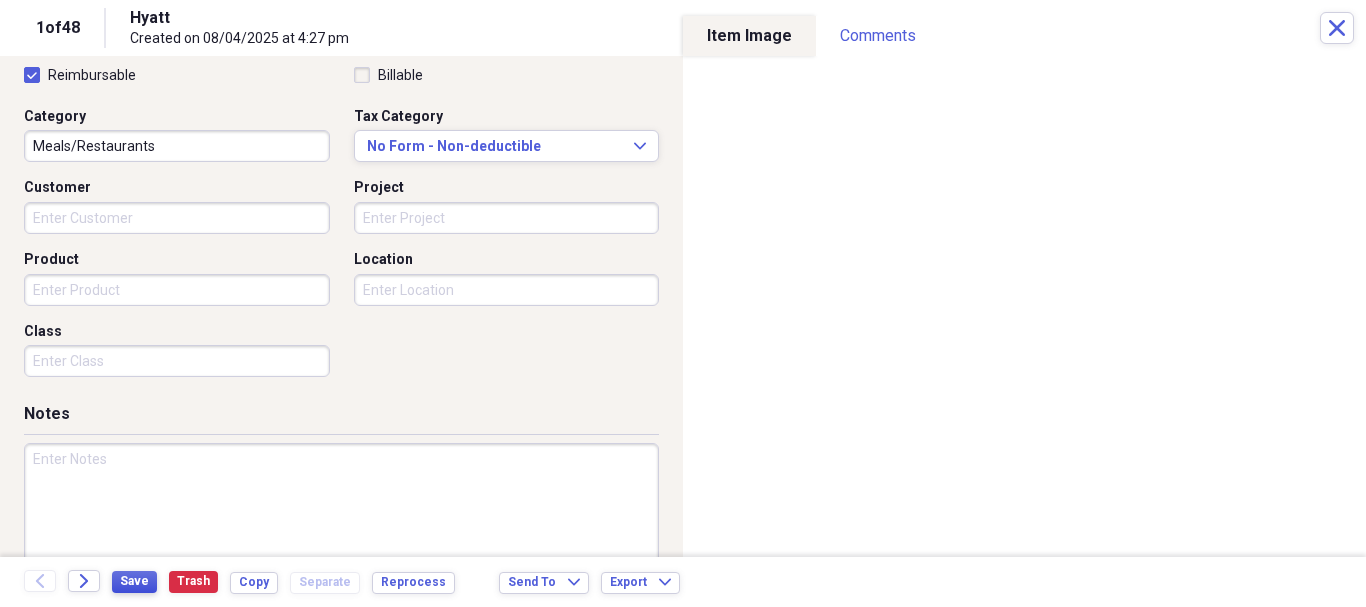 click on "Save" at bounding box center [134, 581] 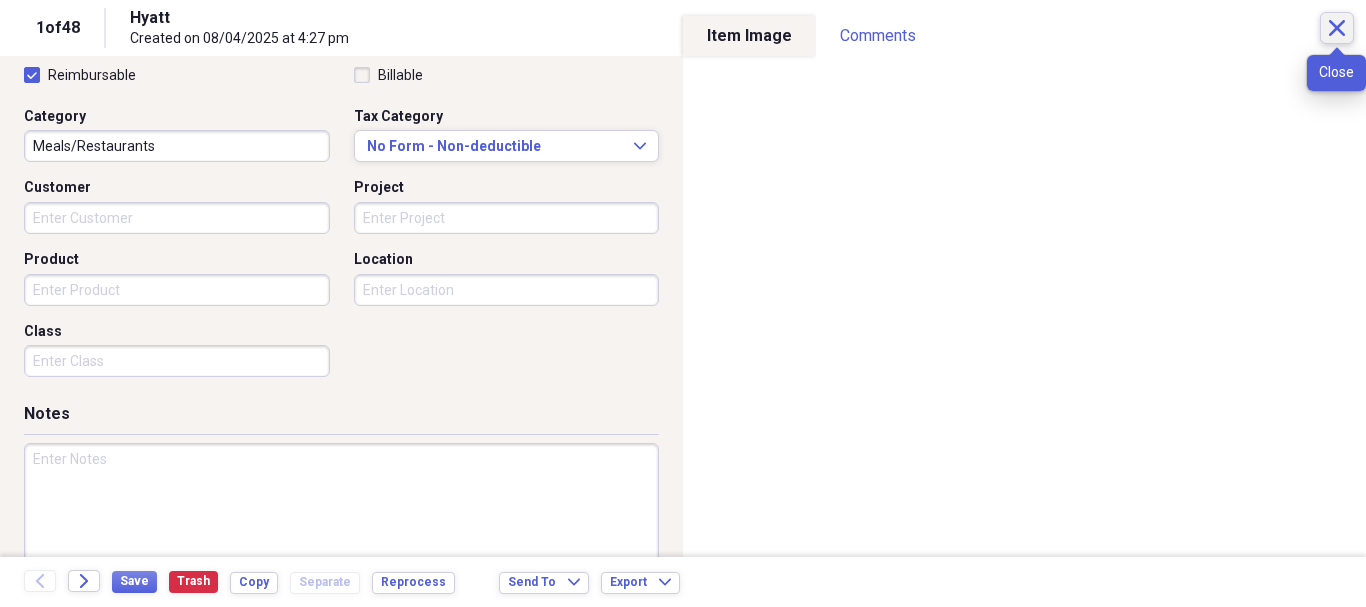click on "Close" at bounding box center (1337, 28) 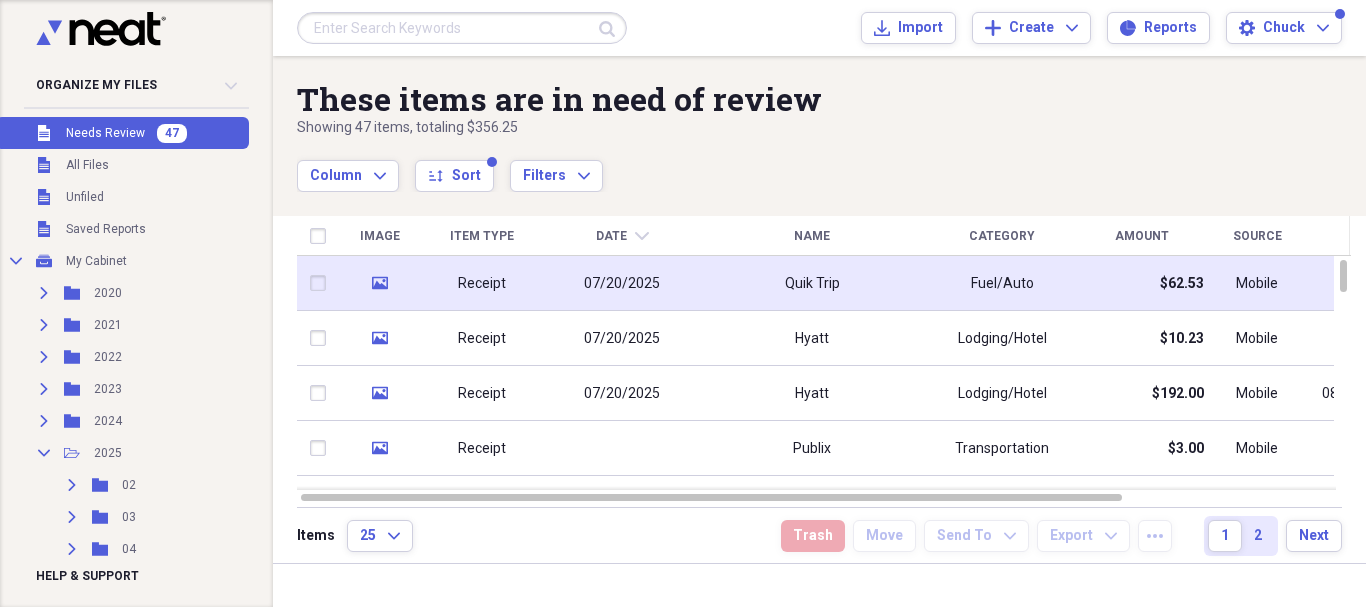 click on "07/20/2025" at bounding box center (622, 283) 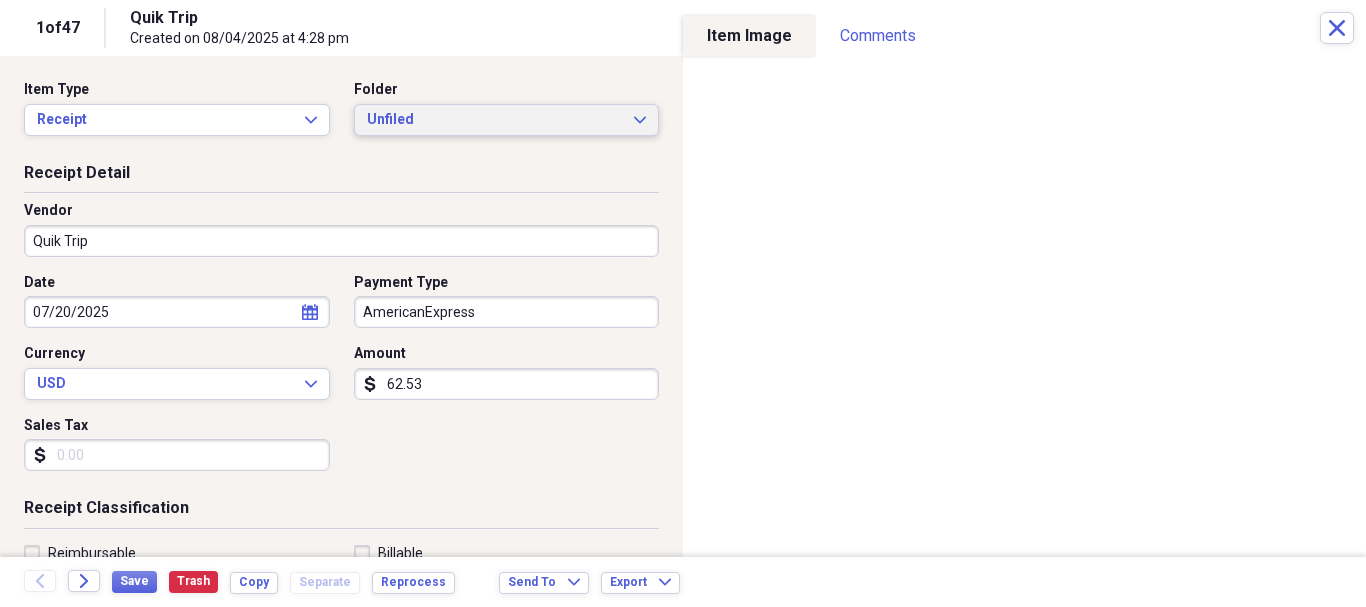 click on "Expand" 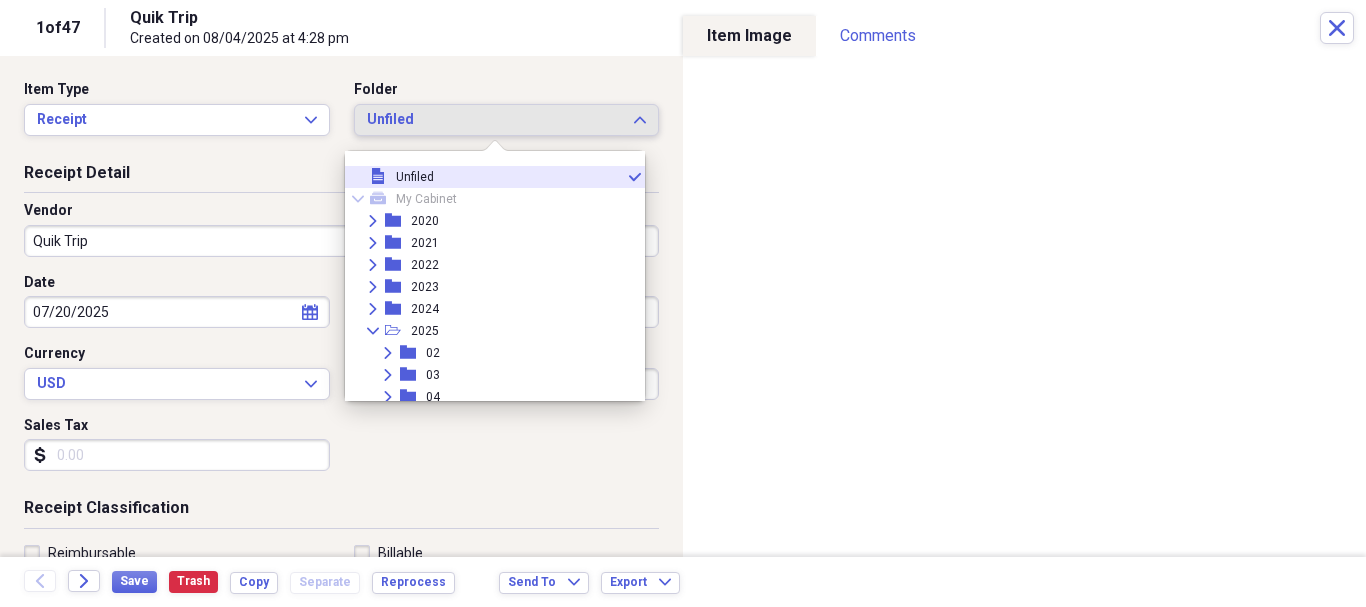 scroll, scrollTop: 140, scrollLeft: 0, axis: vertical 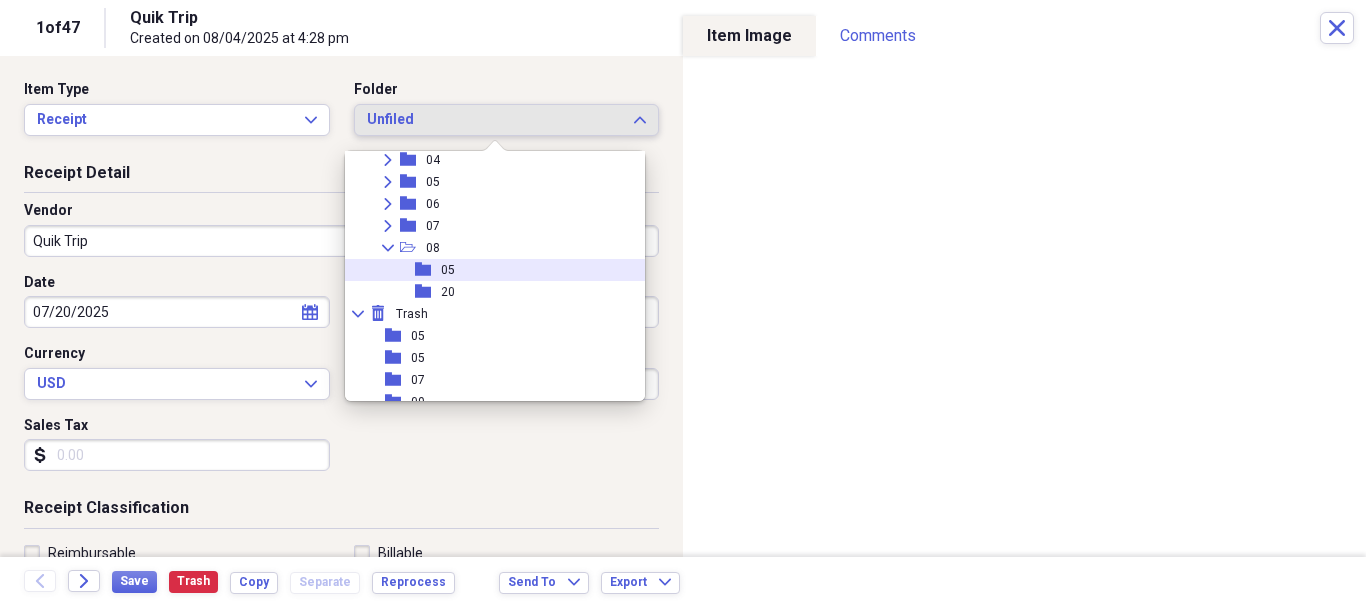 click on "folder 05" at bounding box center (487, 270) 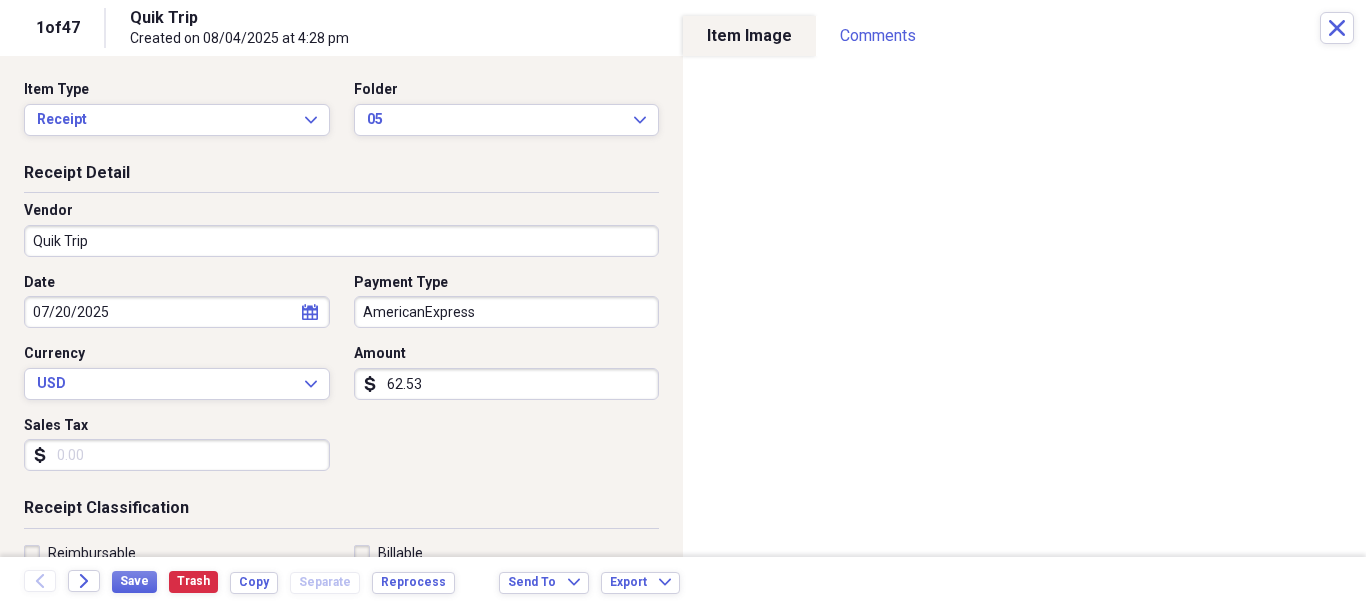 click on "Reimbursable" at bounding box center [80, 553] 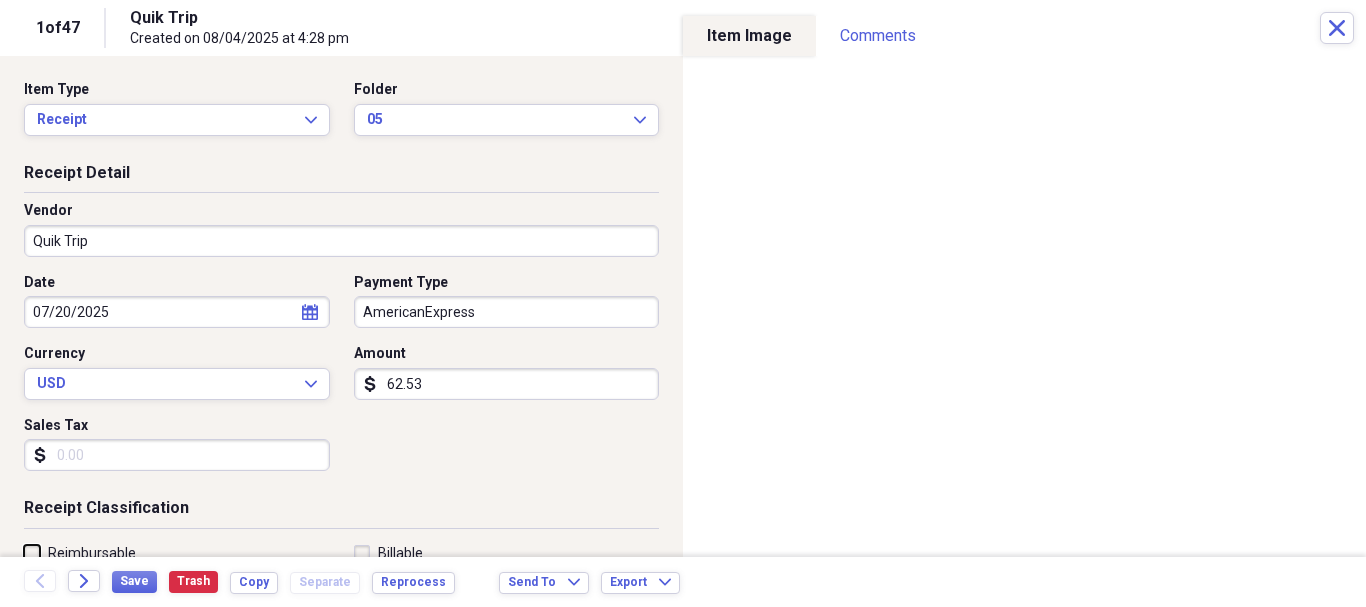 click on "Reimbursable" at bounding box center [24, 552] 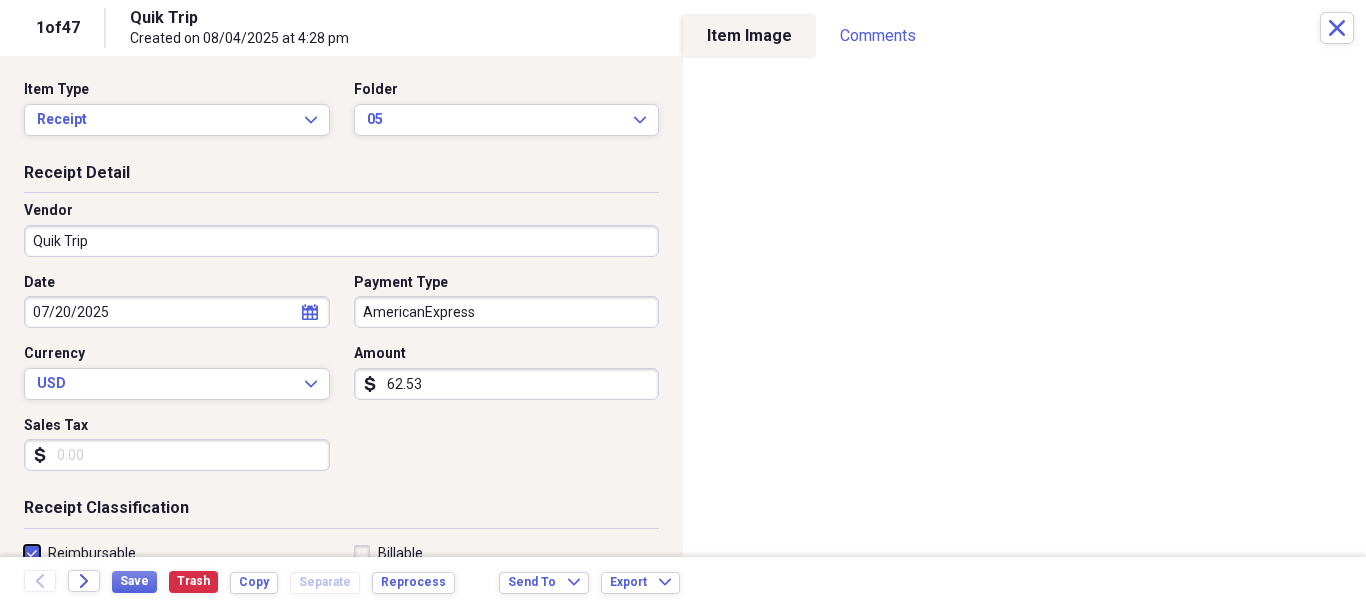 checkbox on "true" 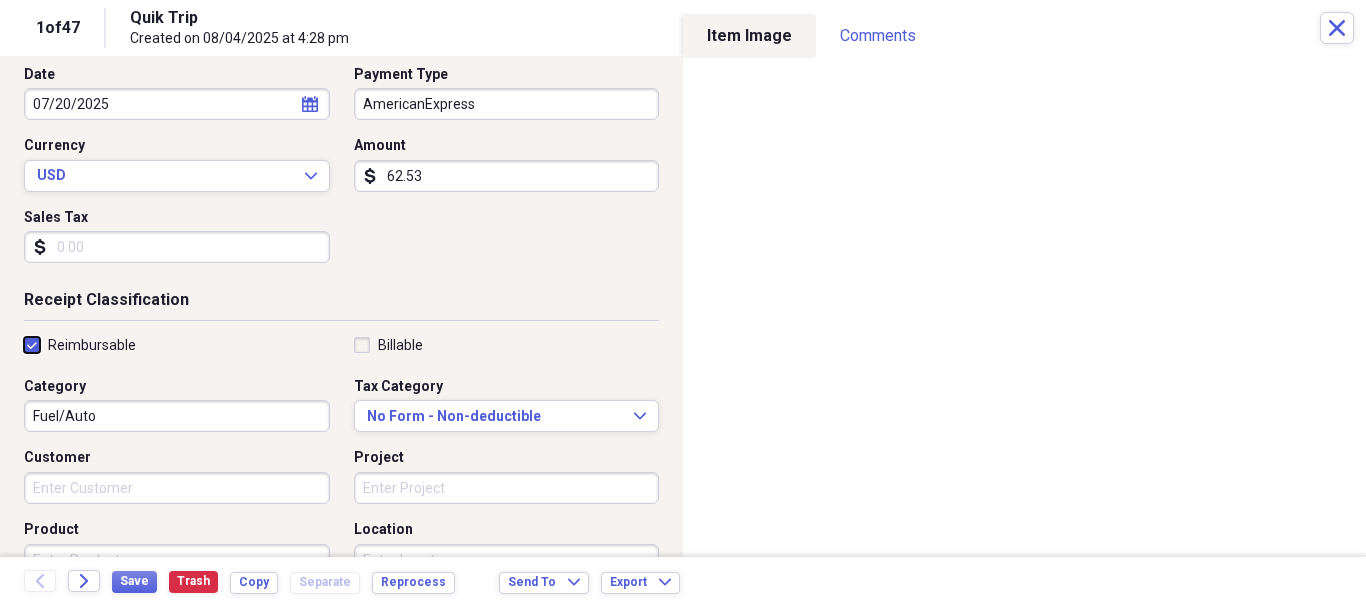 scroll, scrollTop: 239, scrollLeft: 0, axis: vertical 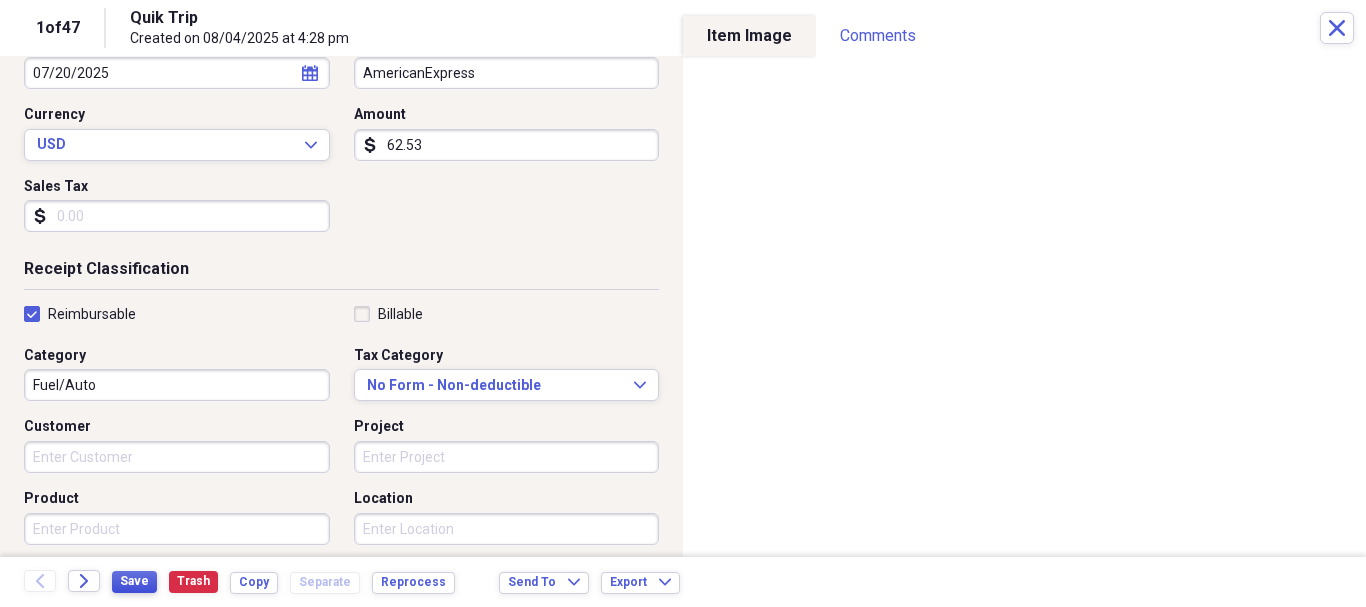 click on "Save" at bounding box center [134, 581] 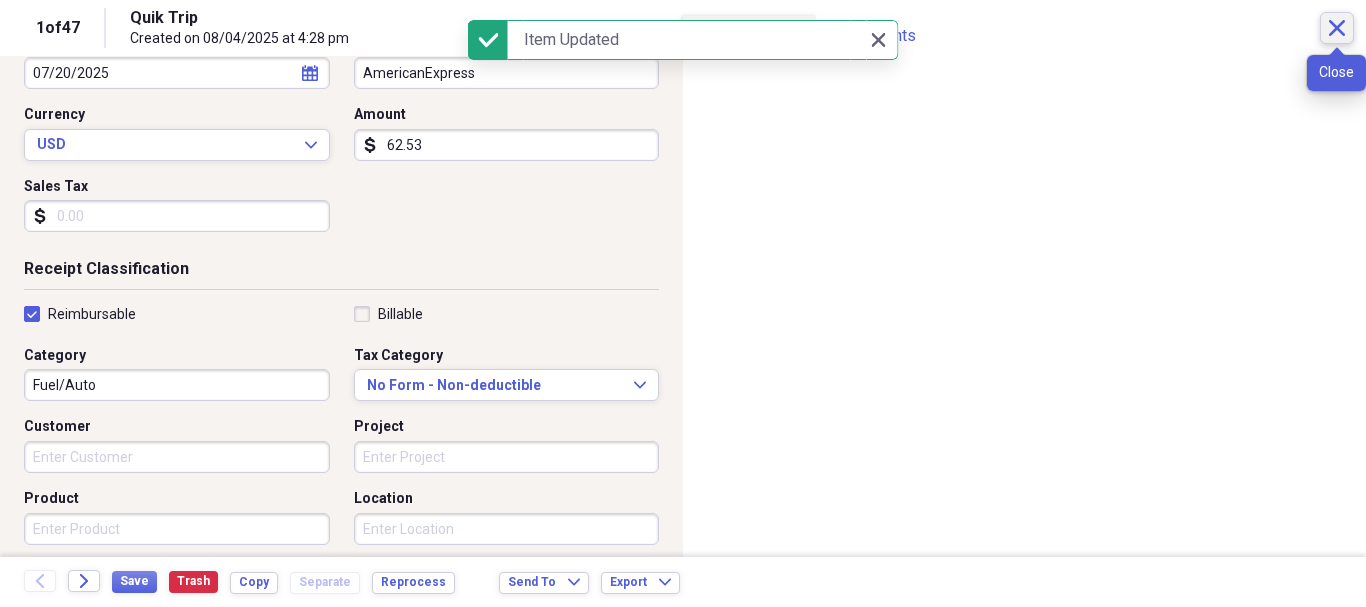 click 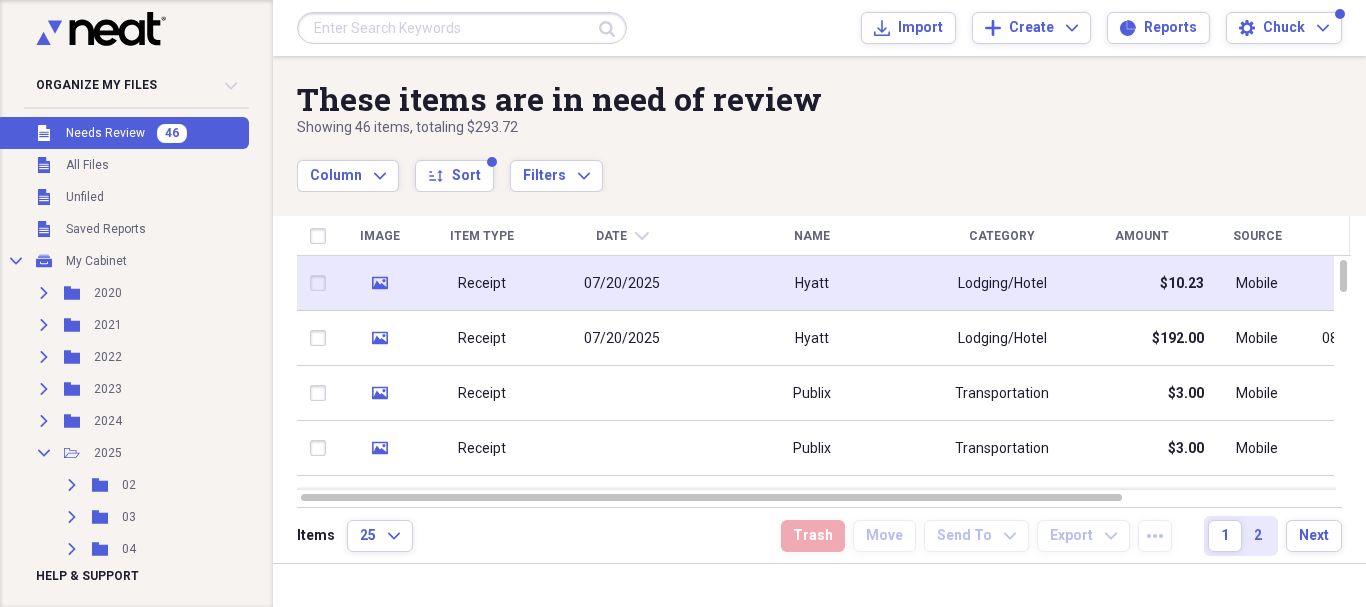 click on "Receipt" at bounding box center (482, 283) 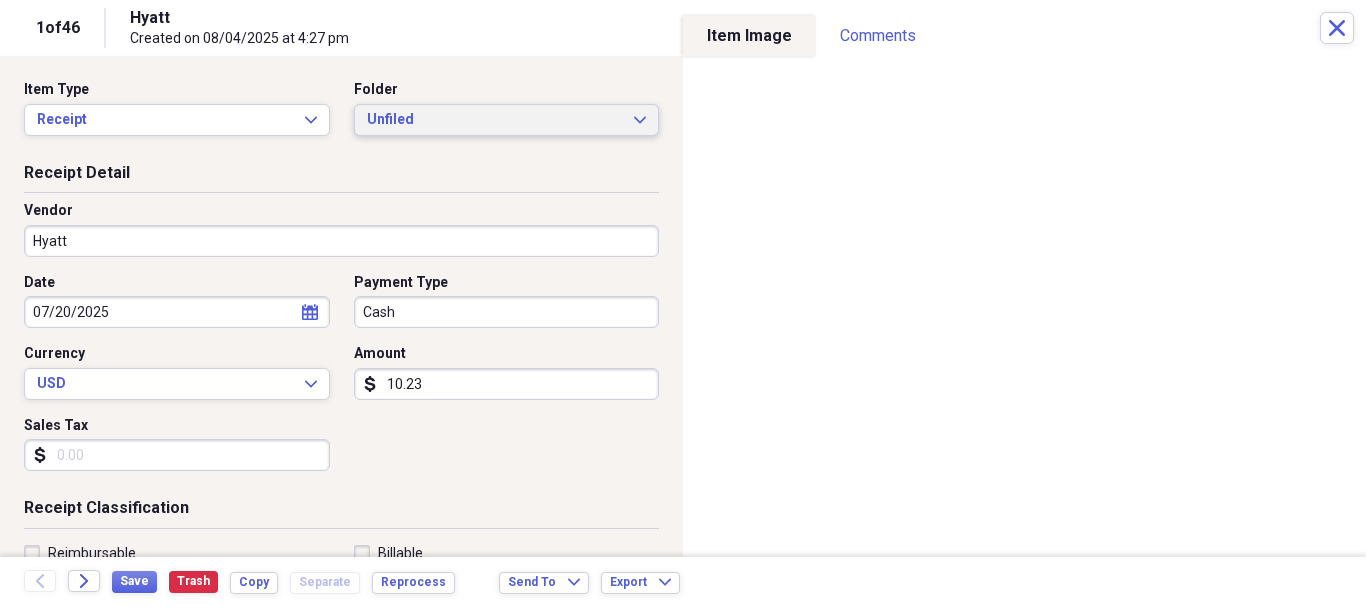 click on "Expand" 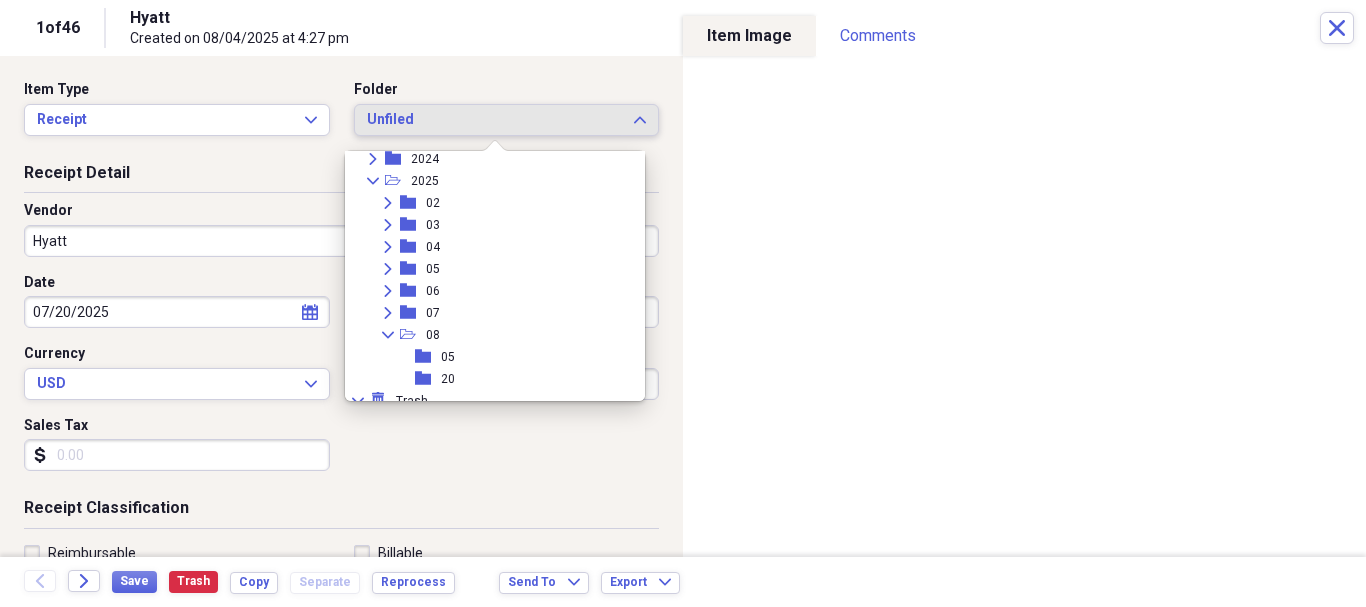 scroll, scrollTop: 158, scrollLeft: 0, axis: vertical 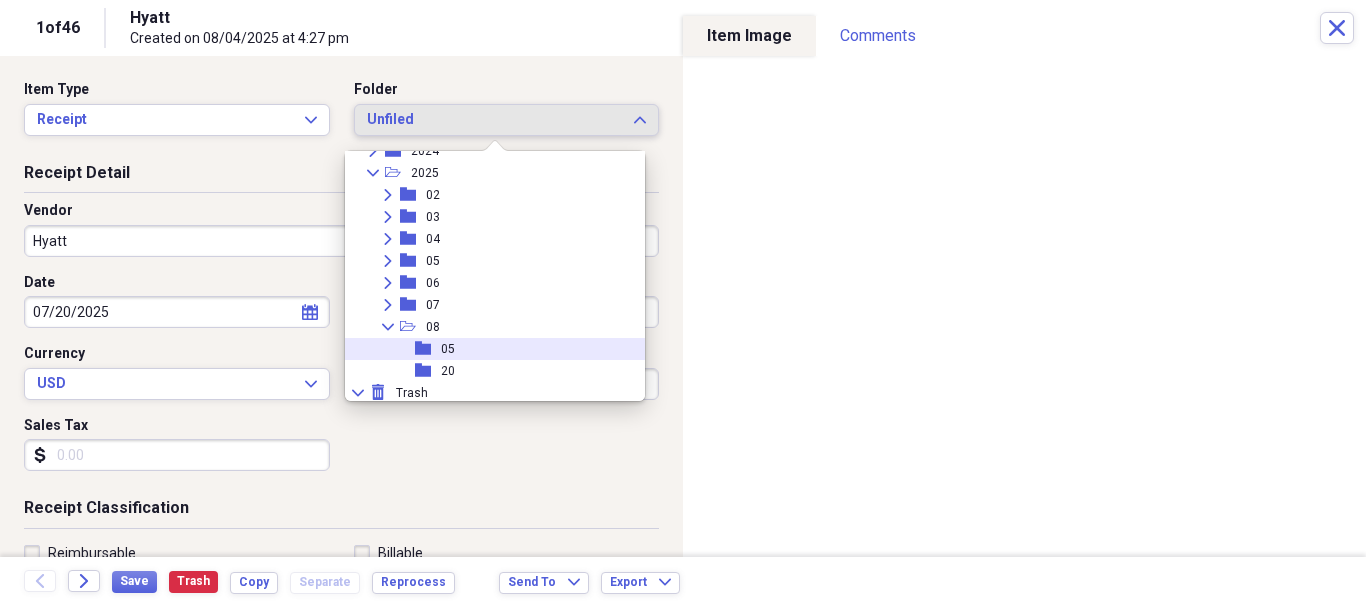 click on "folder 05" at bounding box center [487, 349] 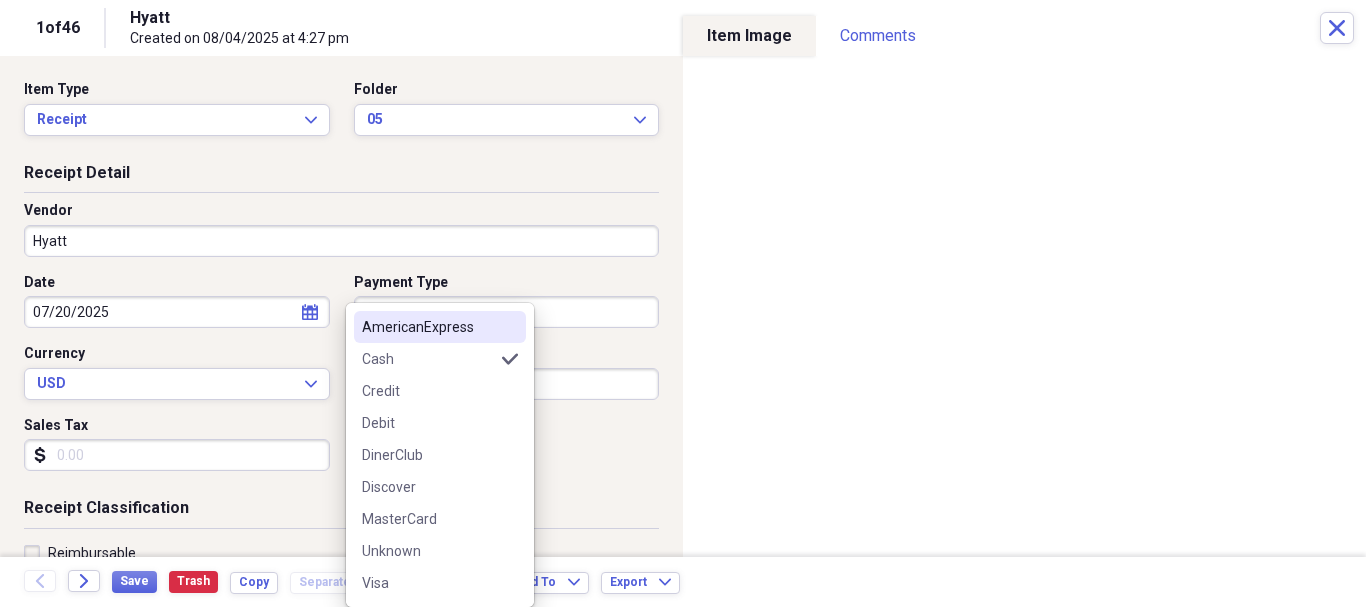 click on "Showing 46 items , totaling $293.72 Column Expand sort Sort Filters  Expand Create Item Expand Image Item Type Date chevron-down Name Category Amount Source Date Added Folder media Receipt [DATE] [VENDOR] Lodging/Hotel $10.23" at bounding box center [683, 303] 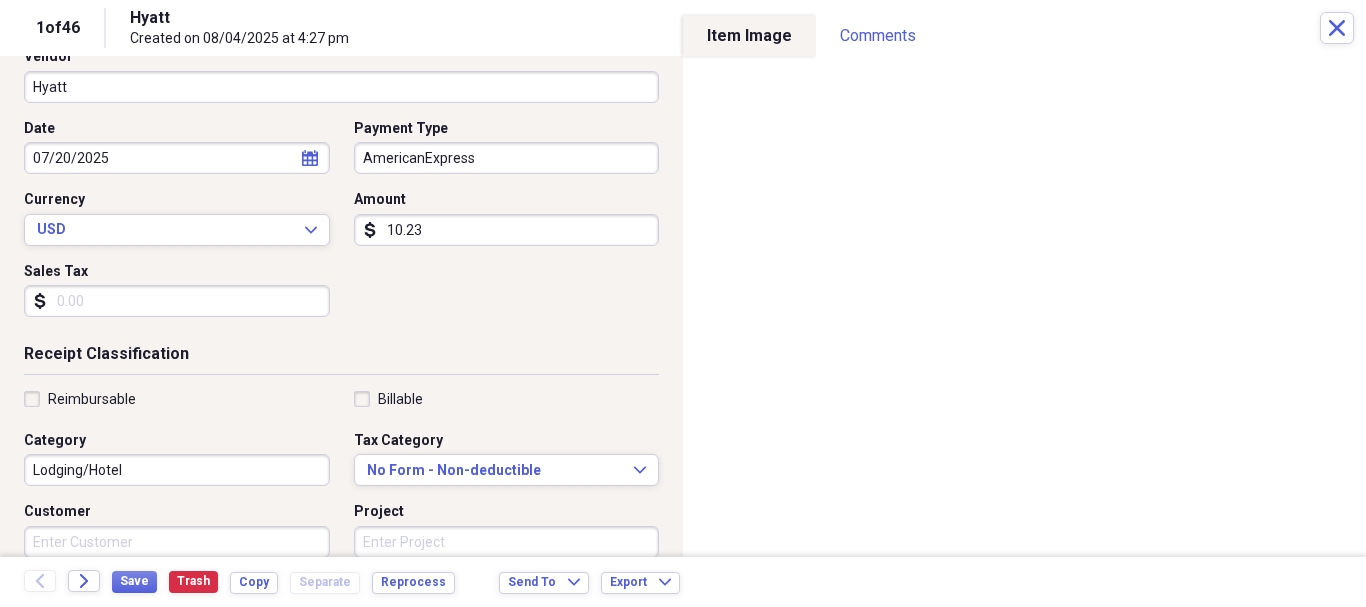 scroll, scrollTop: 156, scrollLeft: 0, axis: vertical 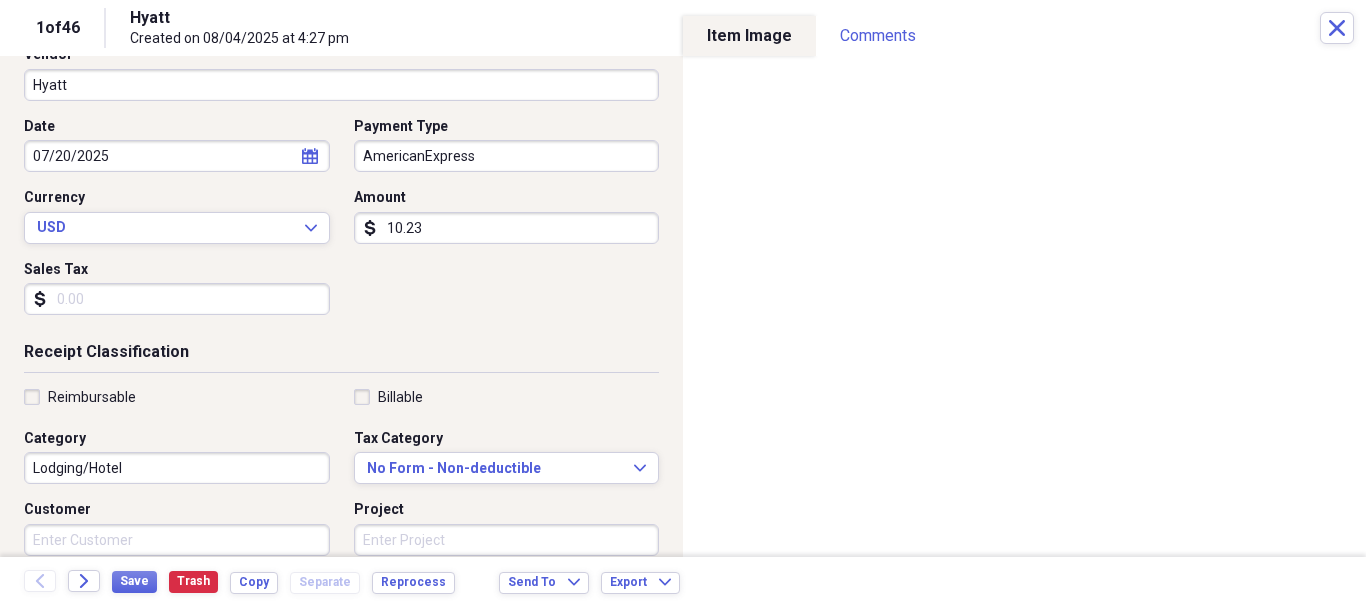 click on "Reimbursable" at bounding box center (80, 397) 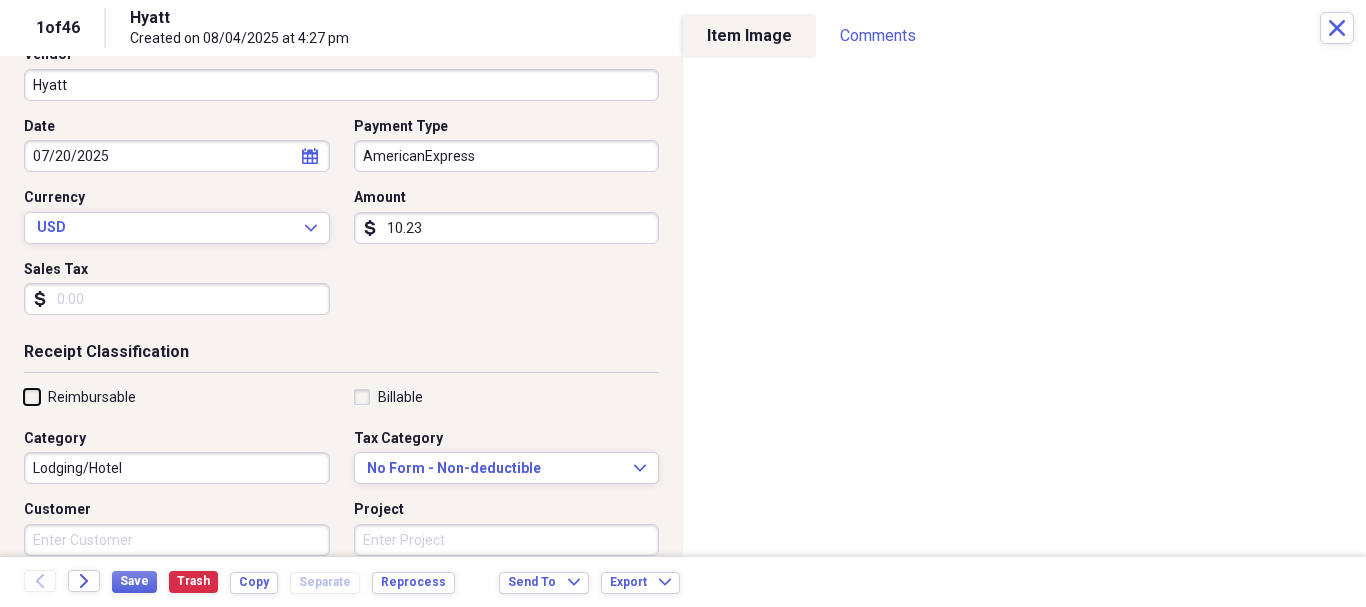 click on "Reimbursable" at bounding box center [24, 396] 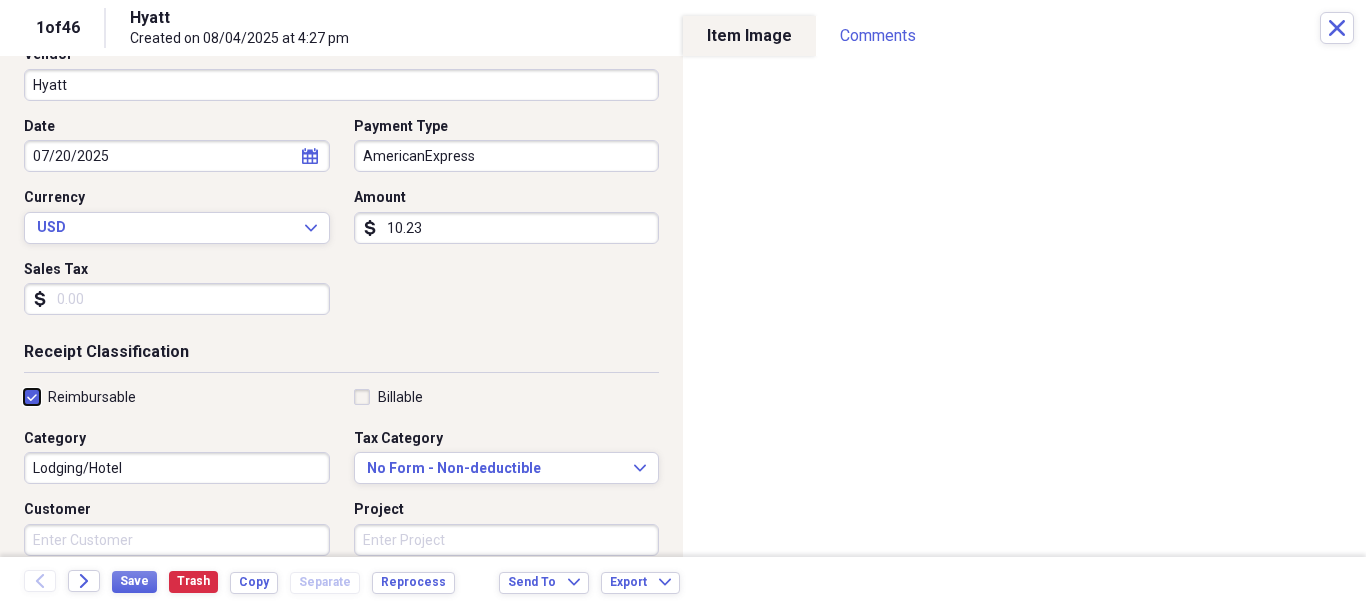 checkbox on "true" 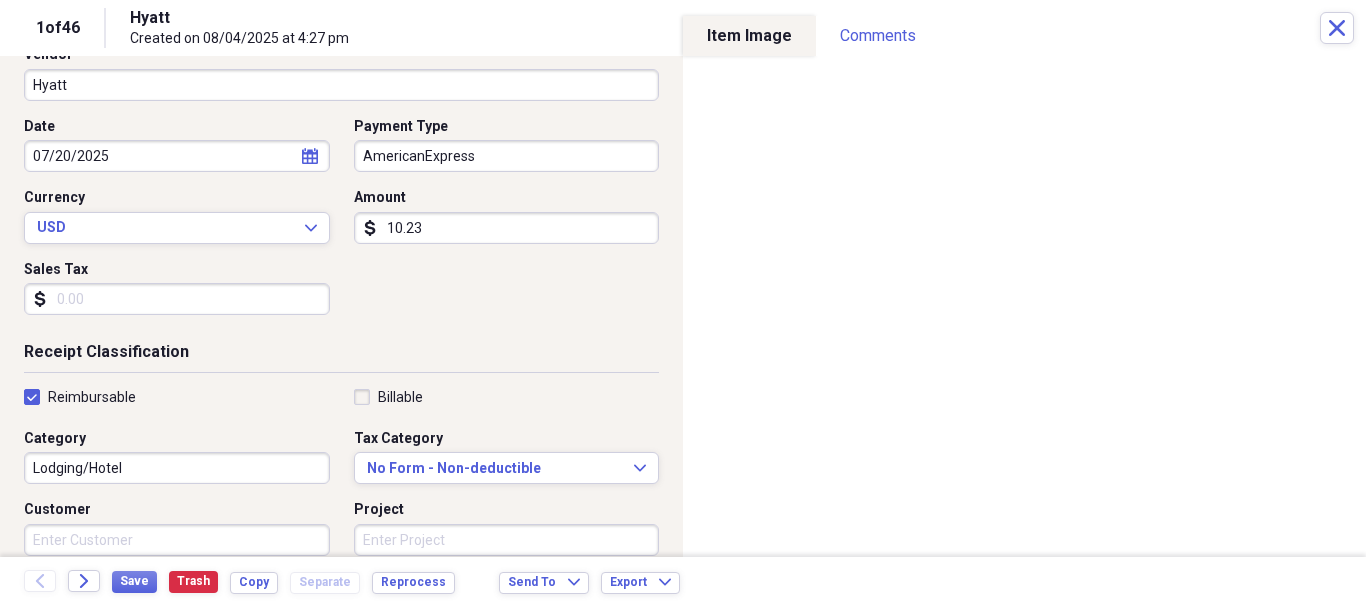 click on "Lodging/Hotel" at bounding box center (177, 468) 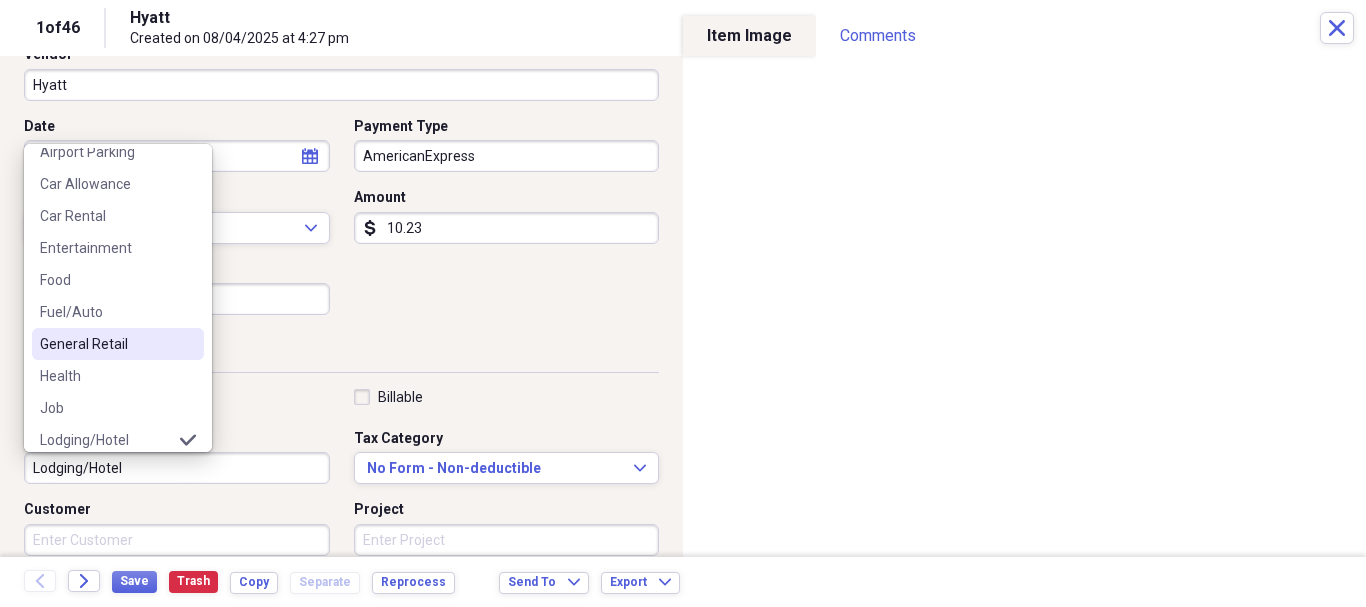 scroll, scrollTop: 120, scrollLeft: 0, axis: vertical 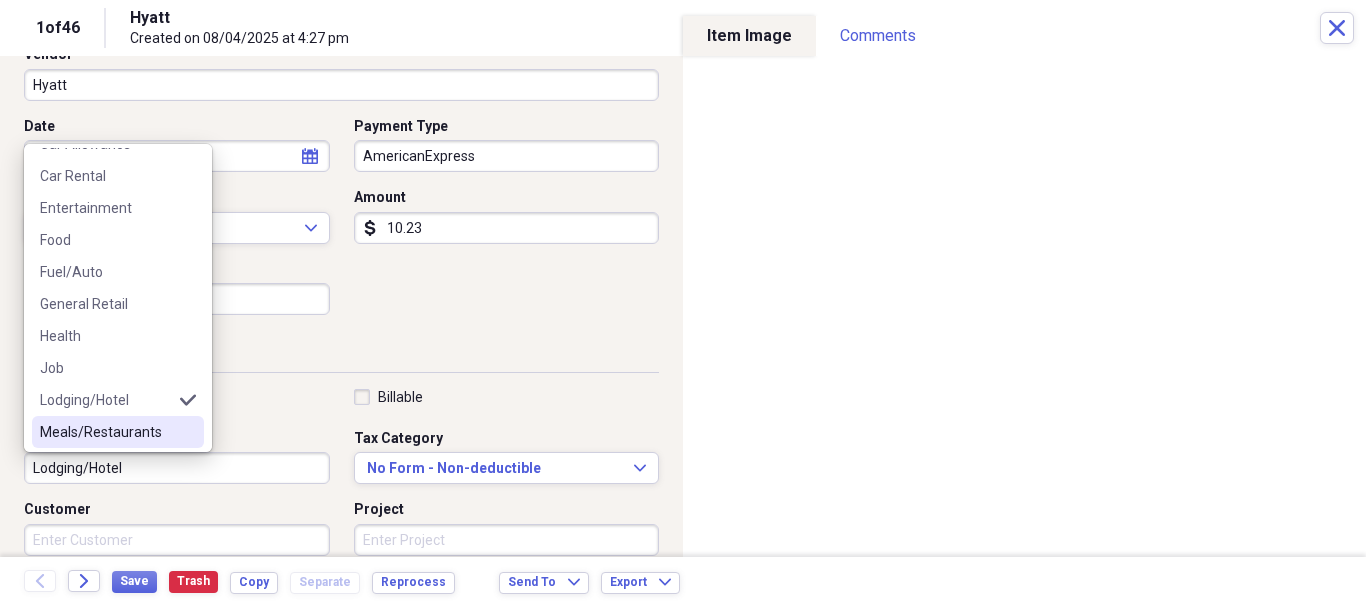 click on "Meals/Restaurants" at bounding box center (118, 432) 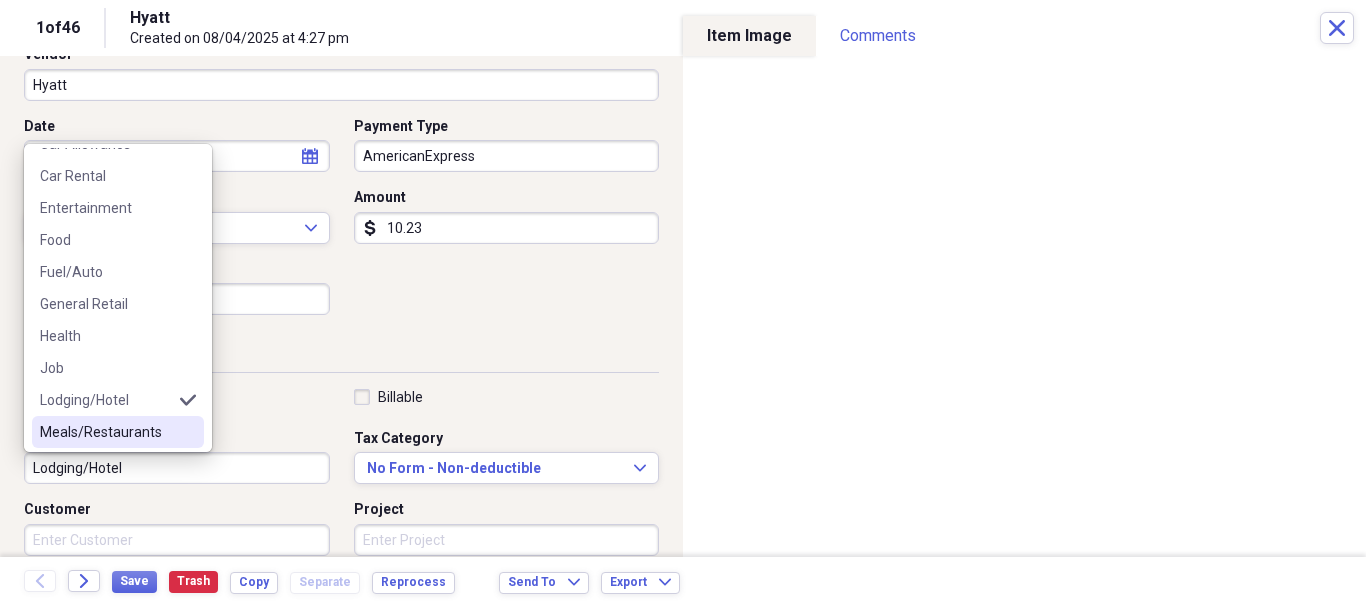 type on "Meals/Restaurants" 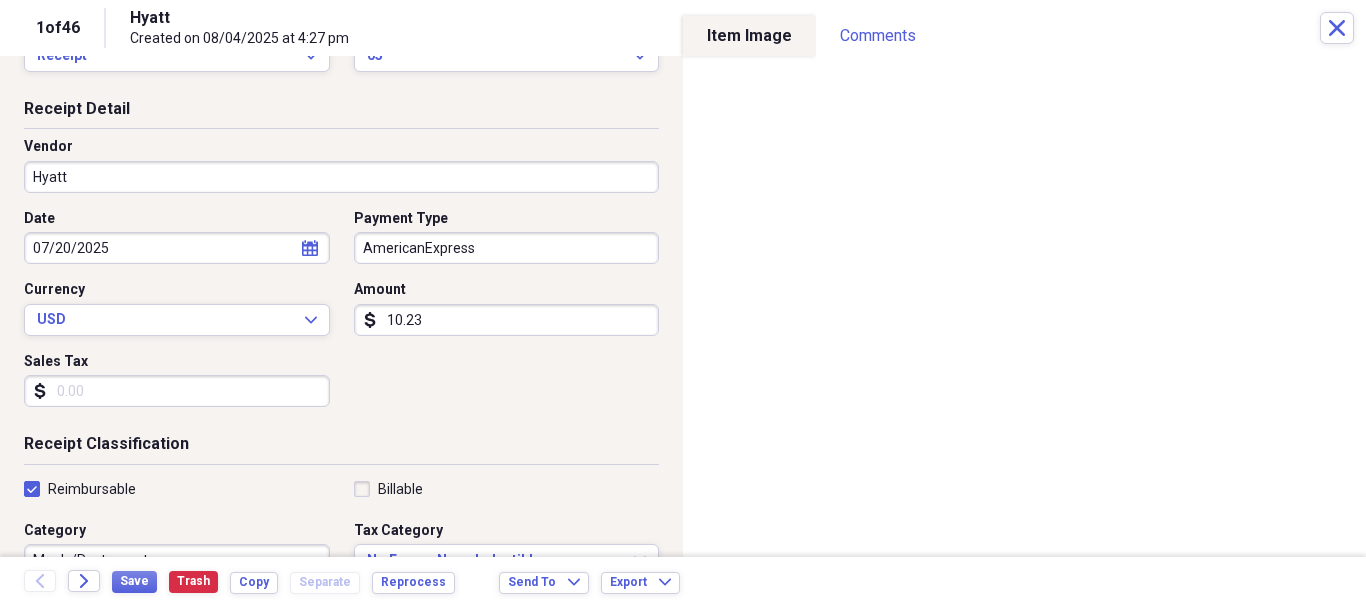 scroll, scrollTop: 0, scrollLeft: 0, axis: both 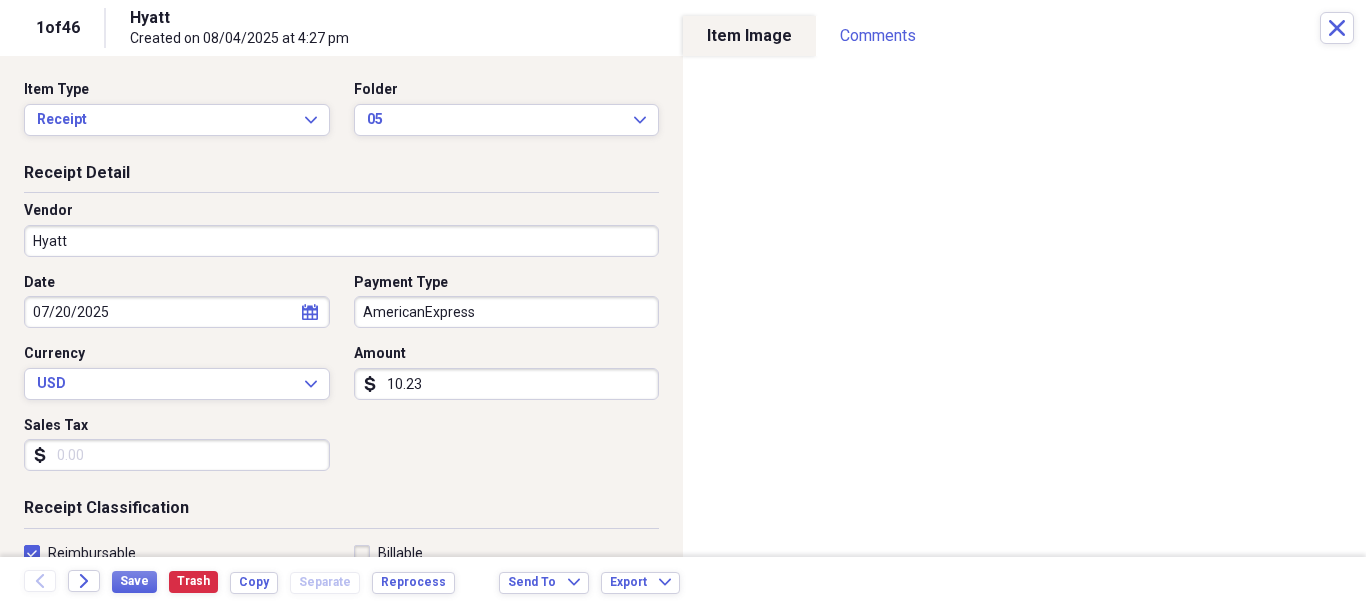 click on "10.23" at bounding box center [507, 384] 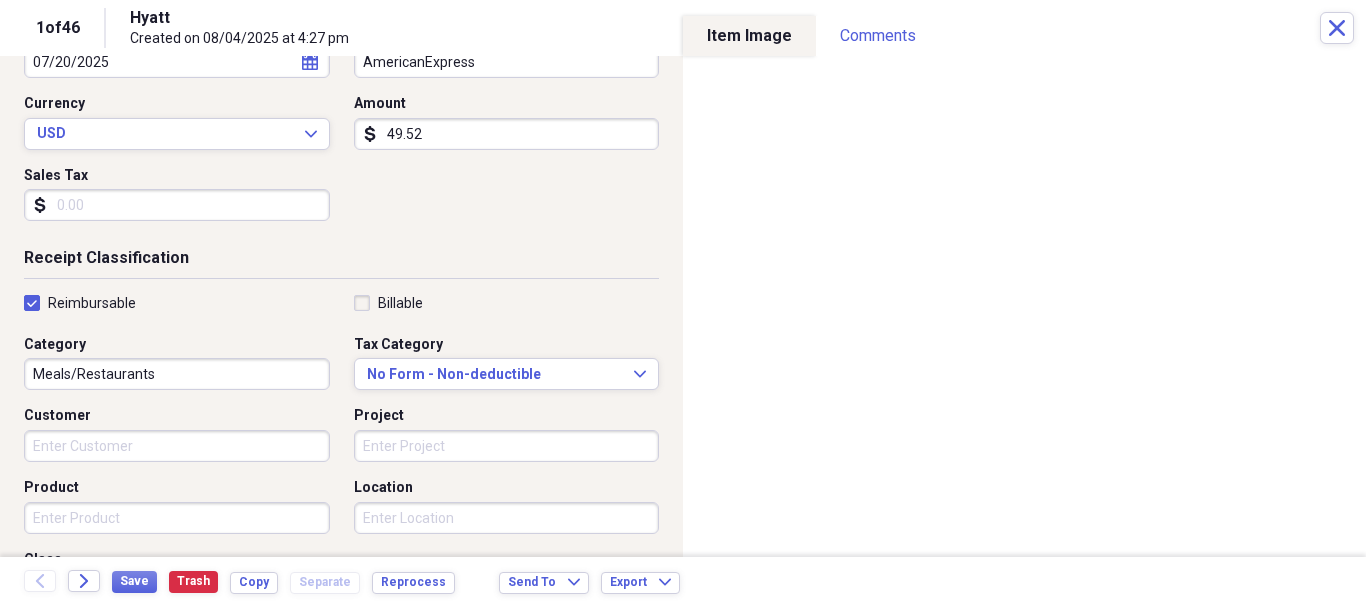scroll, scrollTop: 252, scrollLeft: 0, axis: vertical 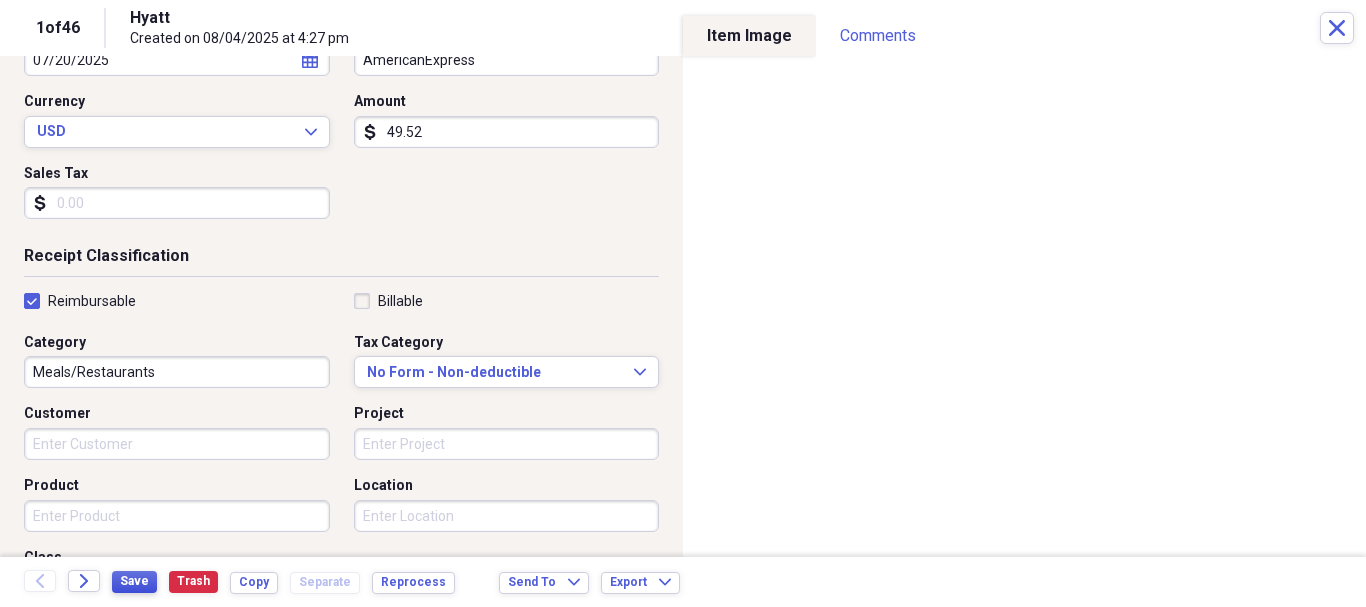 type on "49.52" 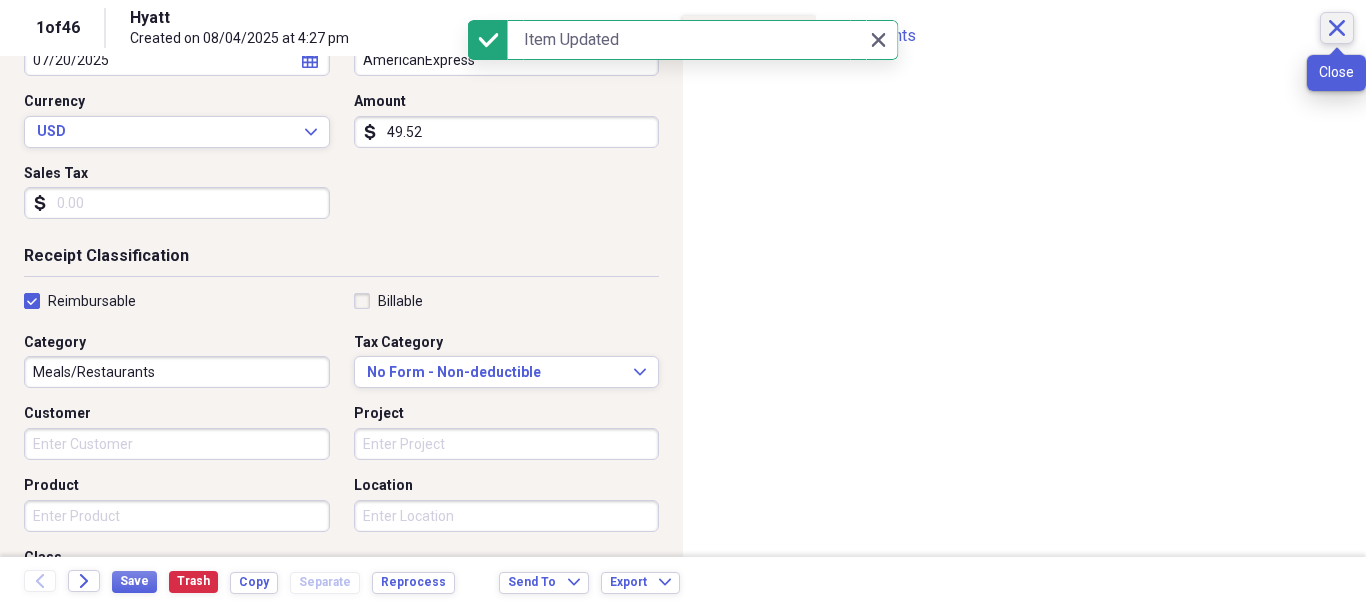 click on "Close" 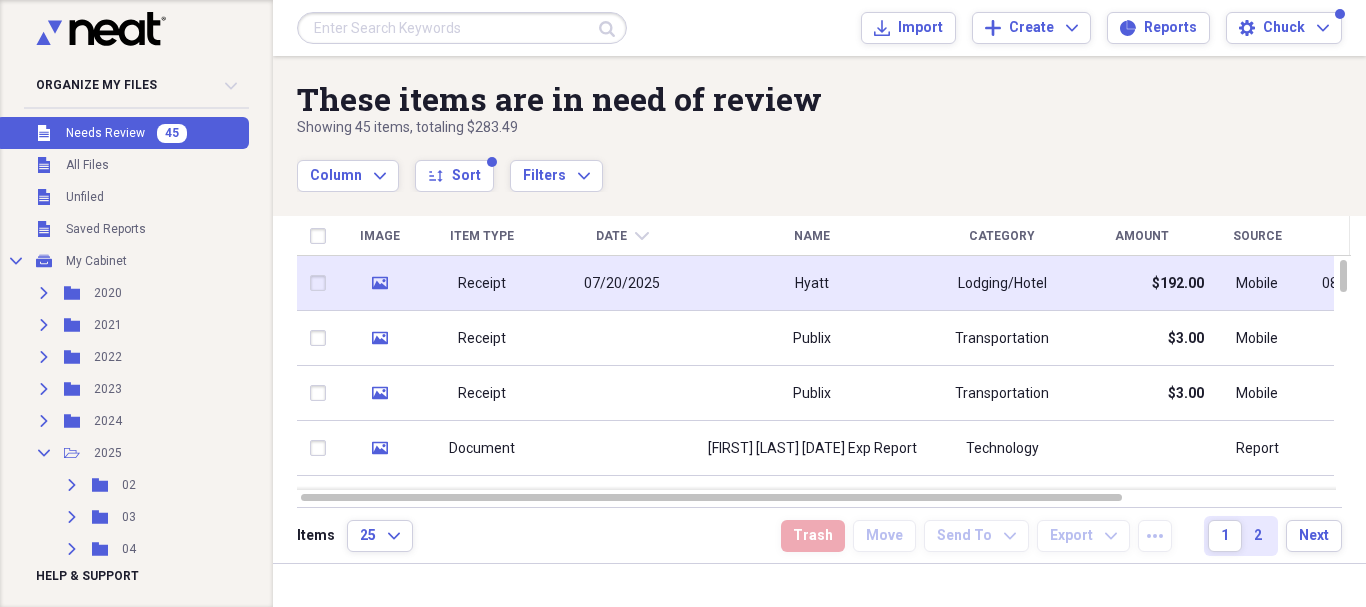 click on "Receipt" at bounding box center [482, 283] 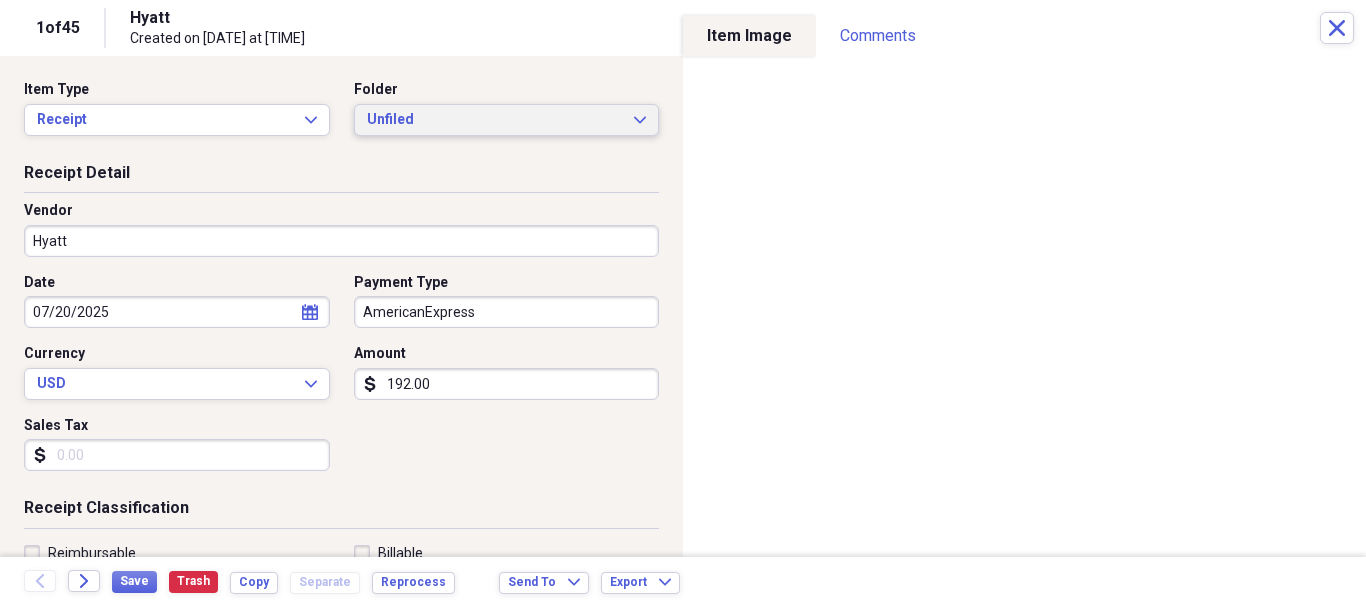 click on "Expand" 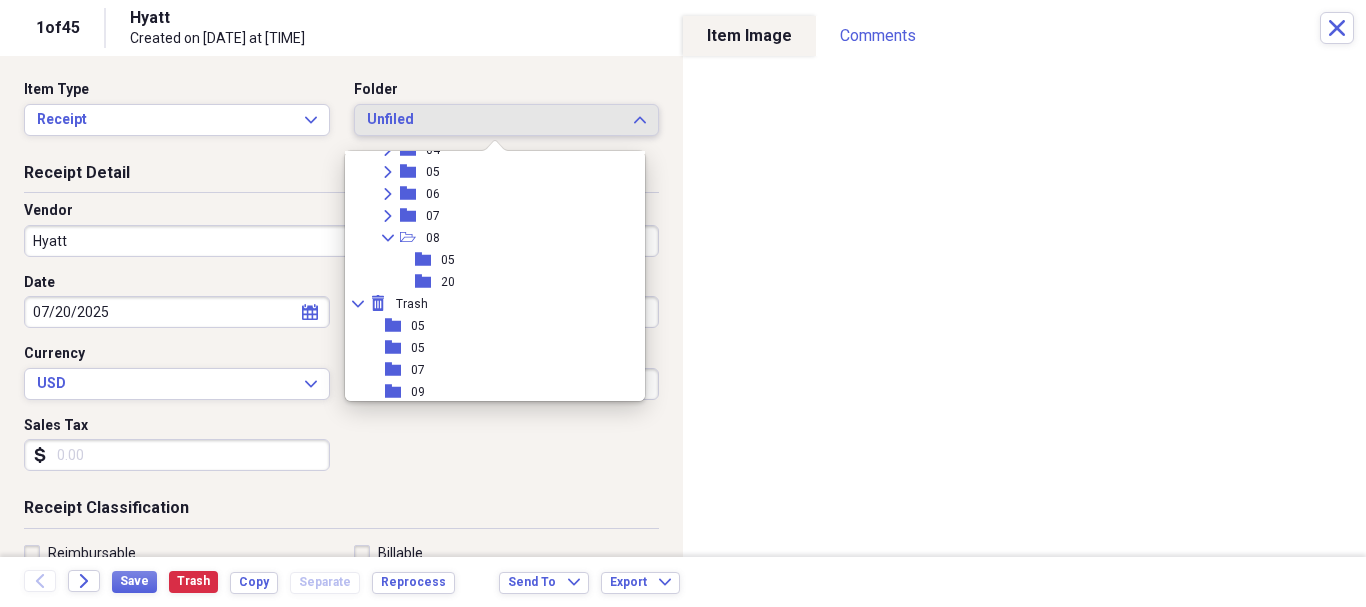 scroll, scrollTop: 252, scrollLeft: 0, axis: vertical 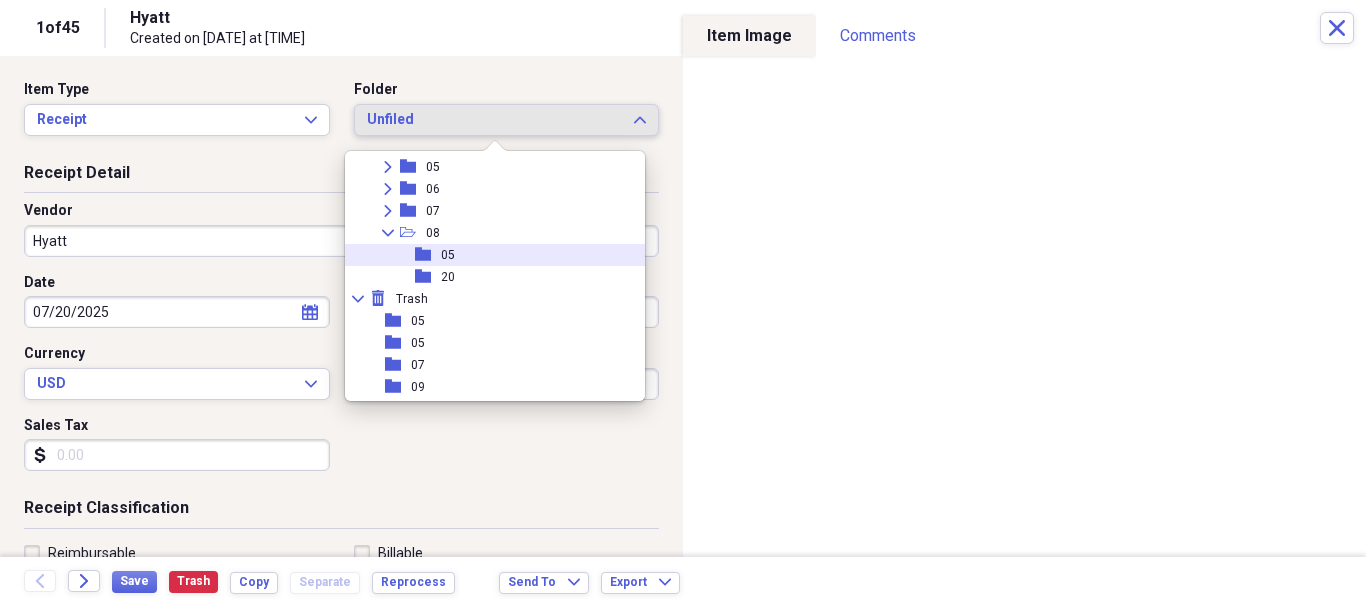 click on "folder 05" at bounding box center (487, 255) 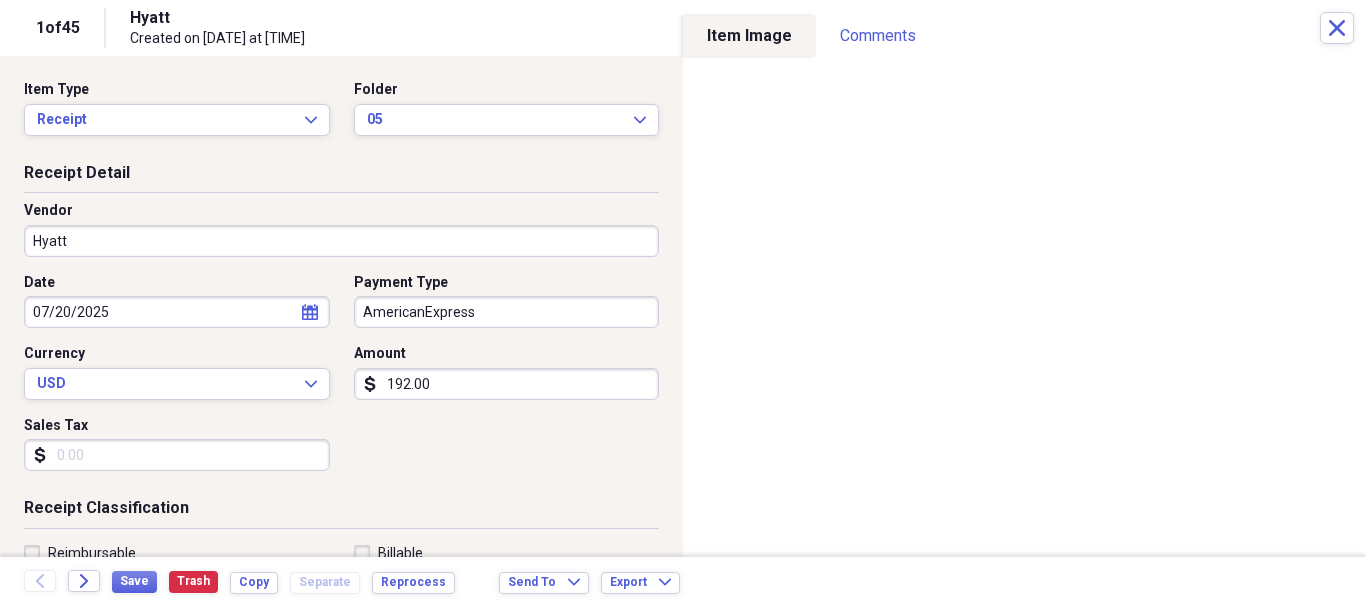 click on "192.00" at bounding box center [507, 384] 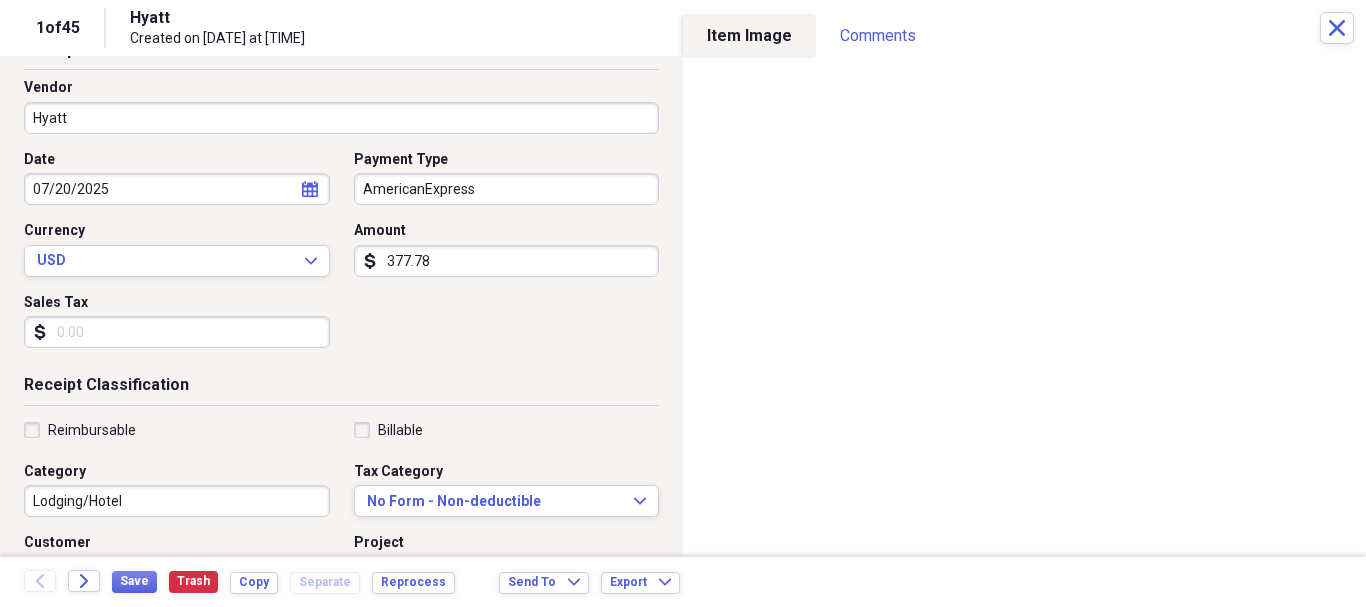 scroll, scrollTop: 132, scrollLeft: 0, axis: vertical 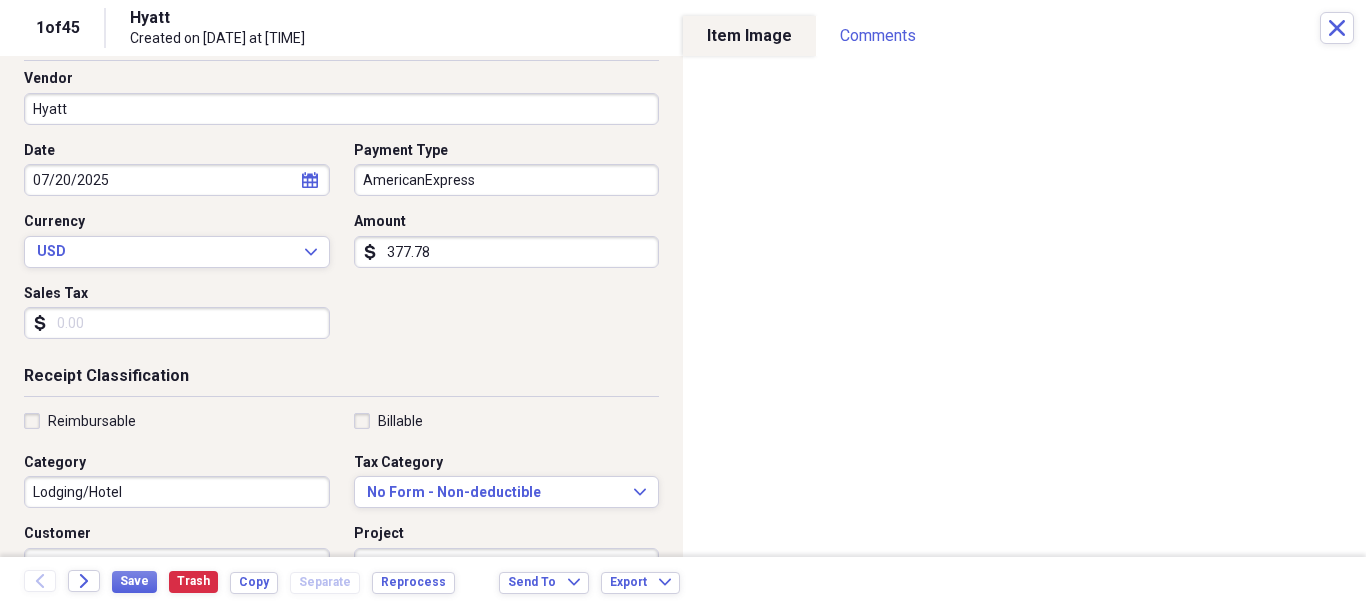 type on "377.78" 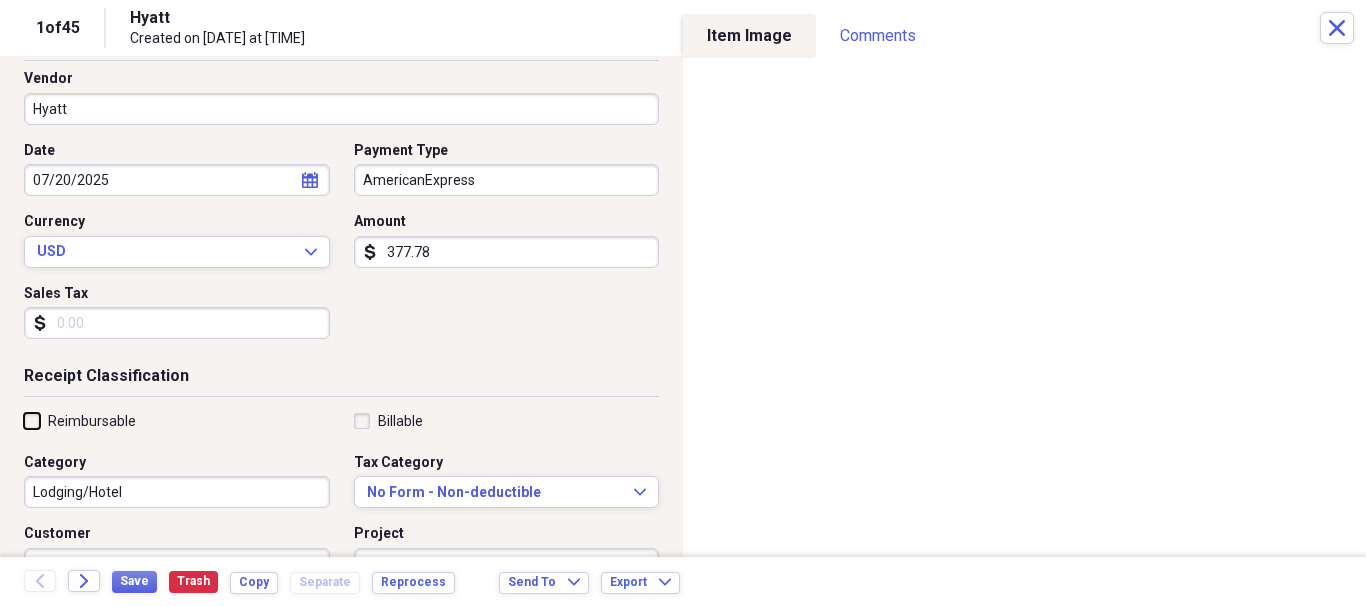 click on "Reimbursable" at bounding box center (24, 420) 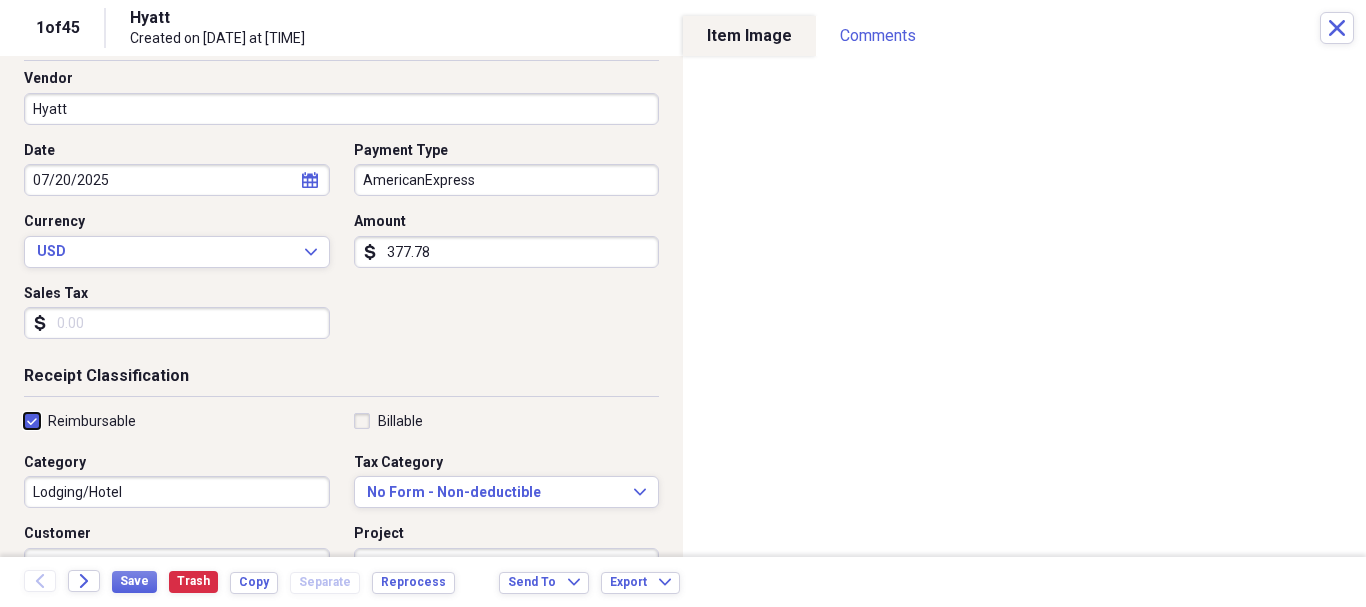 checkbox on "true" 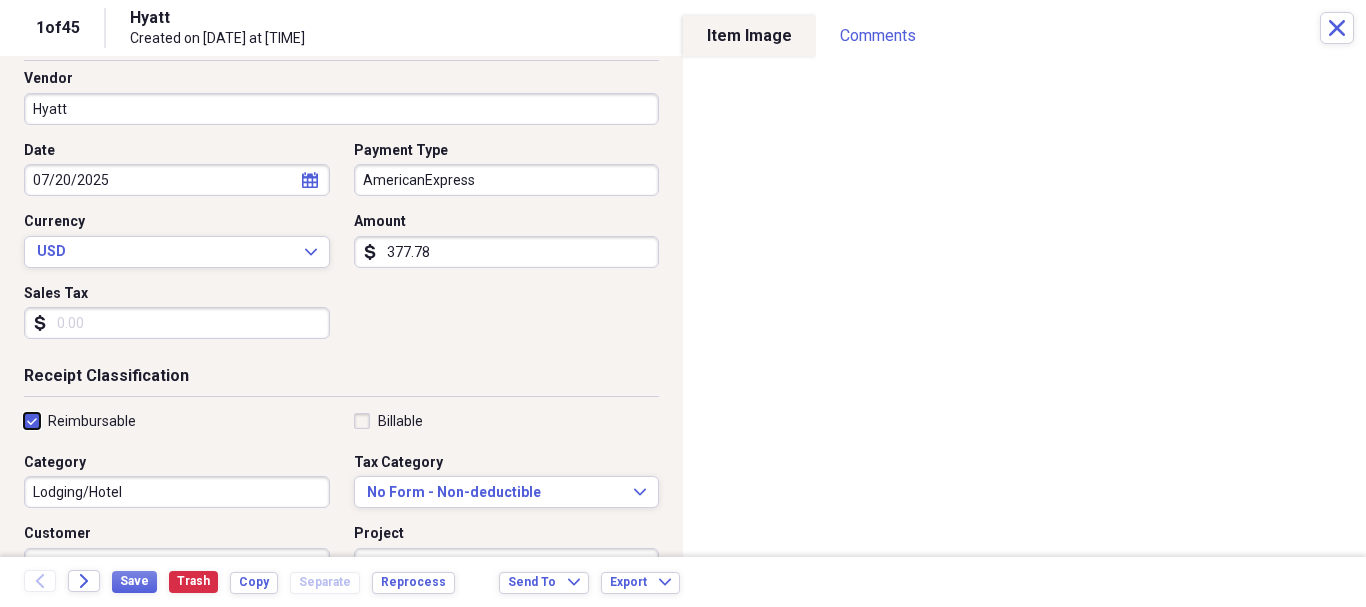 scroll, scrollTop: 476, scrollLeft: 0, axis: vertical 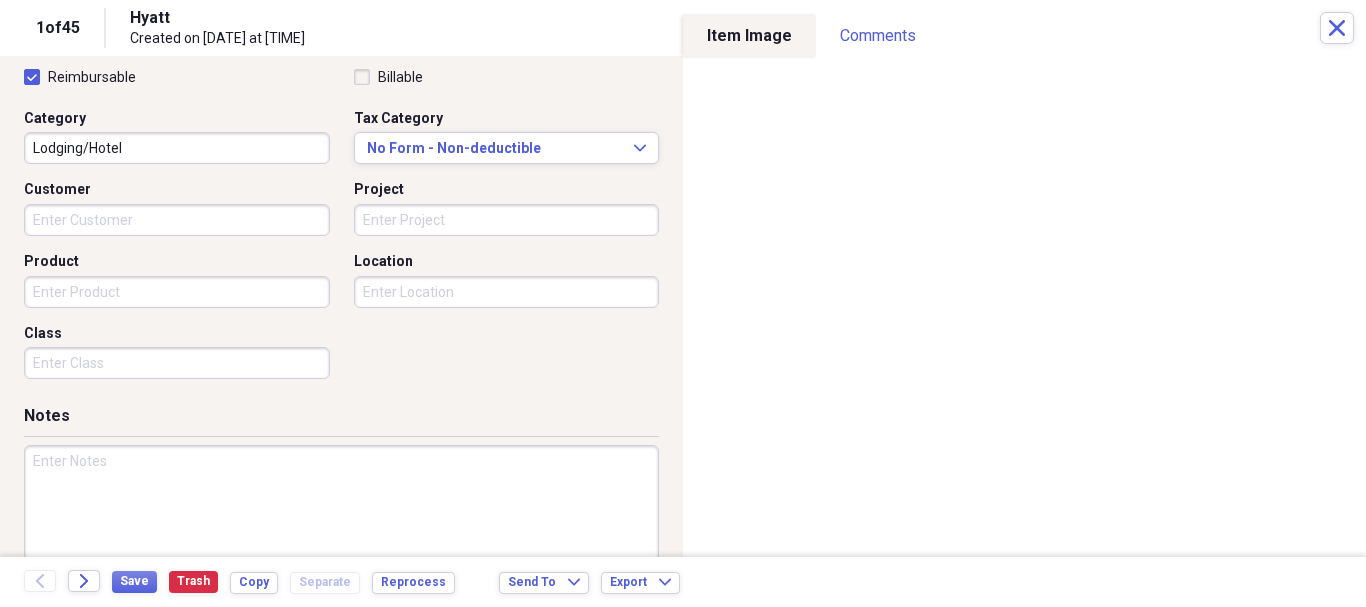 click at bounding box center (341, 510) 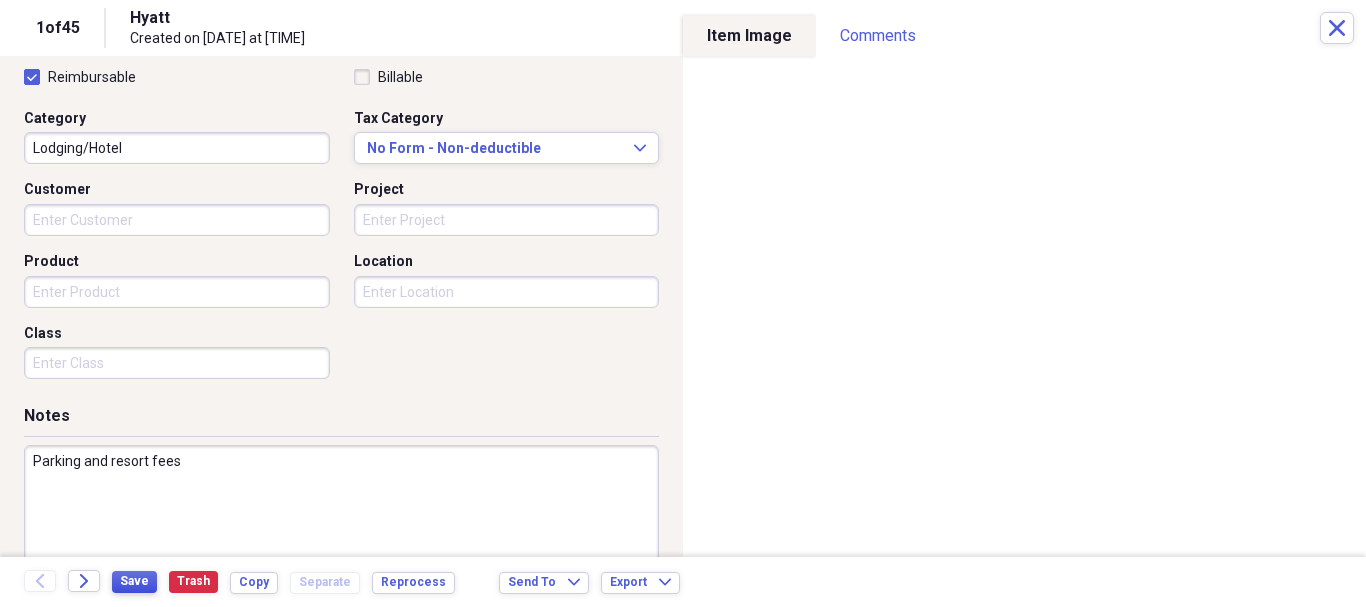 type on "Parking and resort fees" 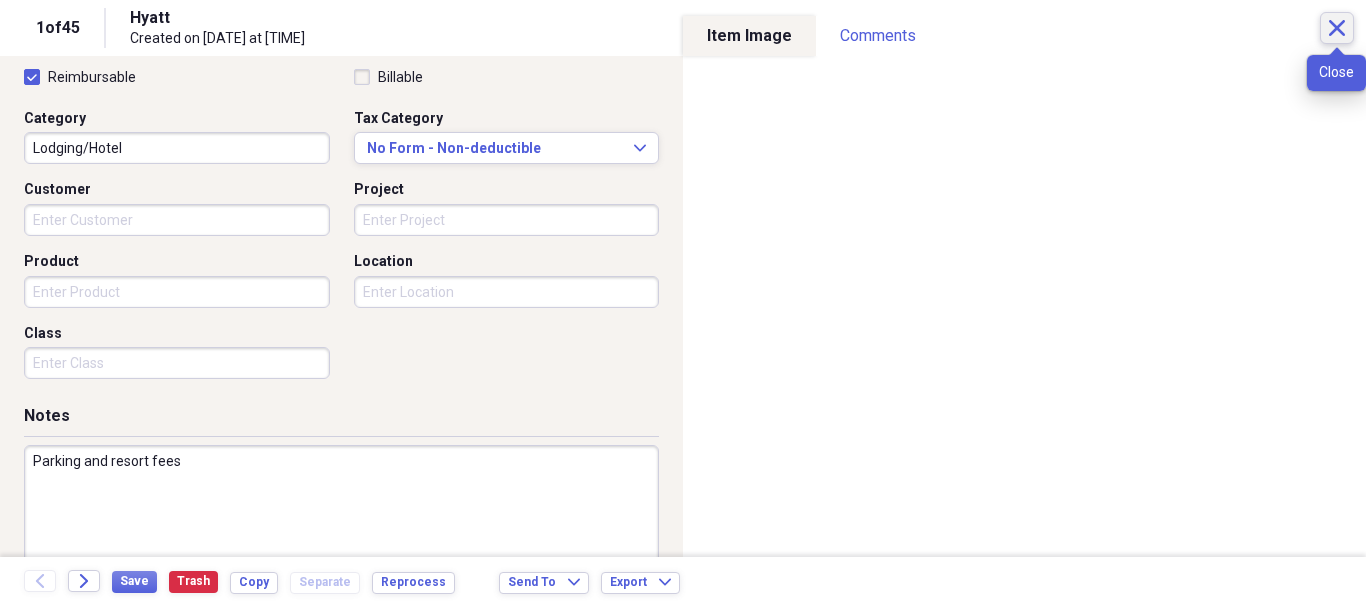 click 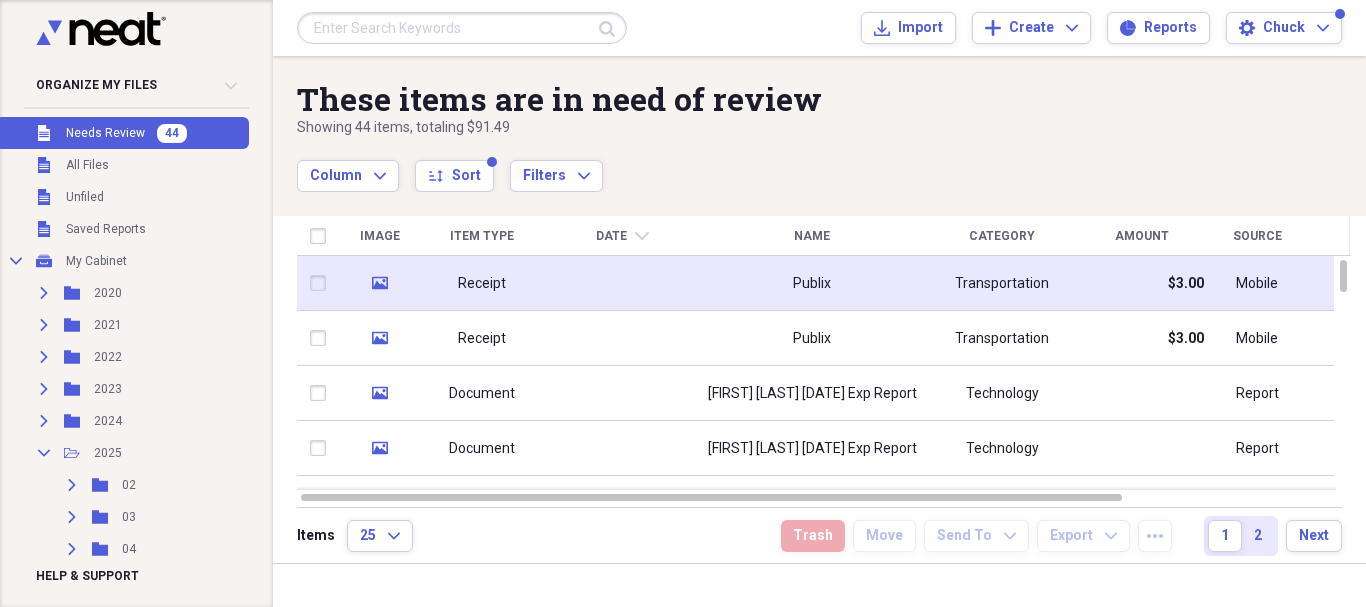 click at bounding box center [622, 283] 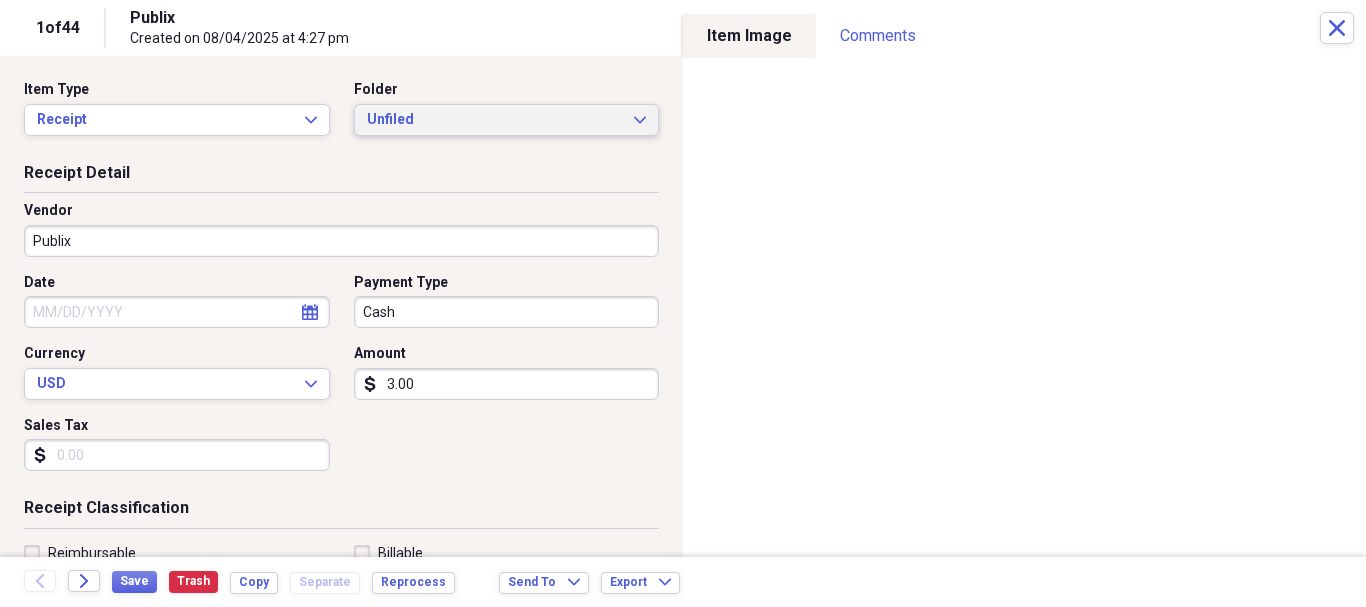 click on "Unfiled" at bounding box center [495, 120] 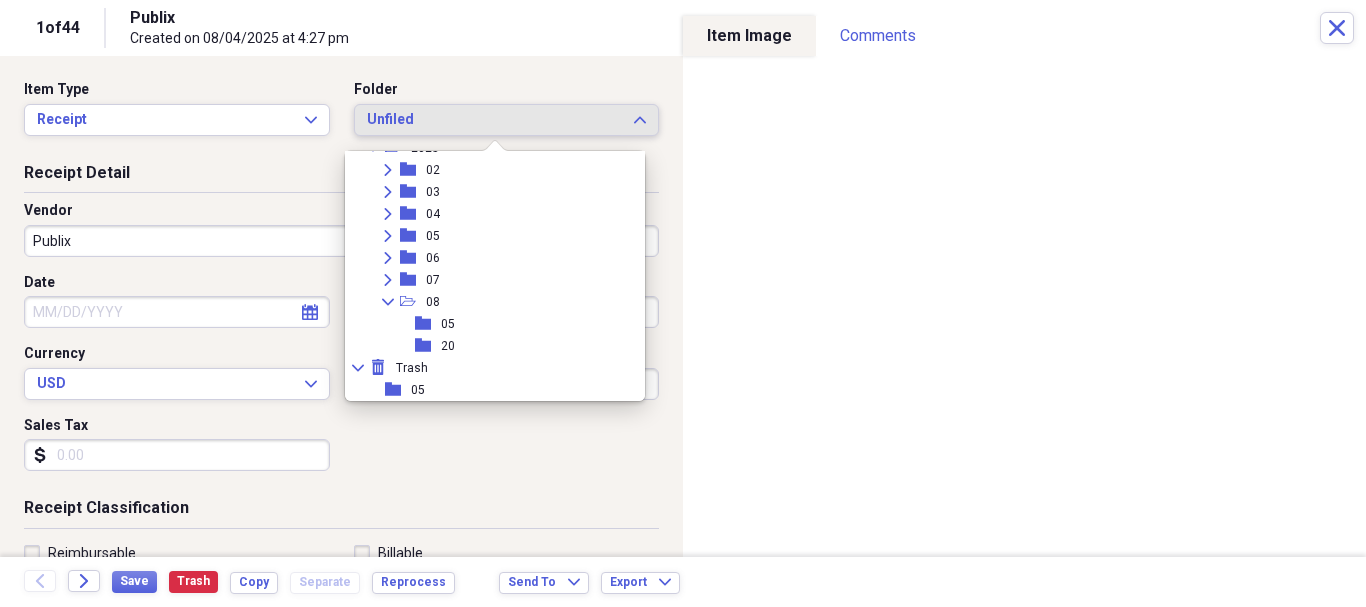 scroll, scrollTop: 224, scrollLeft: 0, axis: vertical 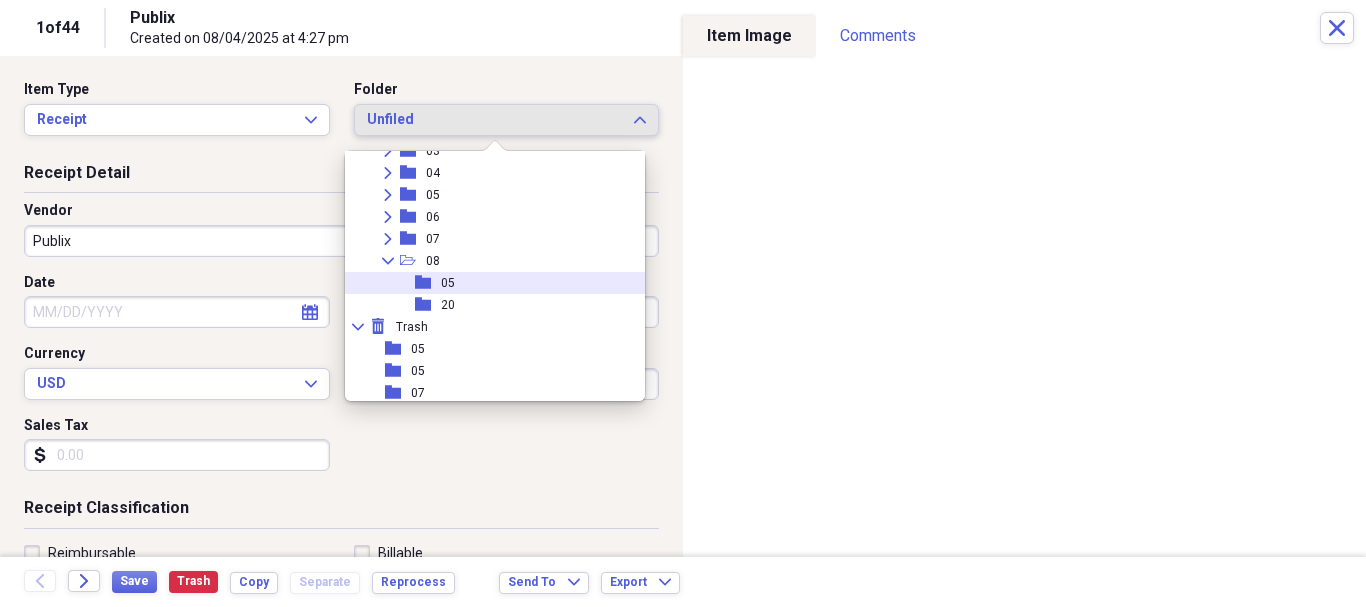 click on "folder 05" at bounding box center [487, 283] 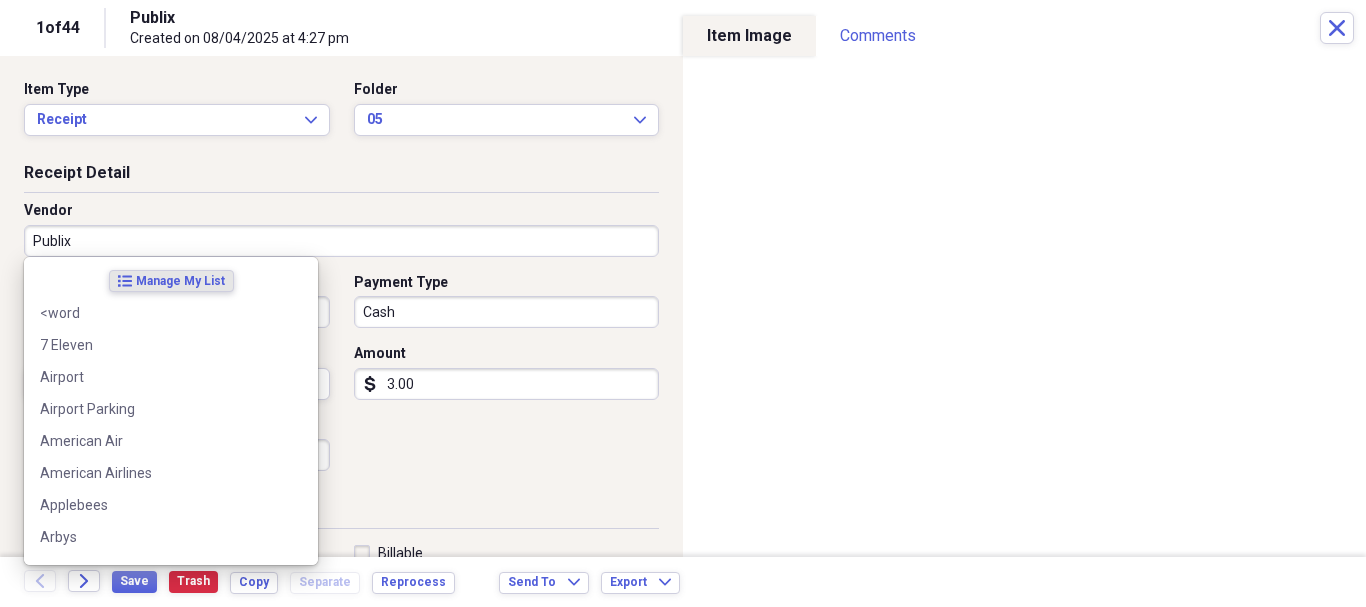 click on "Publix" at bounding box center (341, 241) 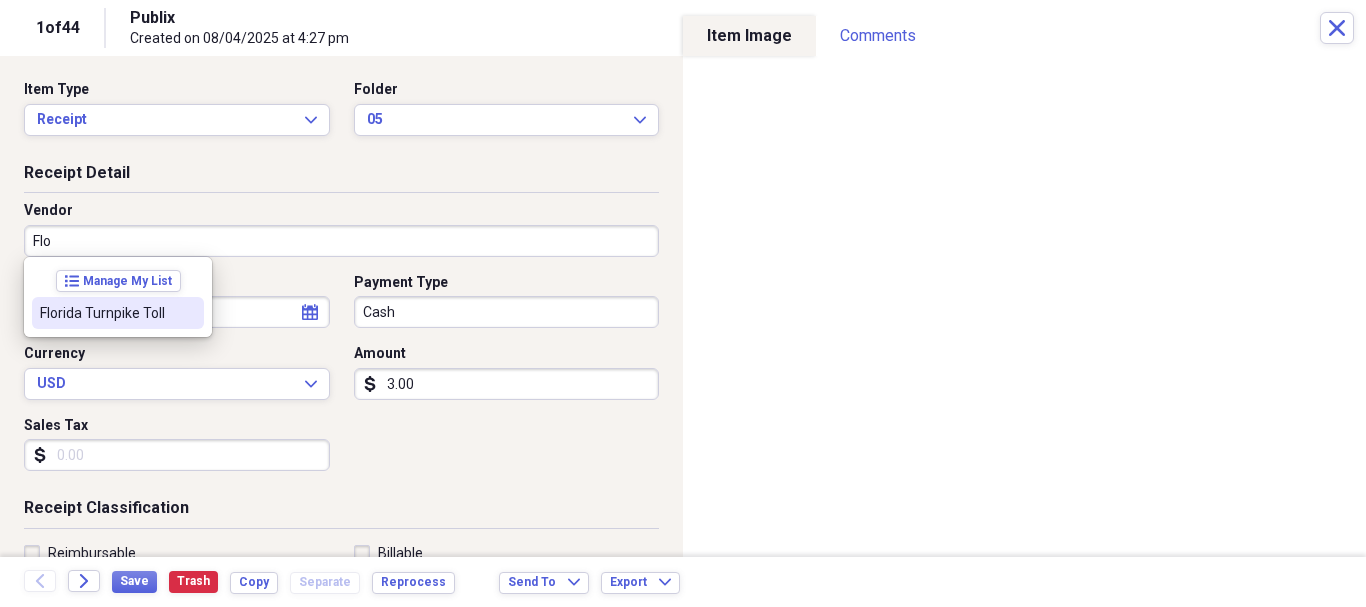 click on "Florida Turnpike Toll" at bounding box center (106, 313) 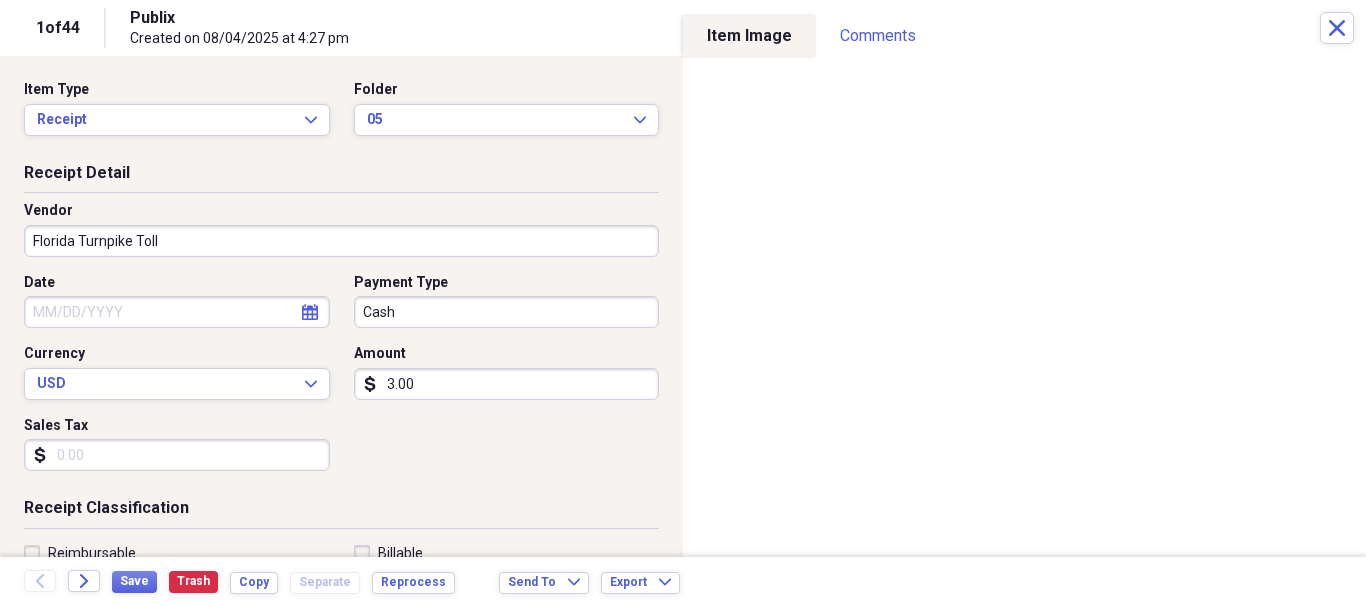 click on "calendar" 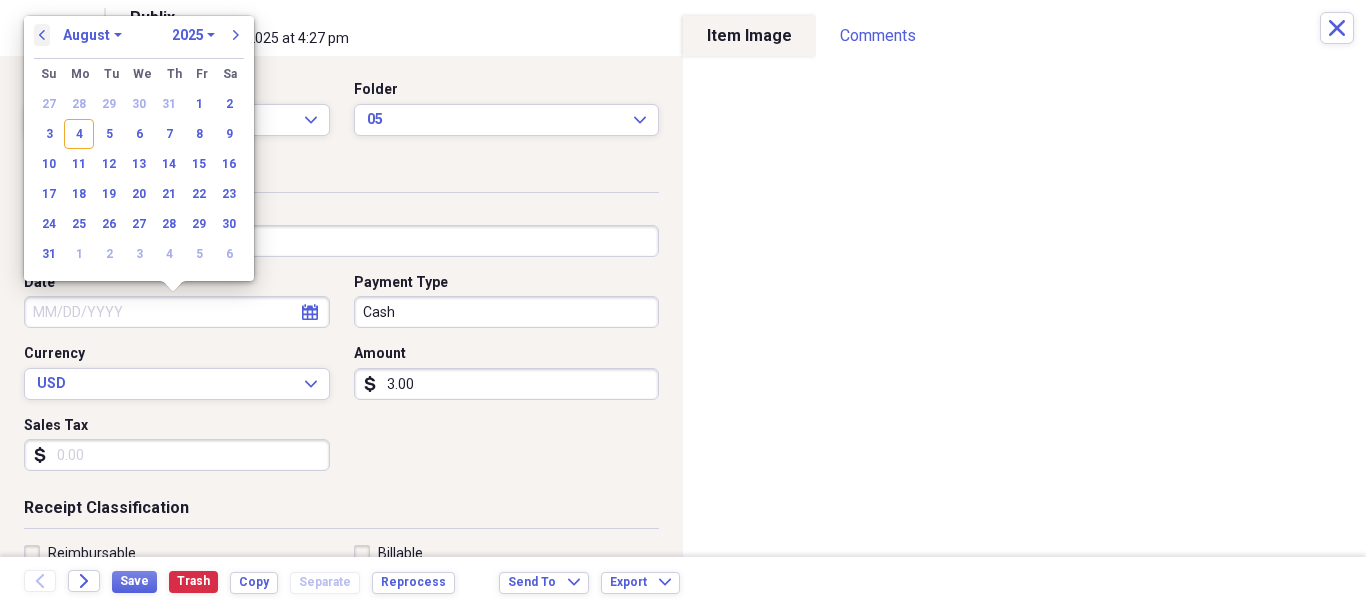 click on "previous" at bounding box center (42, 35) 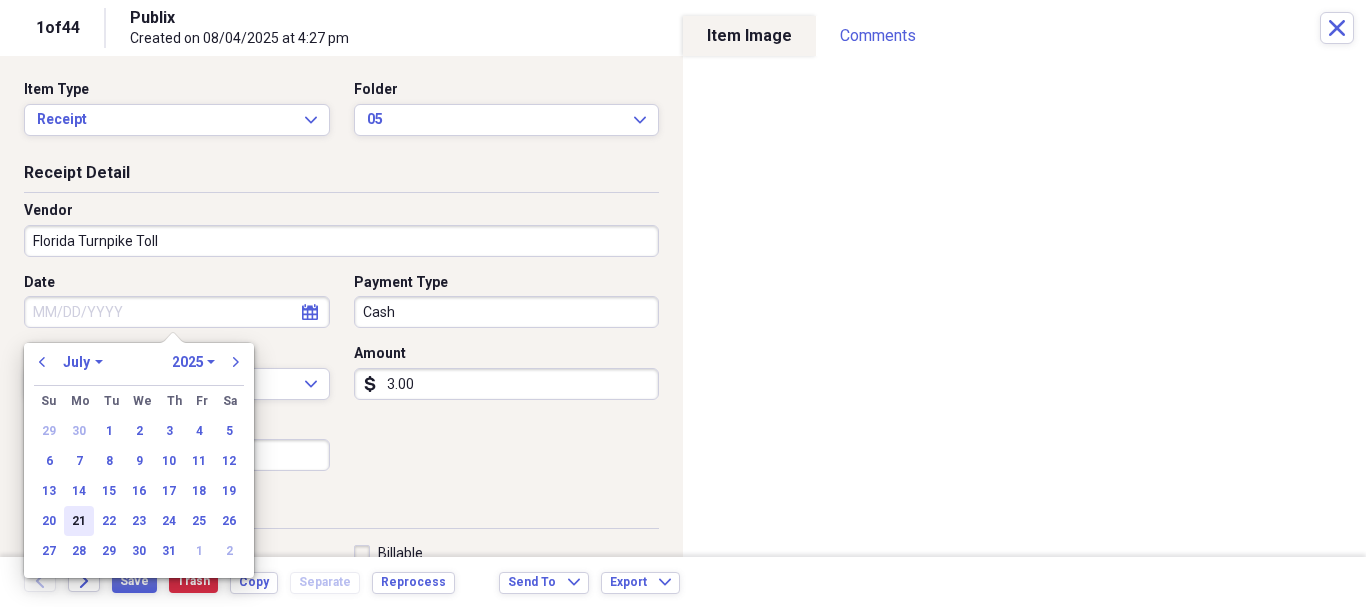 click on "21" at bounding box center [79, 521] 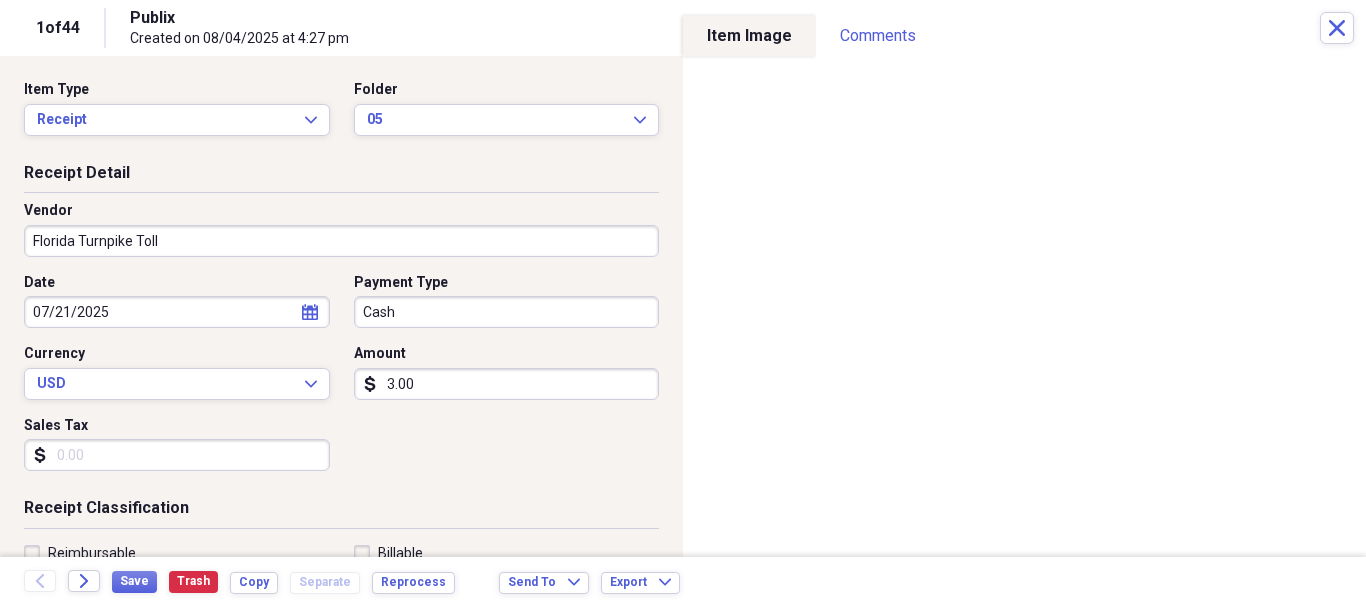 click on "Reimbursable" at bounding box center (80, 553) 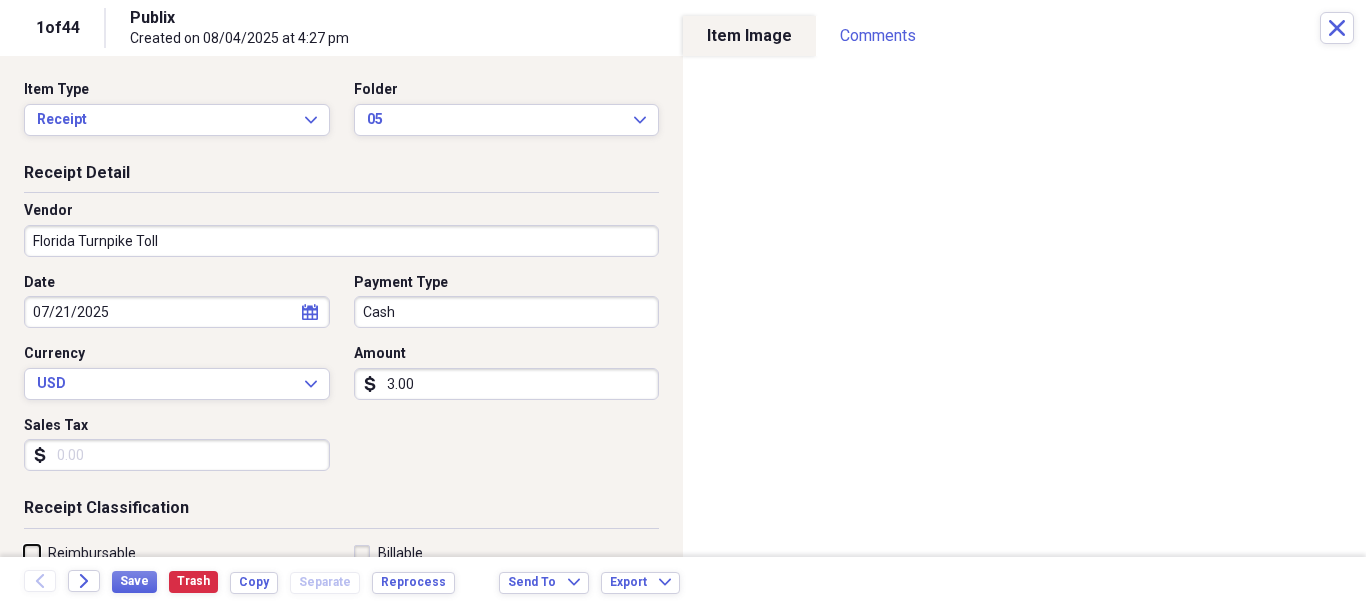 click on "Reimbursable" at bounding box center (24, 552) 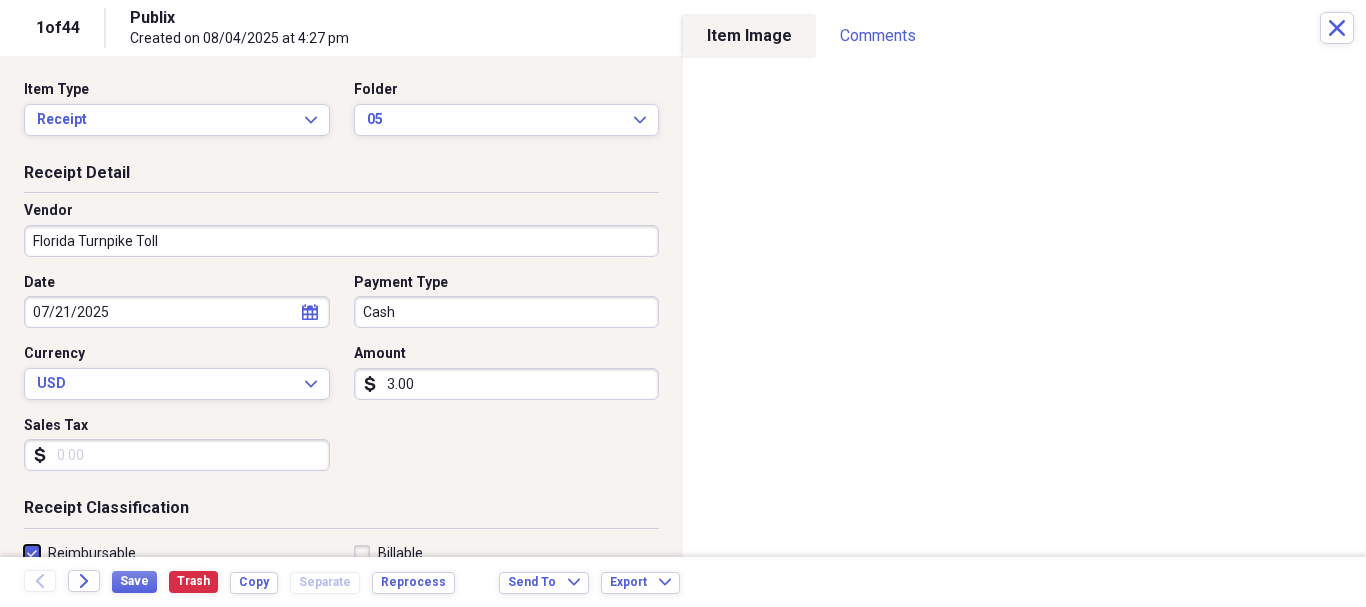 checkbox on "true" 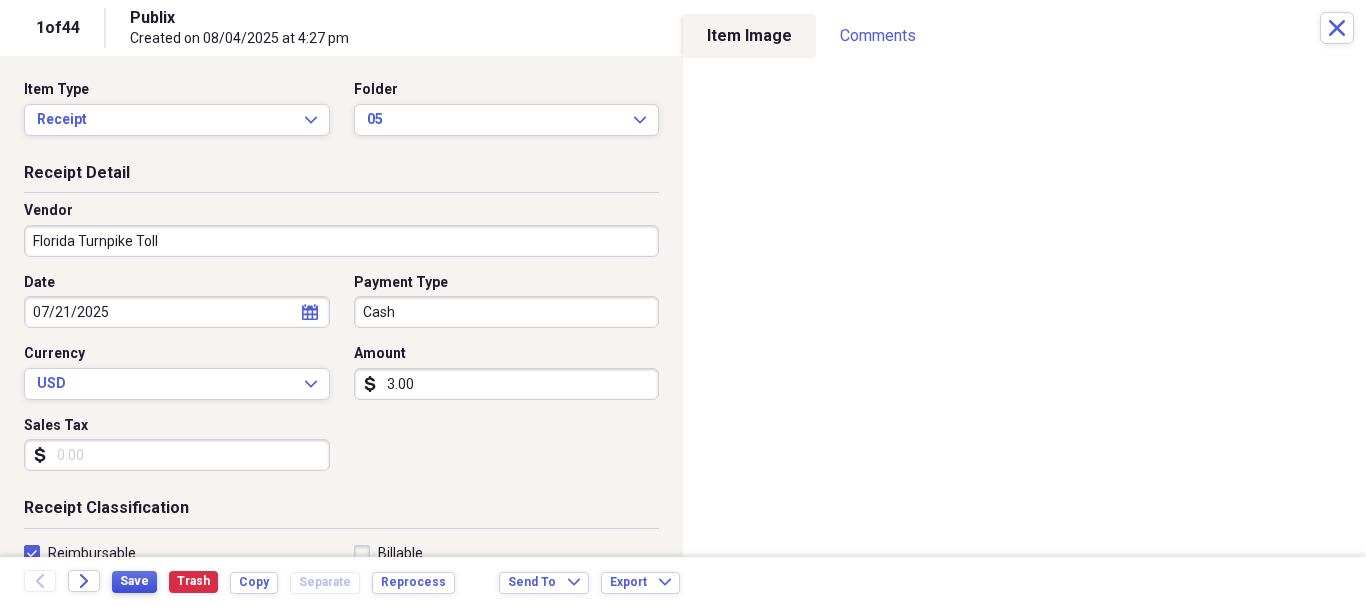 click on "Save" at bounding box center [134, 581] 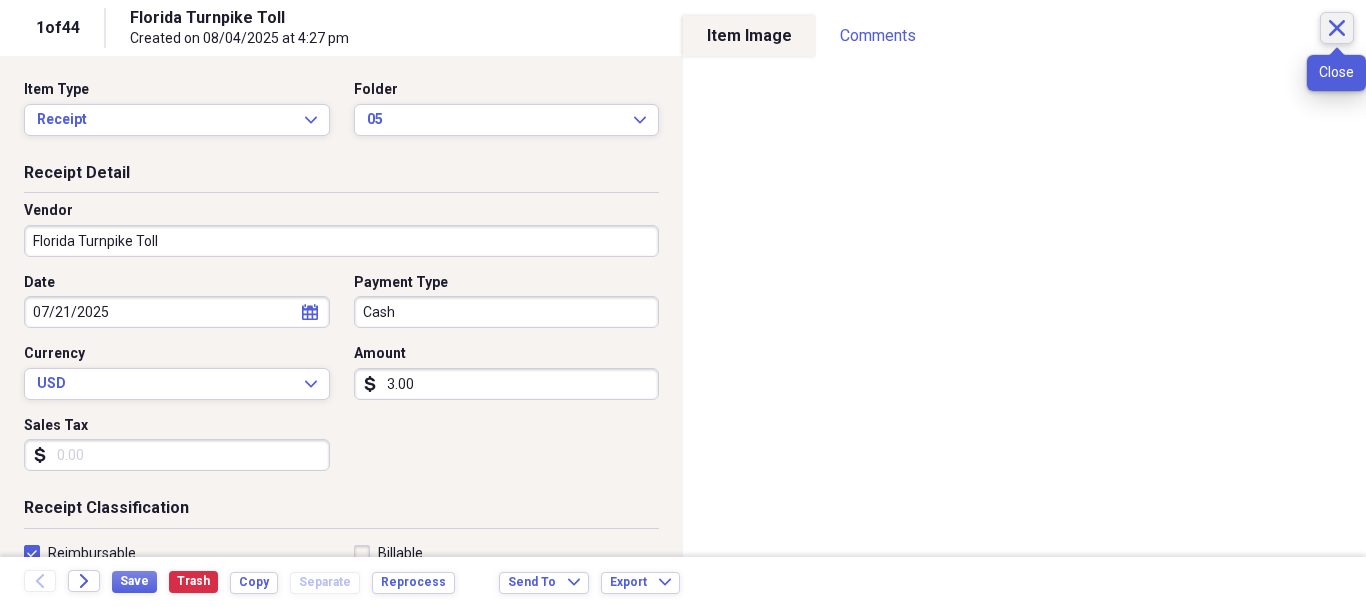 click 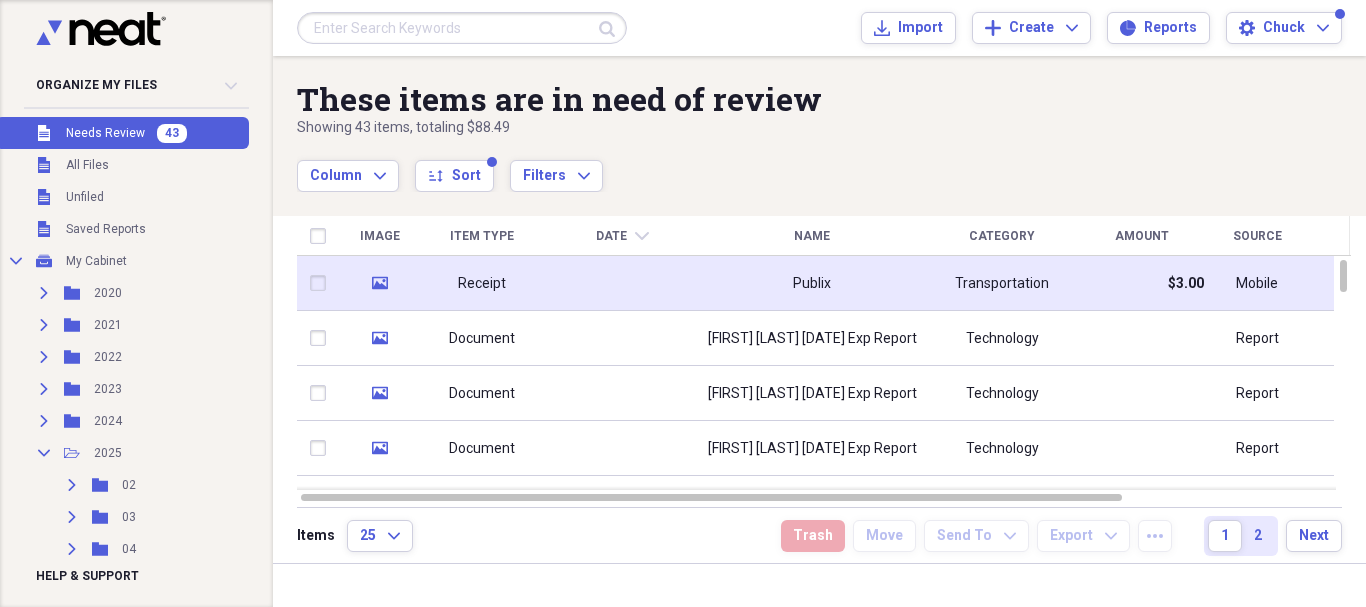 click at bounding box center [622, 283] 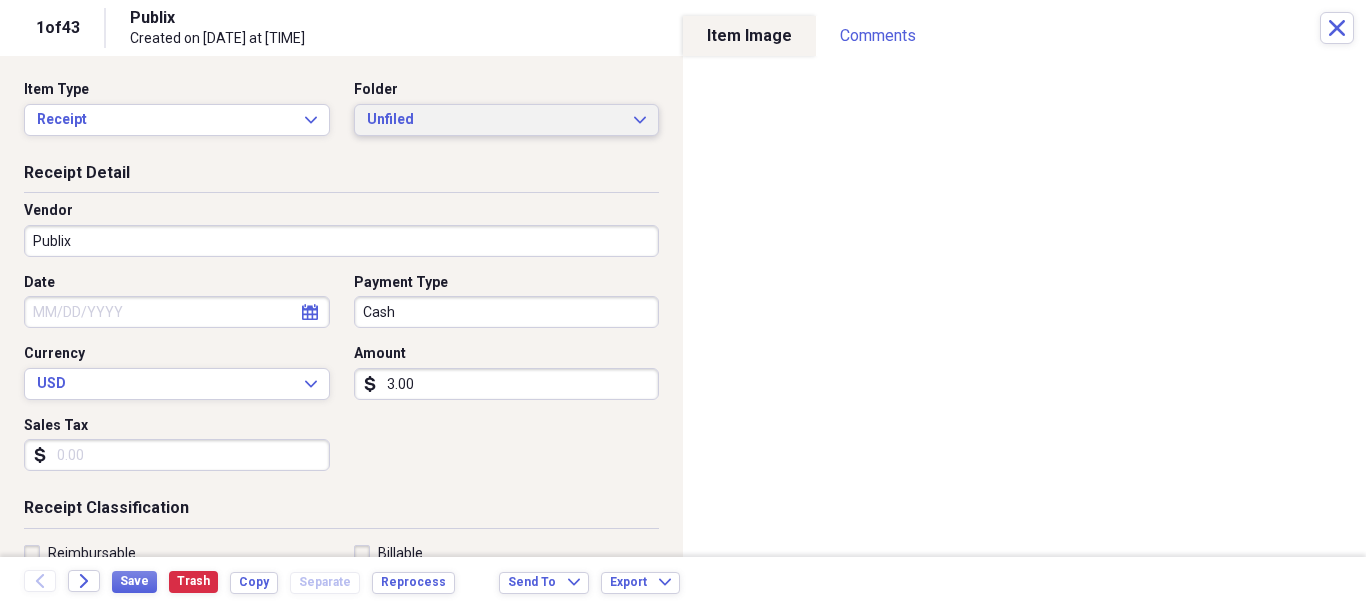 click on "Expand" 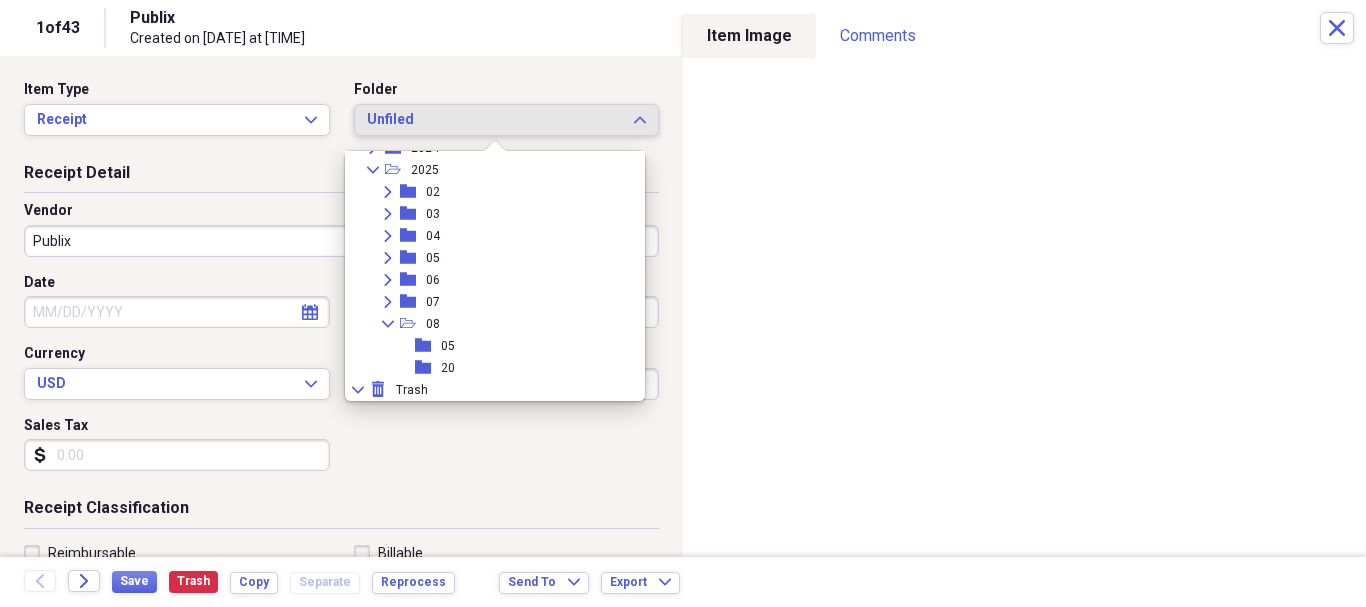 scroll, scrollTop: 186, scrollLeft: 0, axis: vertical 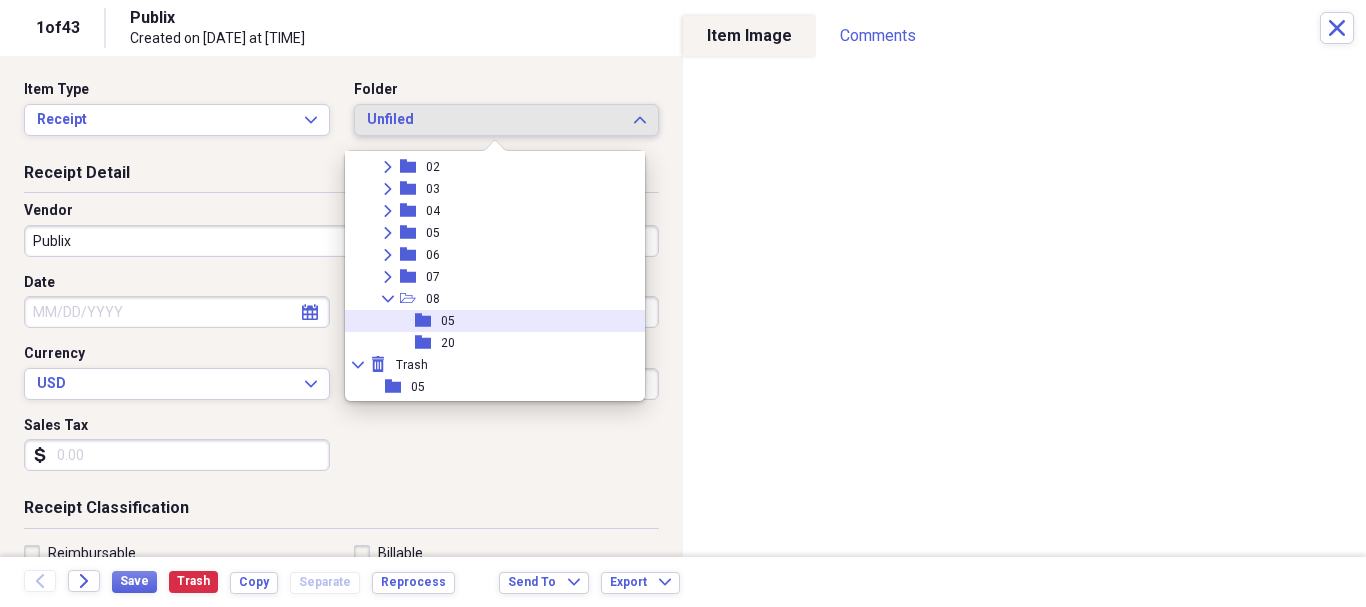 click on "folder 05" at bounding box center (487, 321) 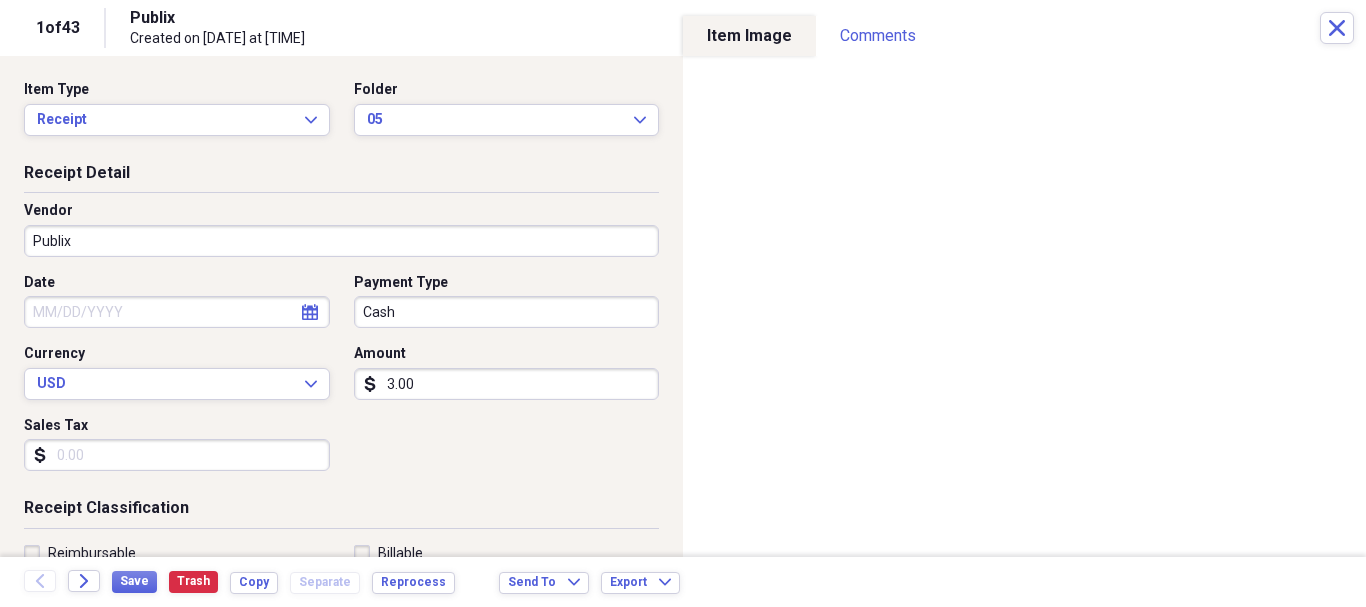 click on "Publix" at bounding box center (341, 241) 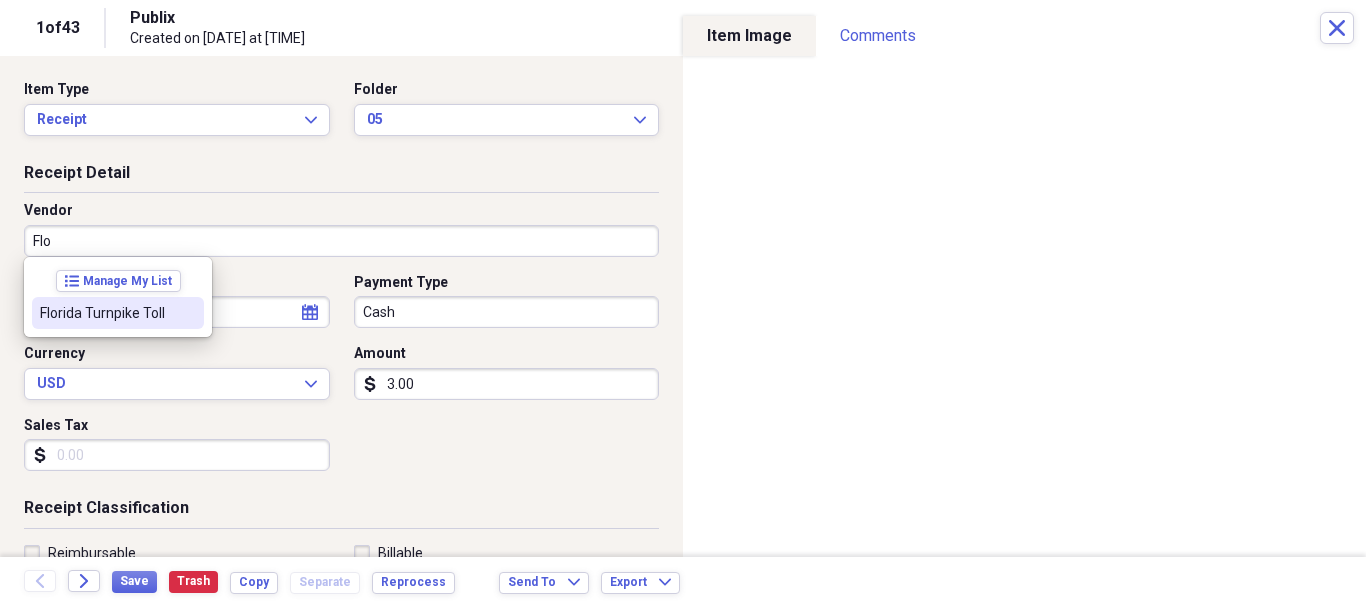 click on "Florida Turnpike Toll" at bounding box center [106, 313] 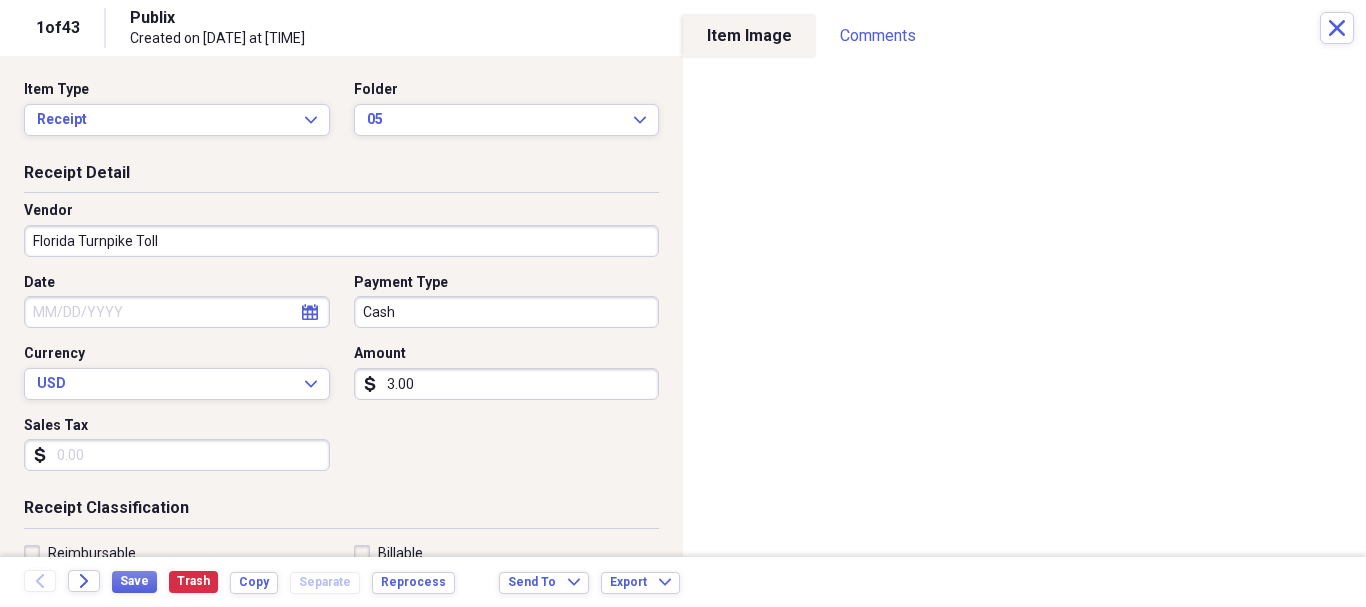 click 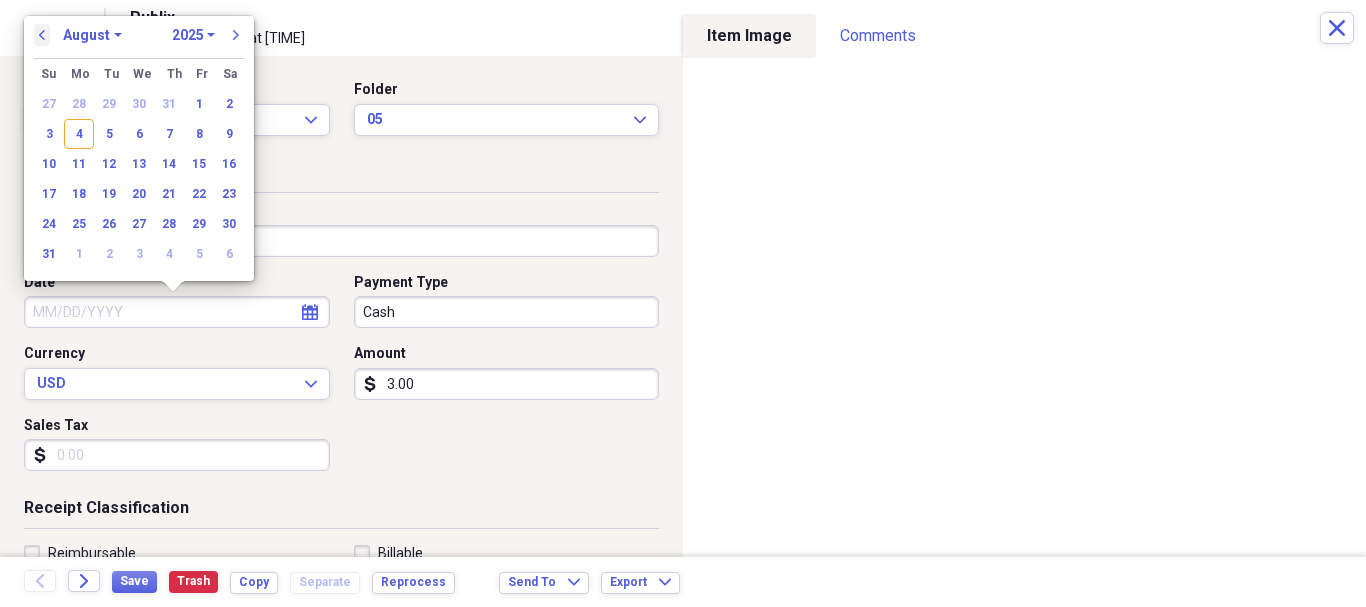 click on "previous" at bounding box center (42, 35) 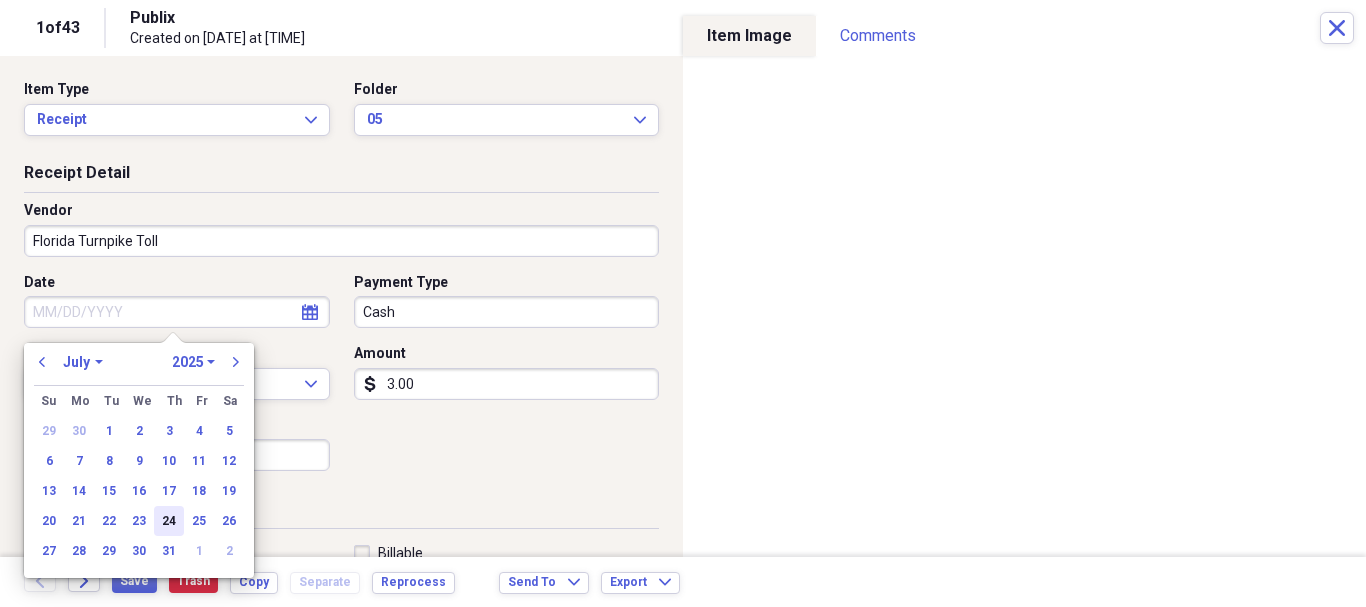 click on "24" at bounding box center [169, 521] 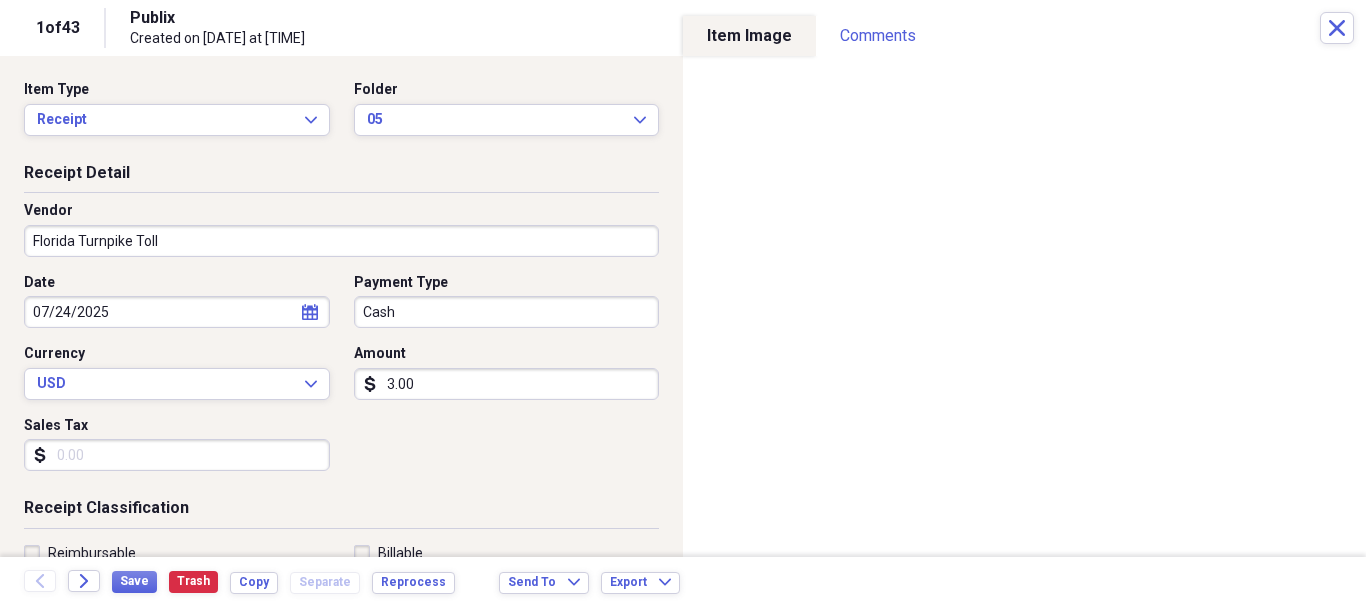 click on "Reimbursable" at bounding box center (80, 553) 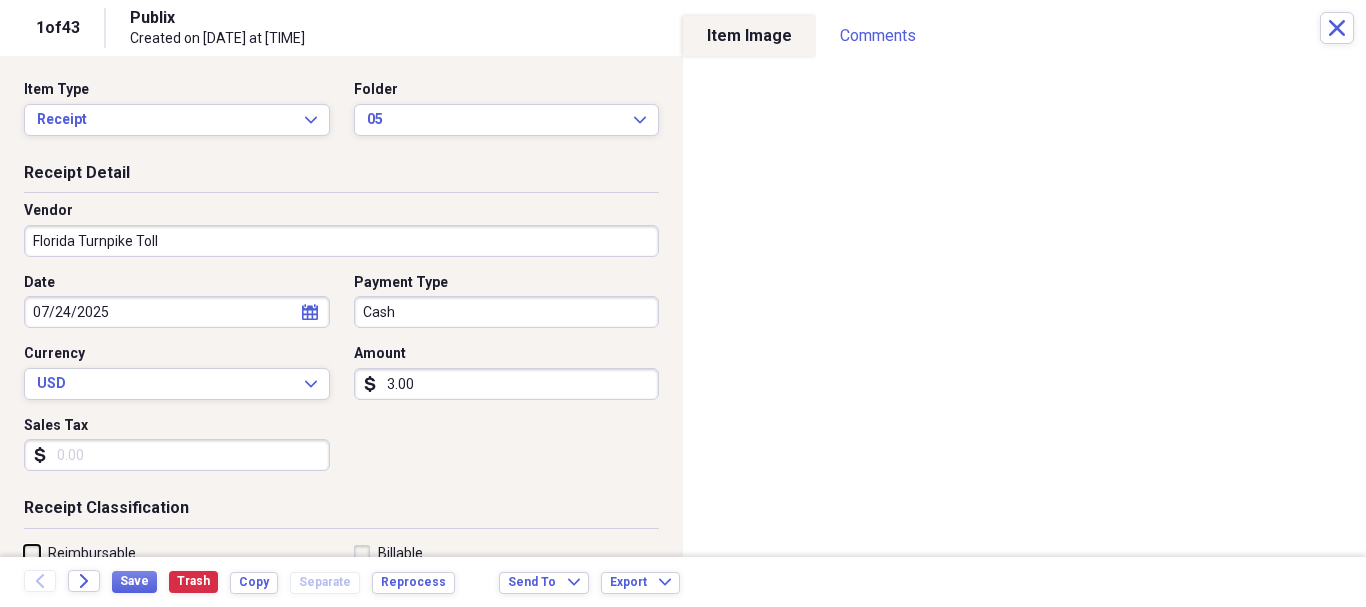 click on "Reimbursable" at bounding box center [24, 552] 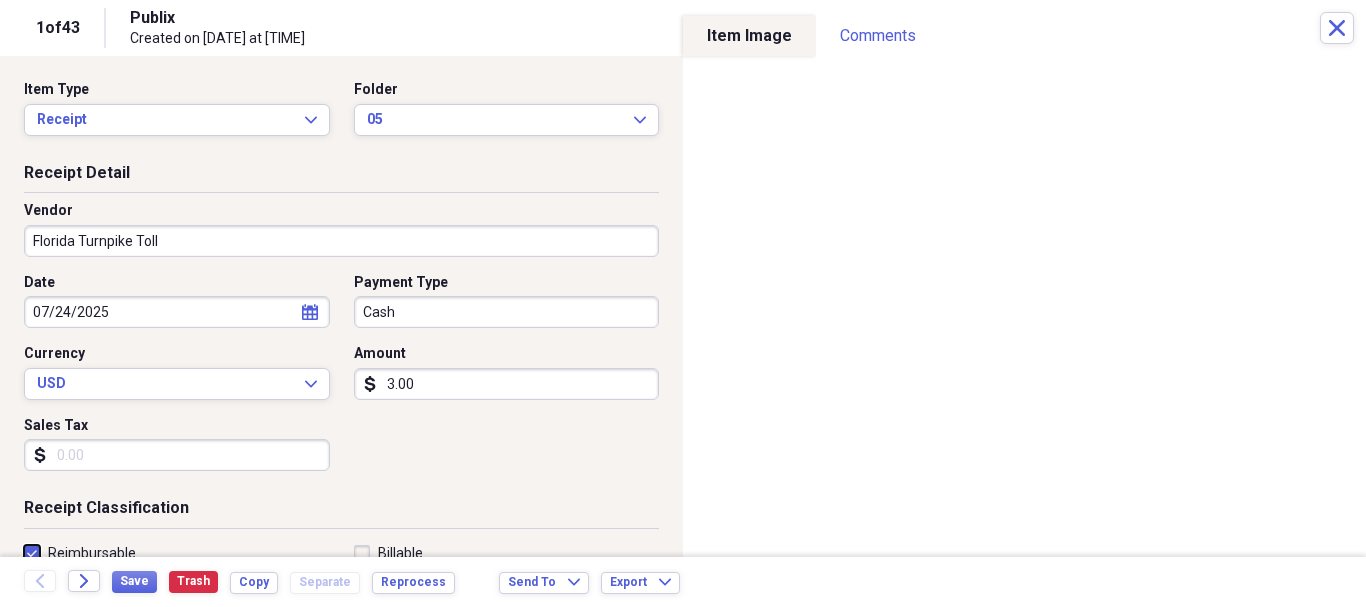 checkbox on "true" 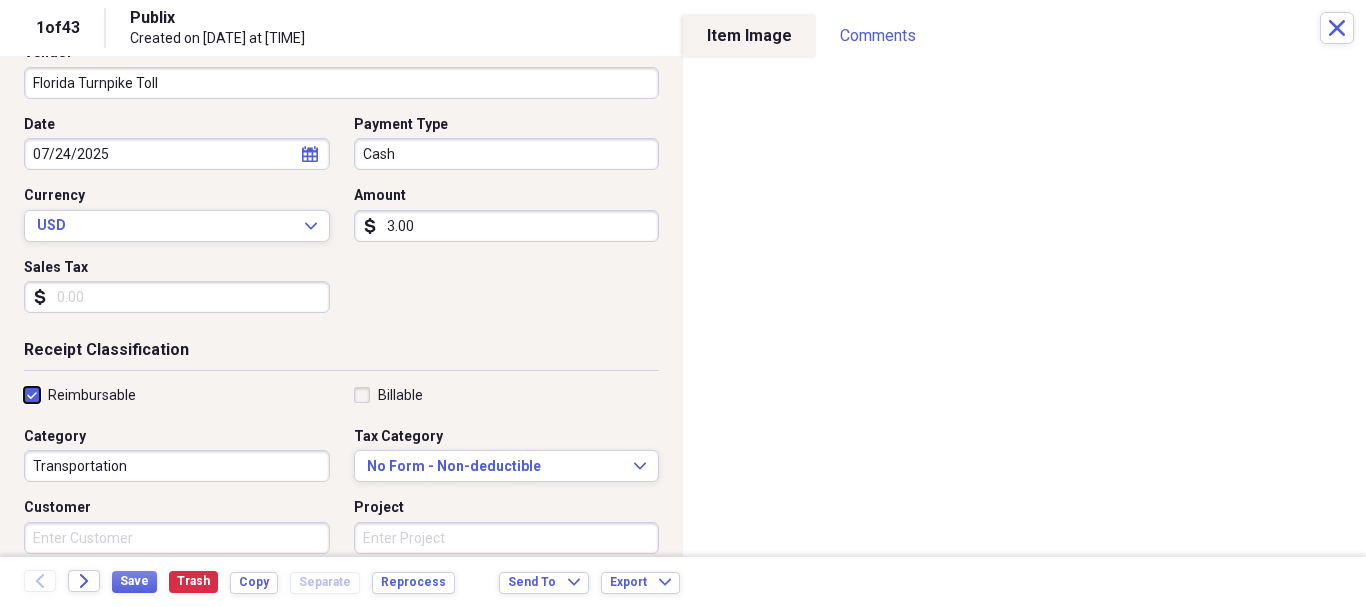 scroll, scrollTop: 165, scrollLeft: 0, axis: vertical 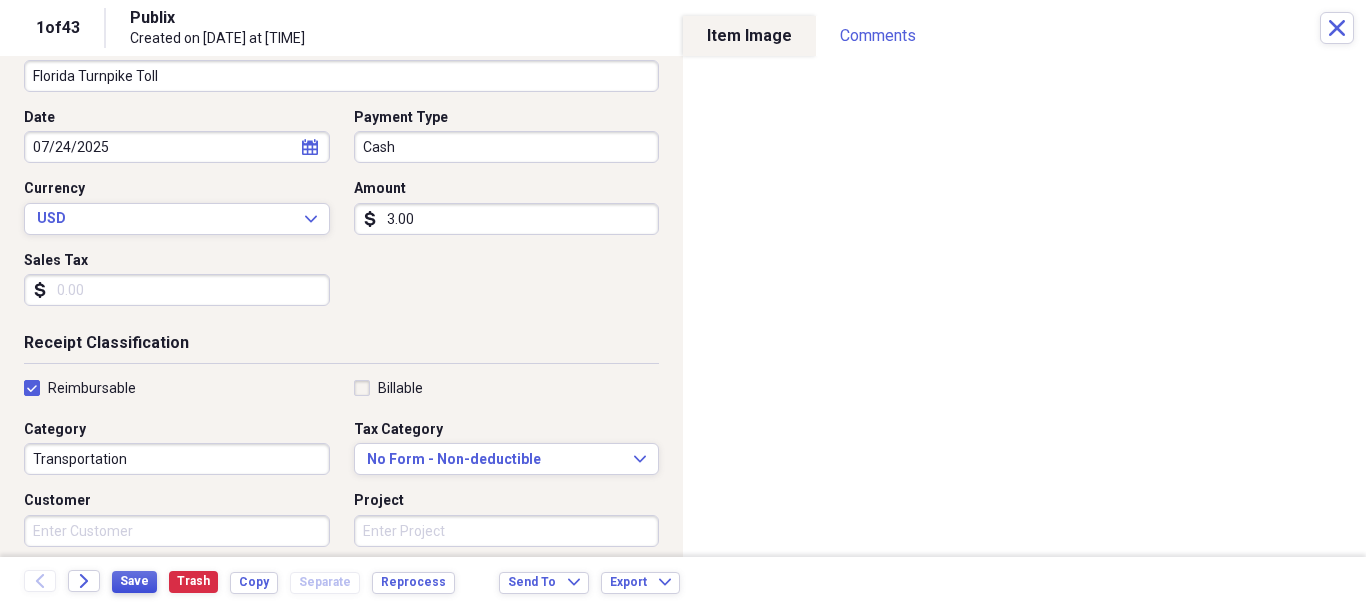 click on "Save" at bounding box center (134, 581) 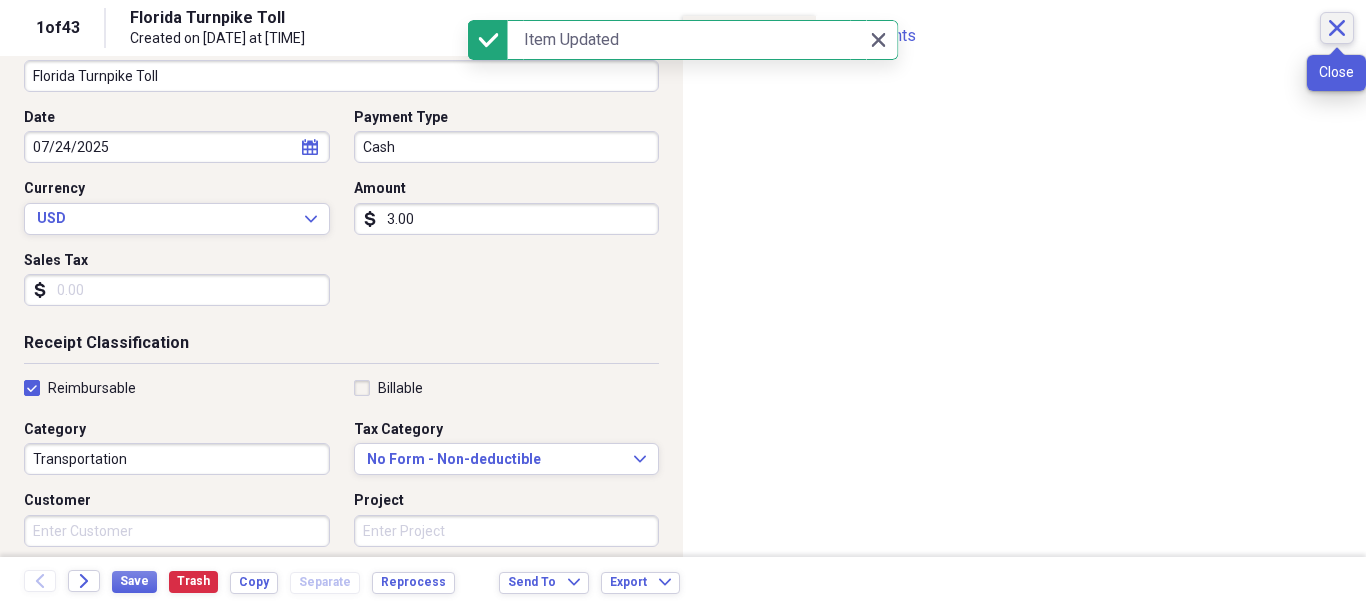click on "Close" 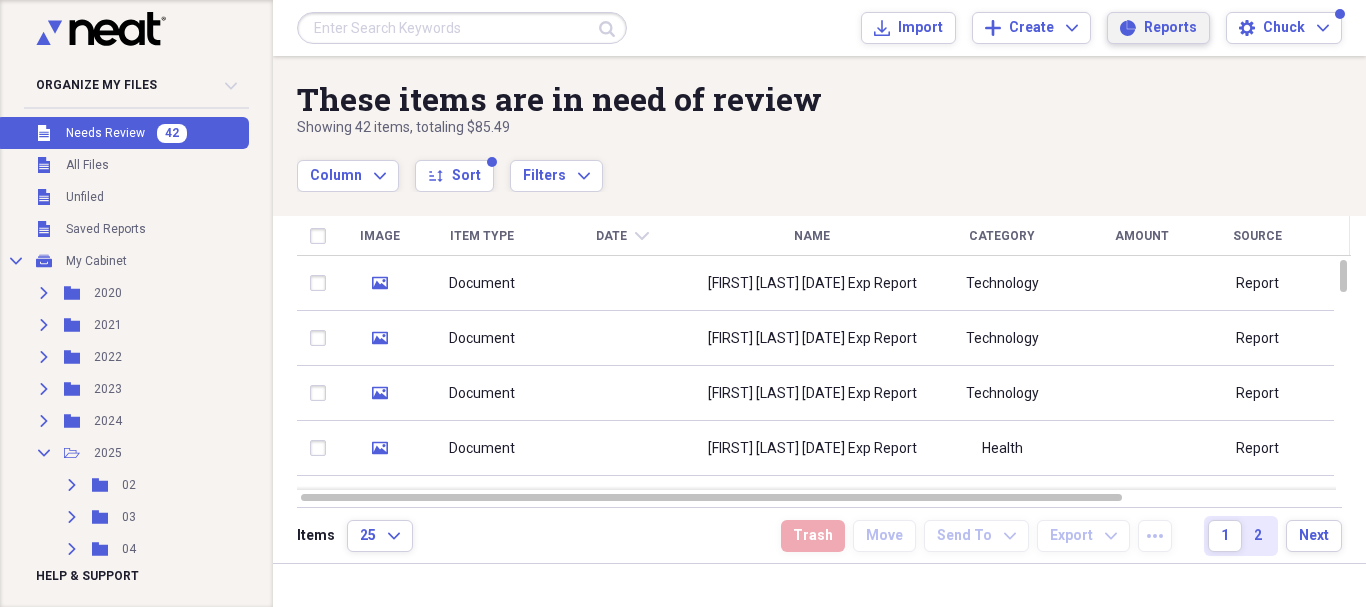 click on "Reports" 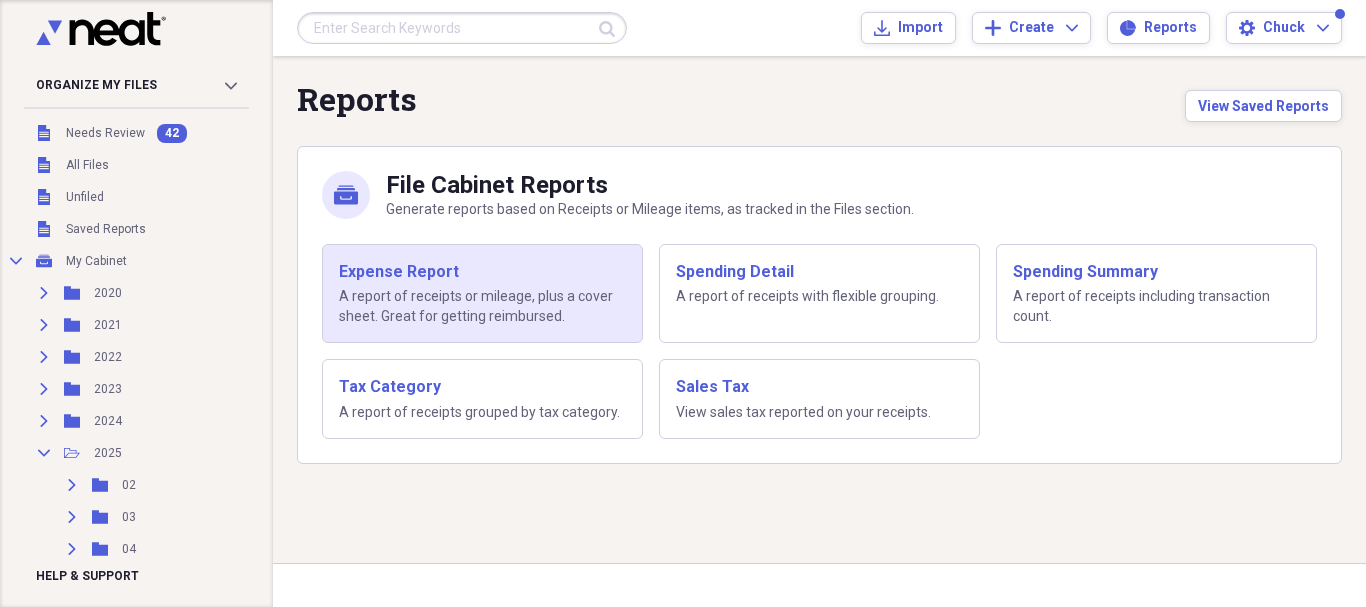 click on "Expense Report" at bounding box center [482, 272] 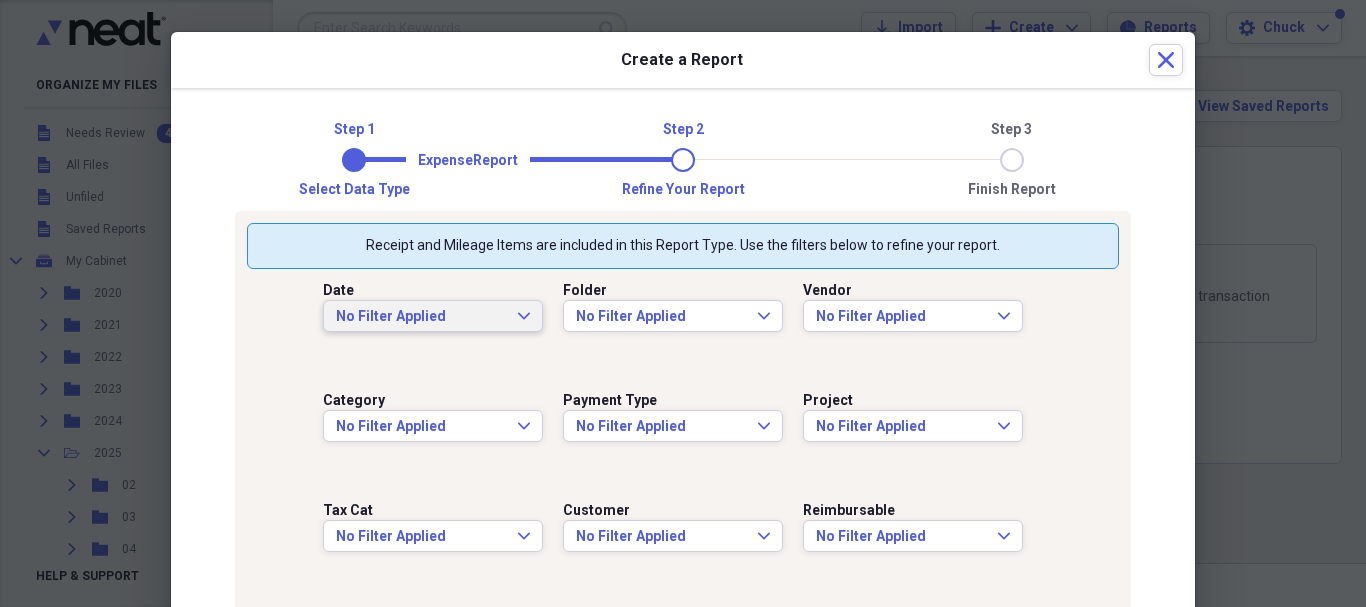click on "No Filter Applied Expand" at bounding box center [433, 317] 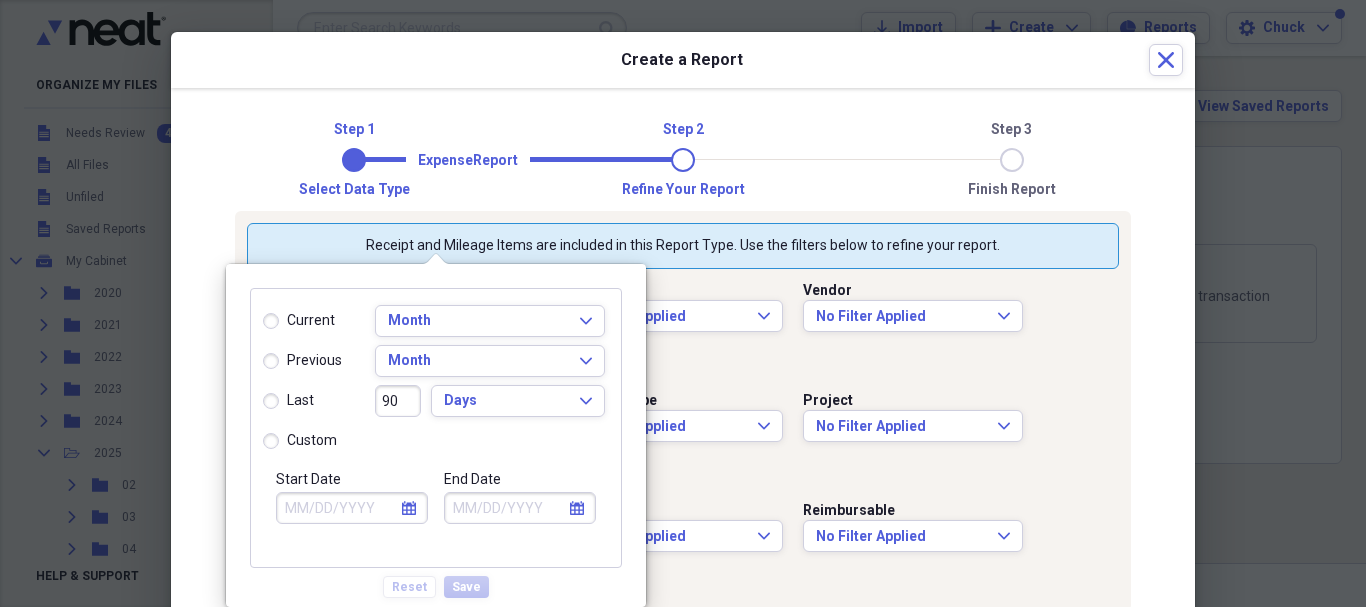 click on "calendar Calendar" at bounding box center (409, 508) 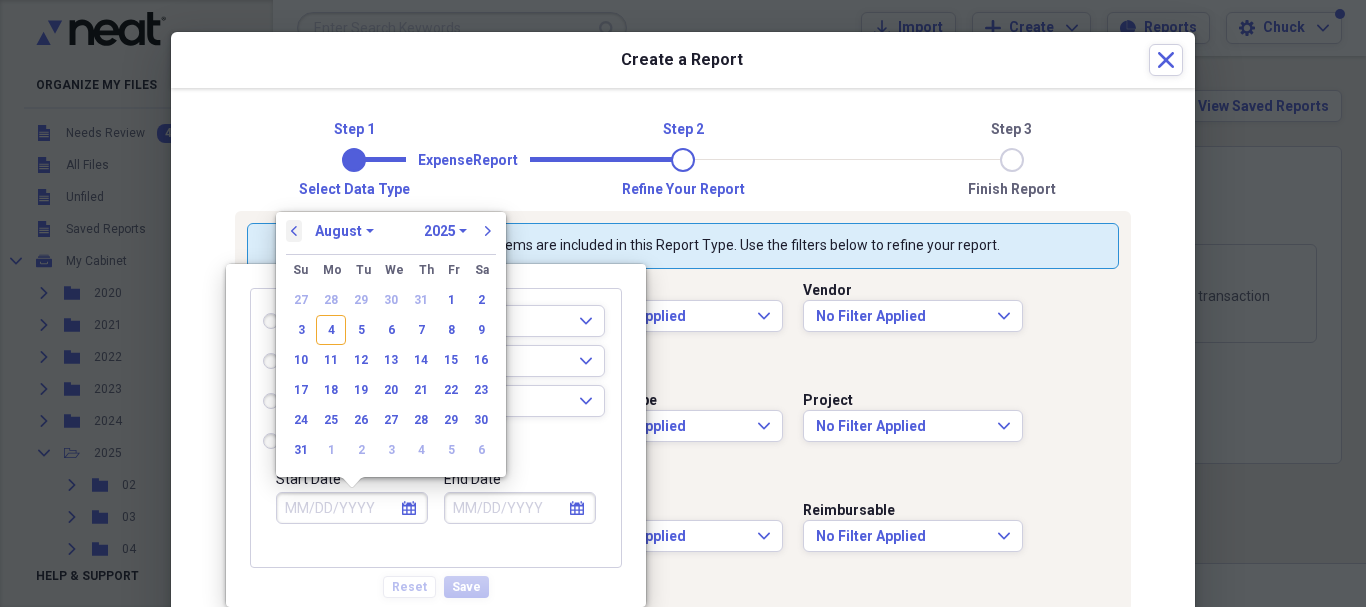 click on "previous" at bounding box center [294, 231] 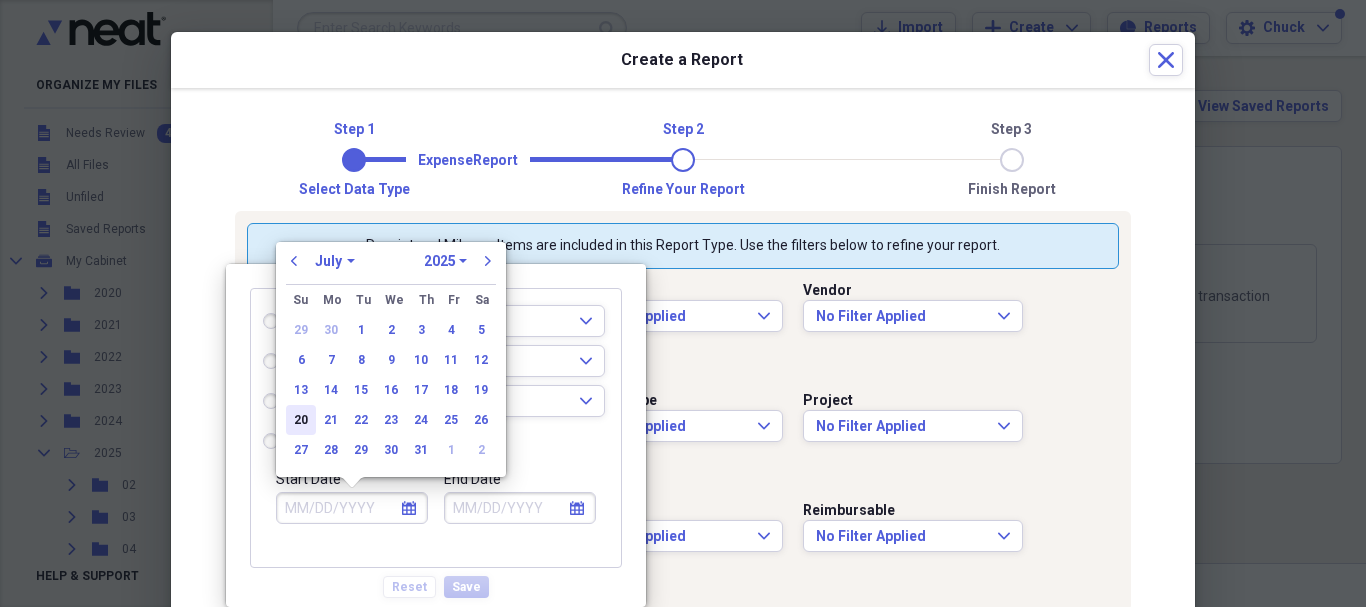 click on "20" at bounding box center [301, 420] 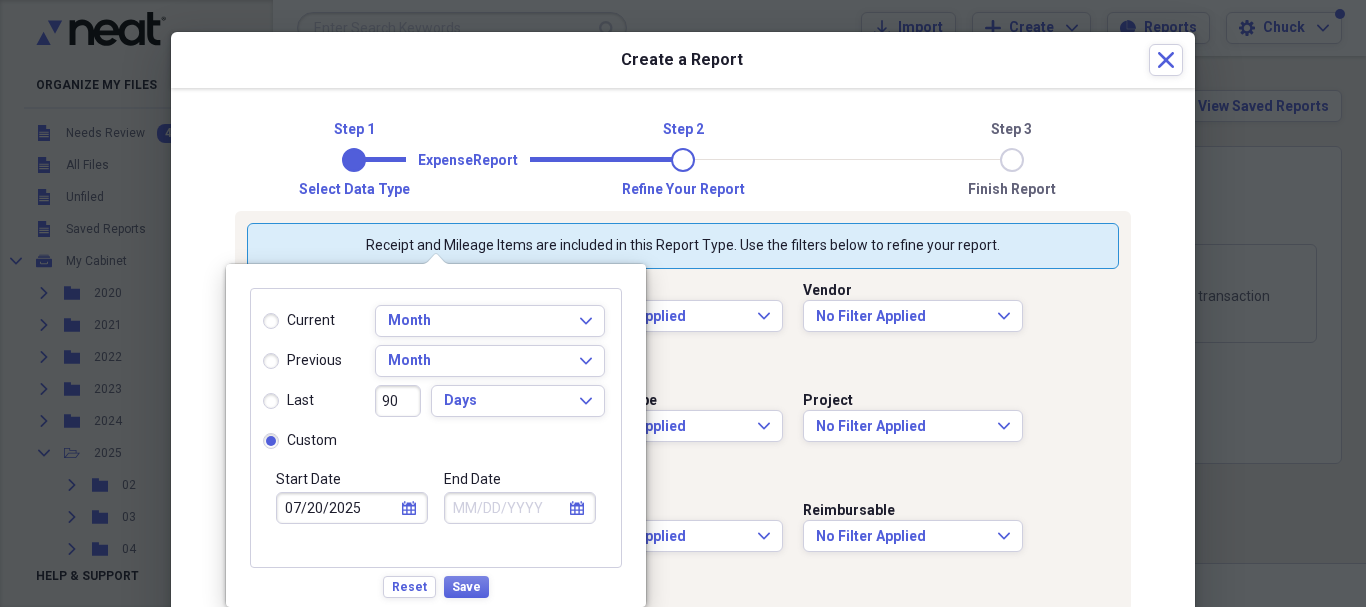 click on "calendar" 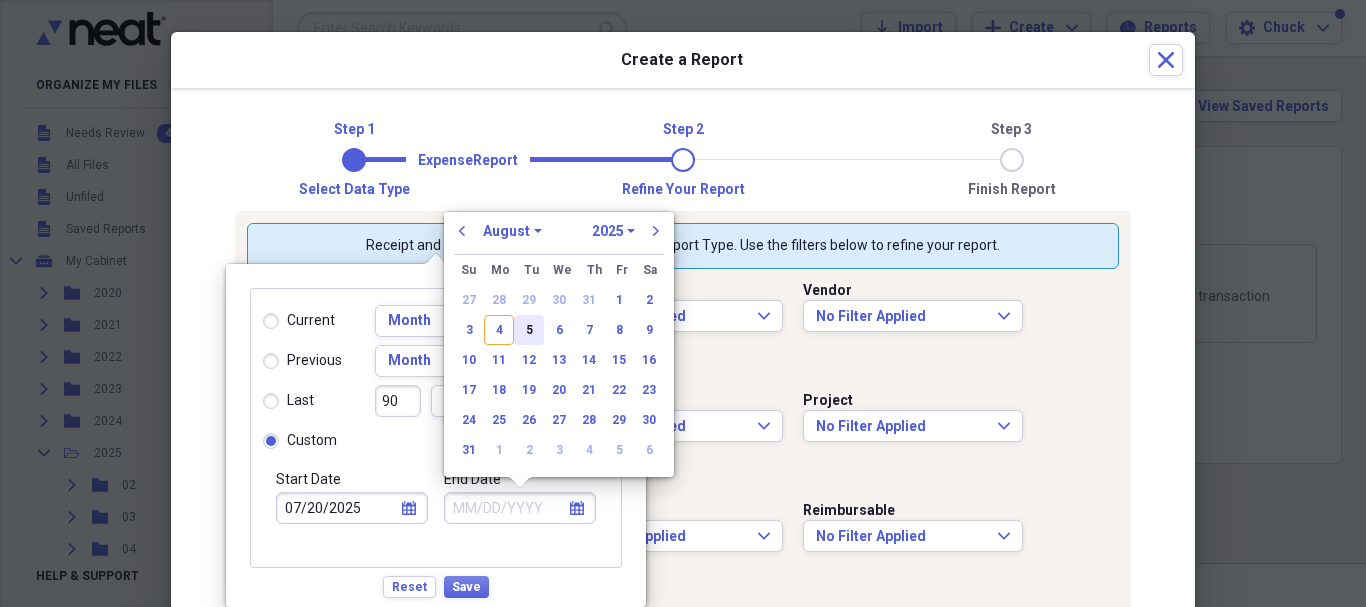 click on "5" at bounding box center (529, 330) 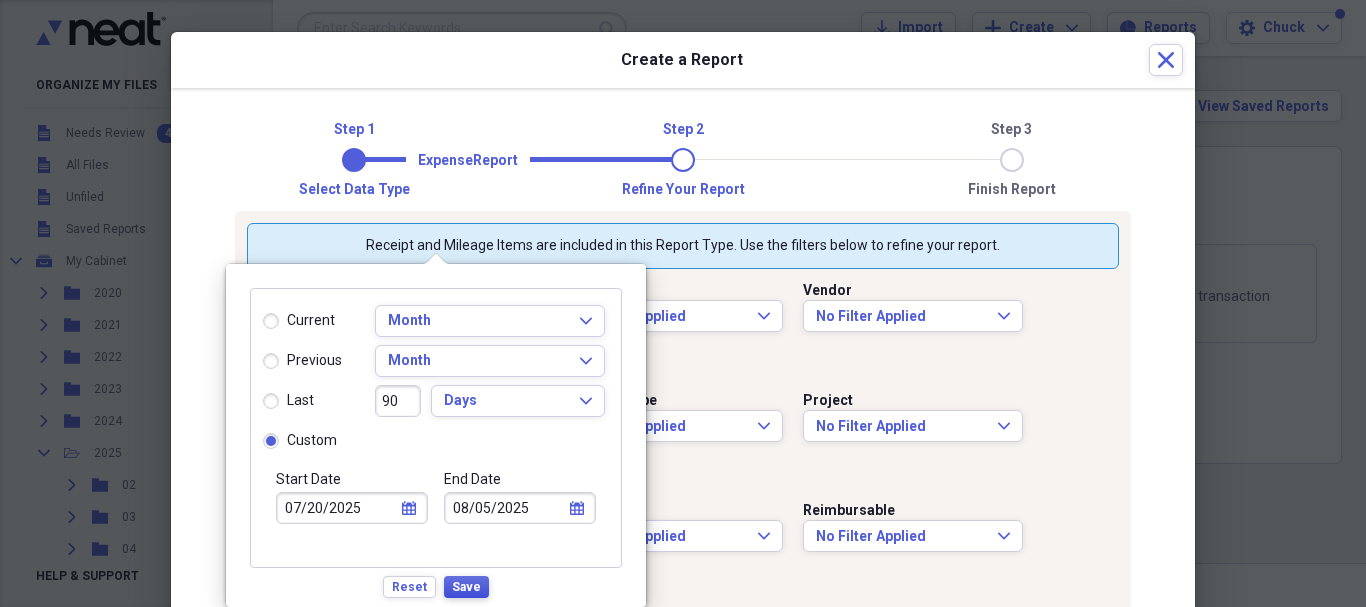 click on "Save" at bounding box center [466, 587] 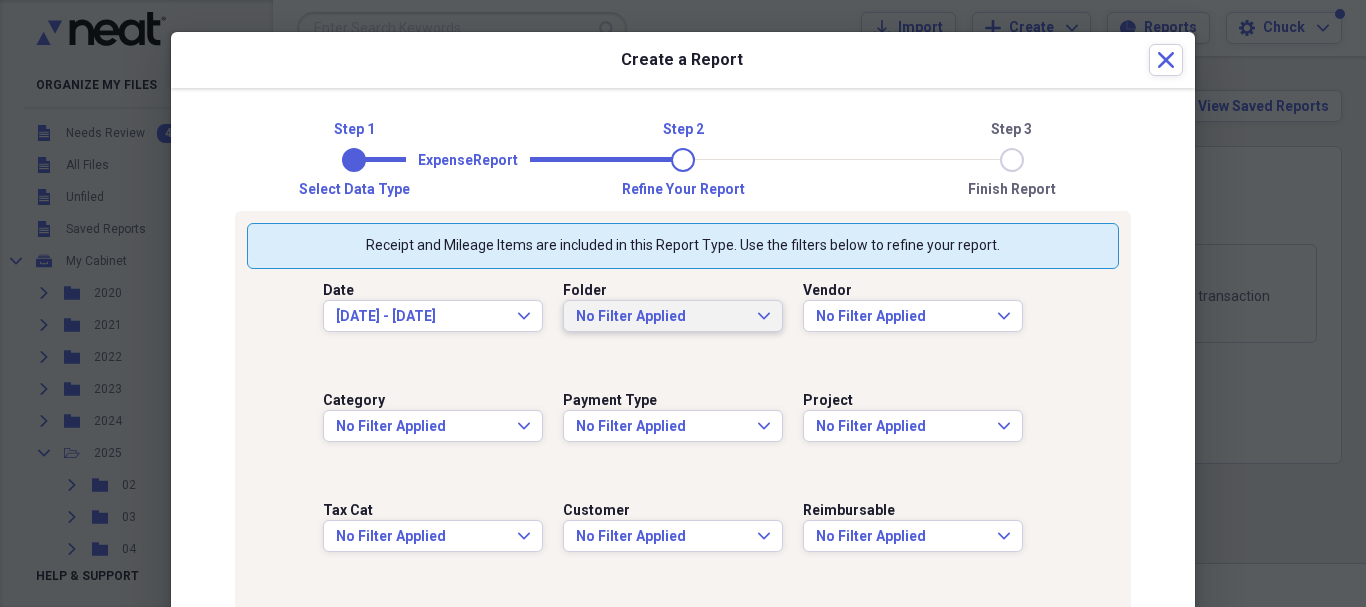 click on "No Filter Applied Expand" at bounding box center [673, 317] 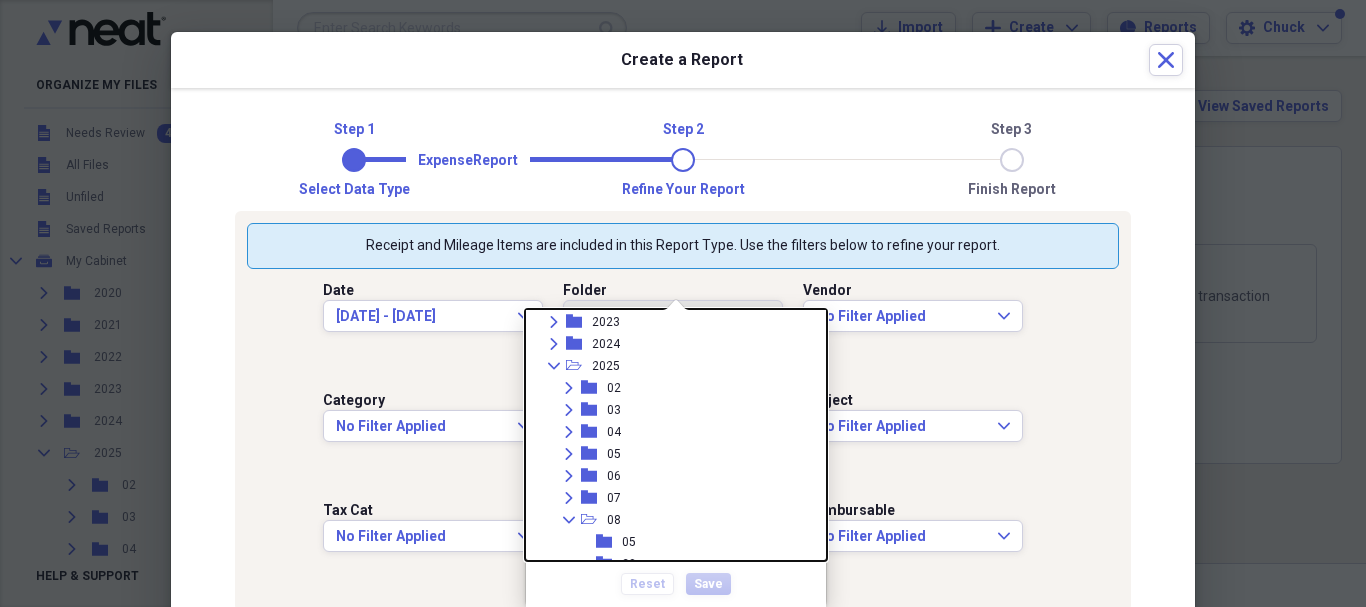 scroll, scrollTop: 139, scrollLeft: 0, axis: vertical 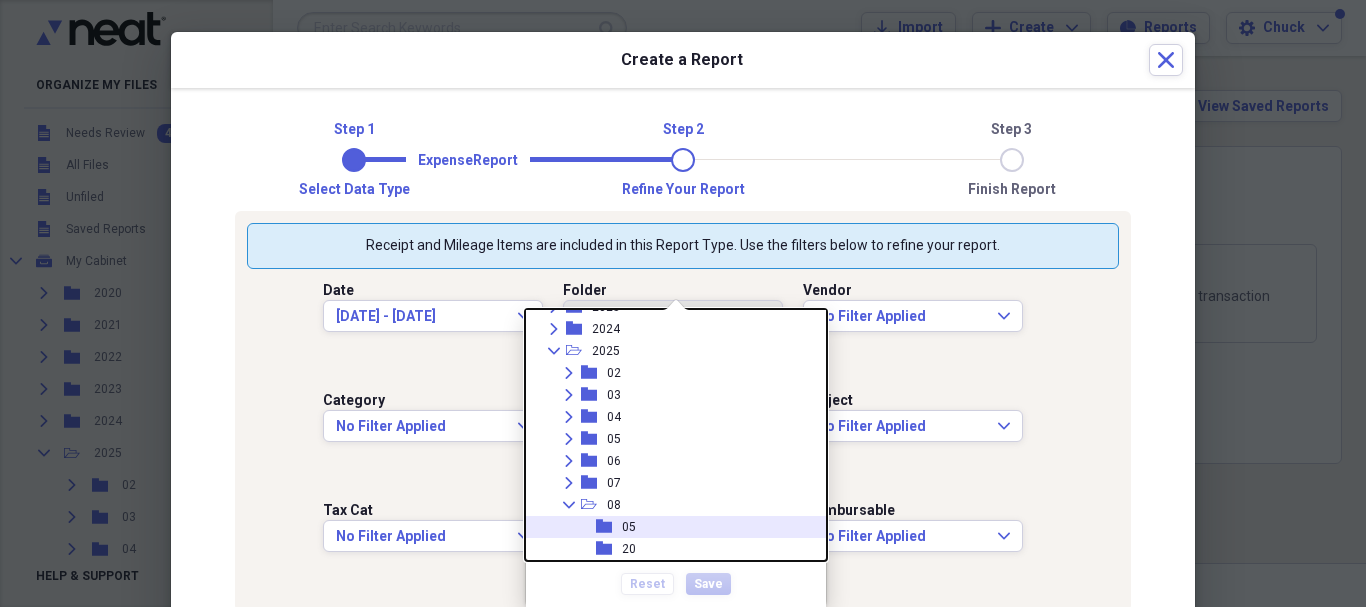 click on "folder 05" at bounding box center [668, 527] 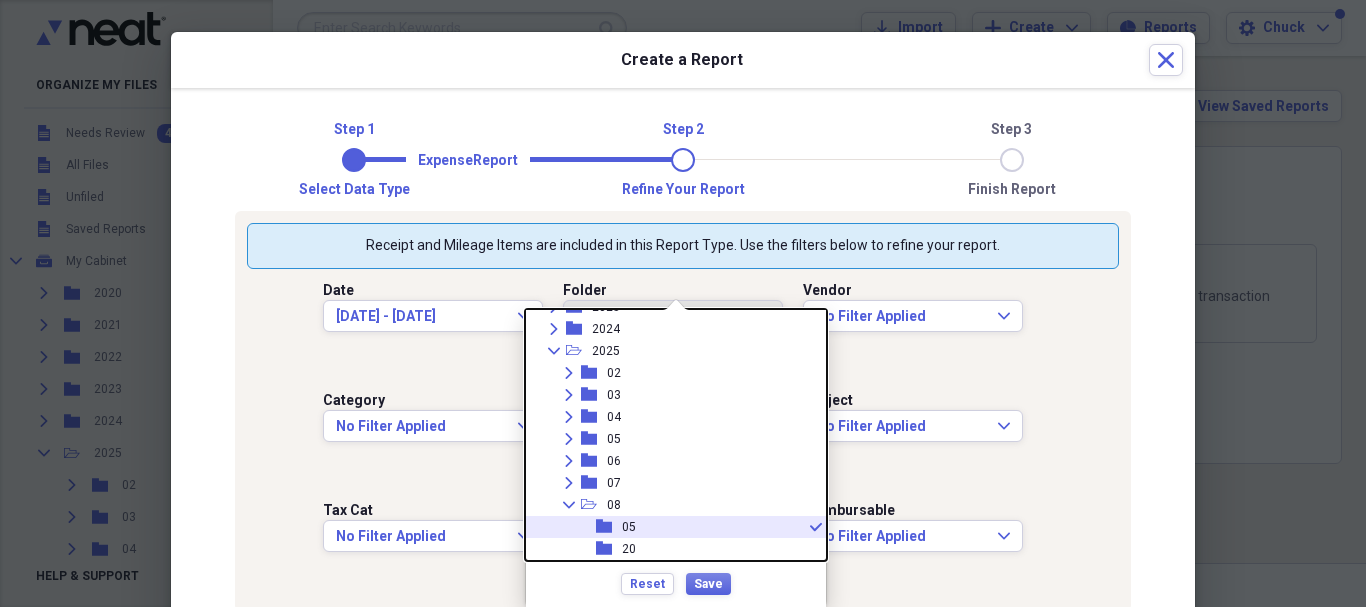 click on "folder 05   check" at bounding box center [668, 527] 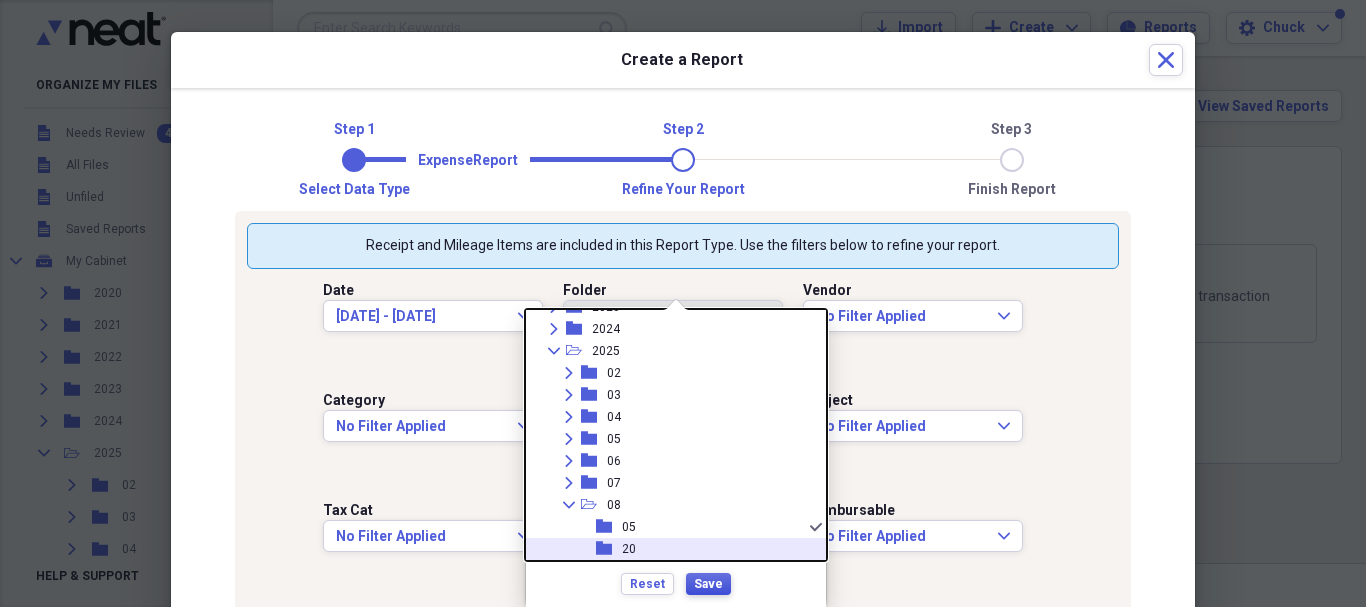 click on "Save" at bounding box center [708, 584] 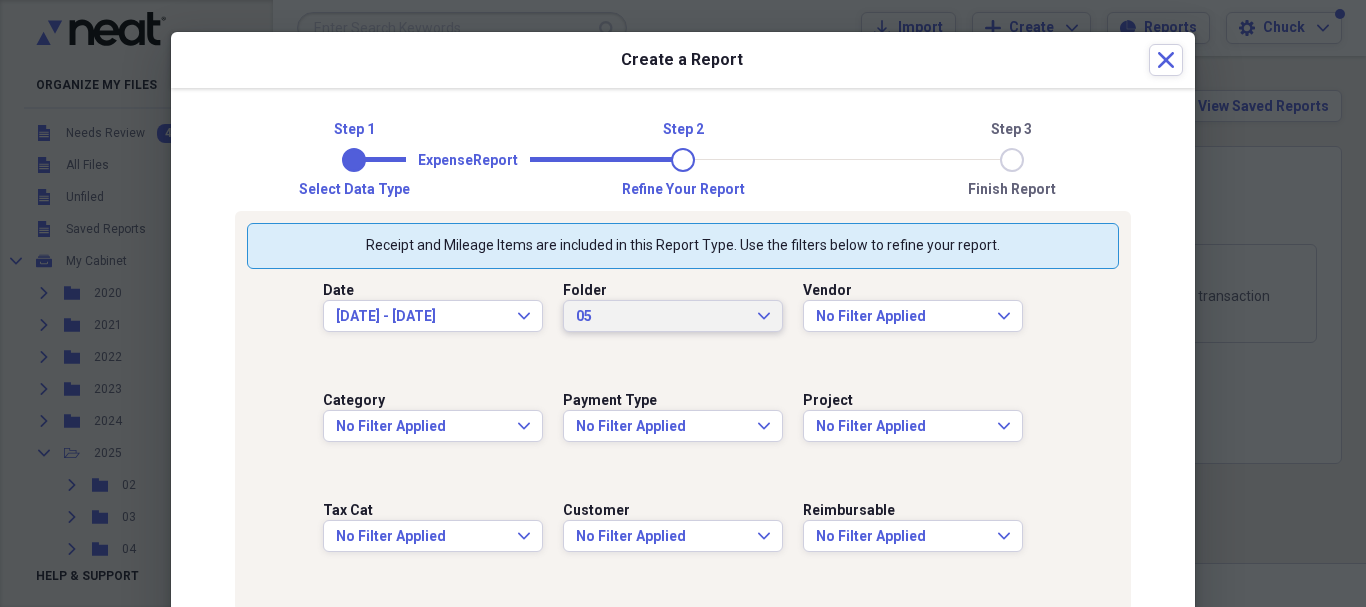 type 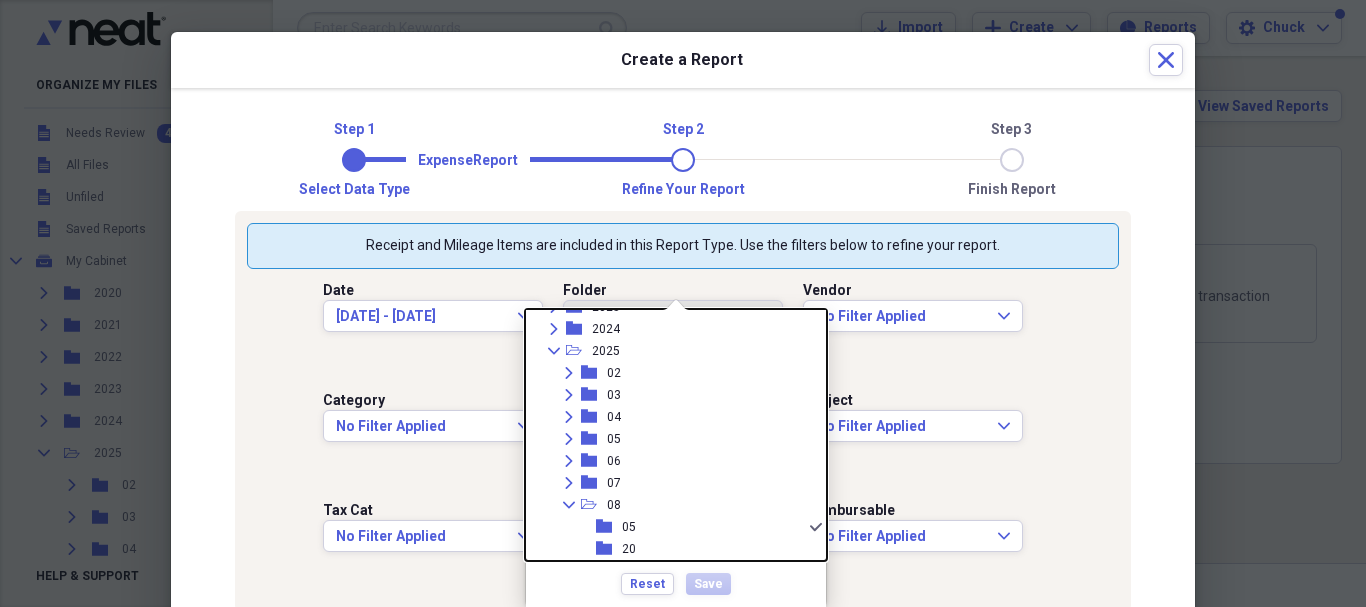 scroll, scrollTop: 0, scrollLeft: 0, axis: both 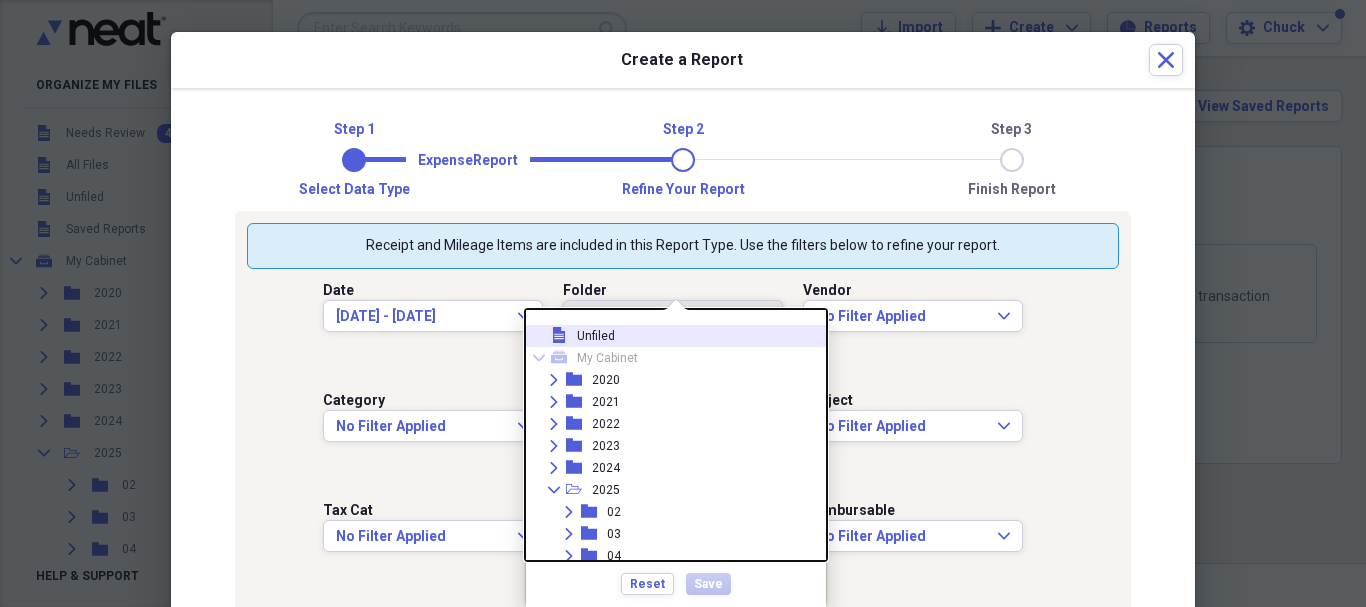 click on "Date [DATE] - [DATE] Expand Folder 05 Expand Vendor No Filter Applied Expand Category No Filter Applied Expand Payment Type No Filter Applied Expand Project No Filter Applied Expand Tax Cat No Filter Applied Expand Customer No Filter Applied Expand Reimbursable No Filter Applied Expand Cancel Next Step" at bounding box center (683, 387) 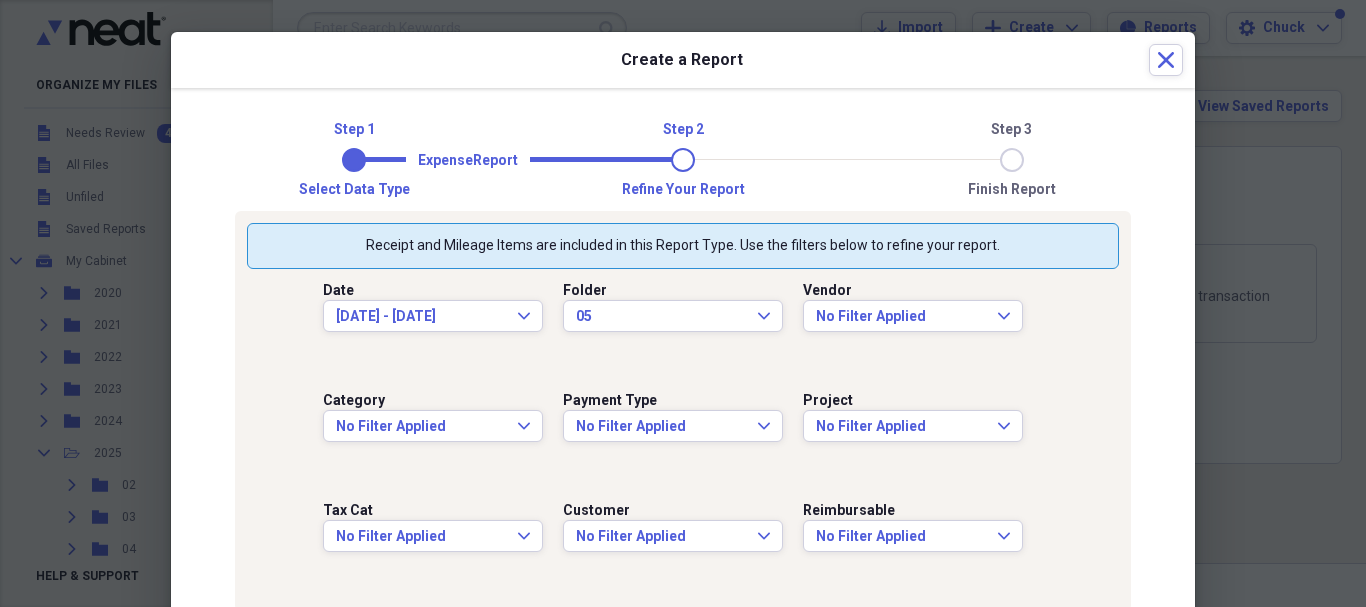 click at bounding box center (683, 303) 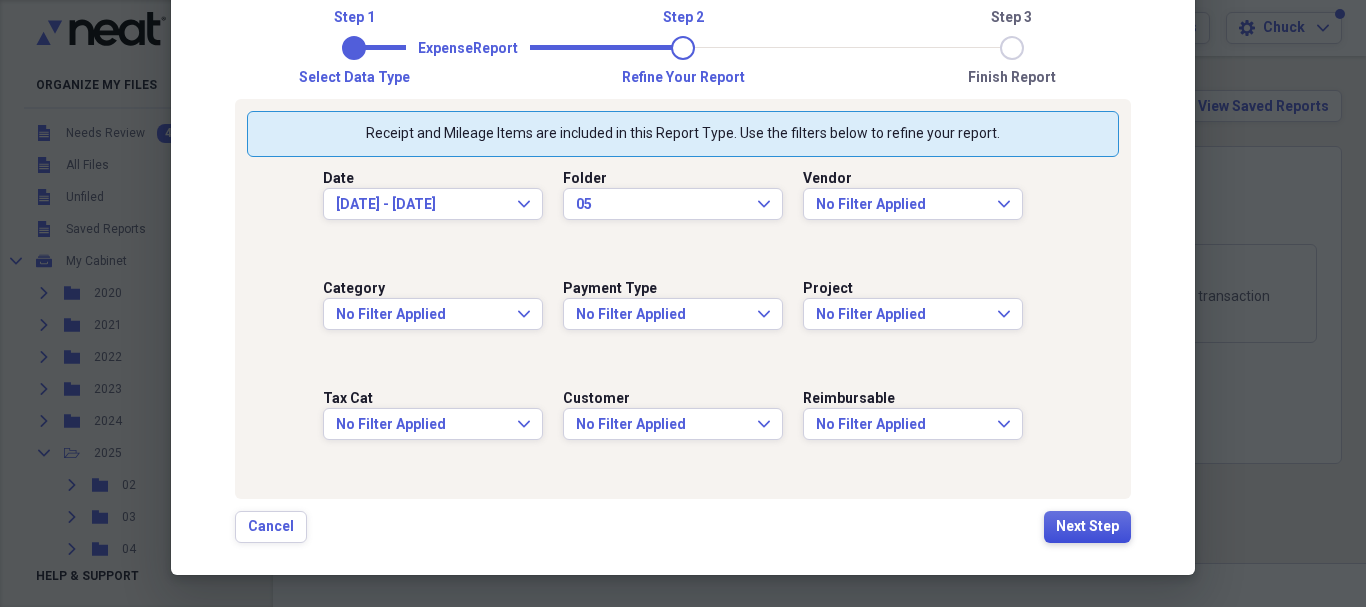 click on "Next Step" at bounding box center (1087, 527) 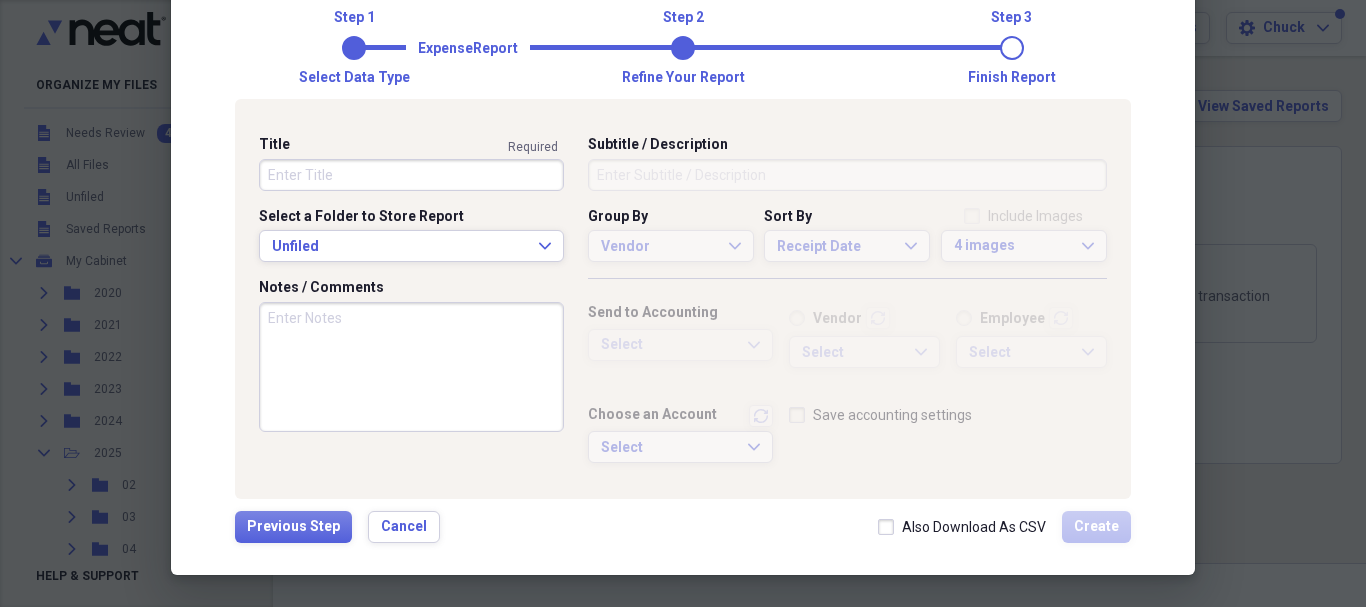 click on "Title" at bounding box center (411, 175) 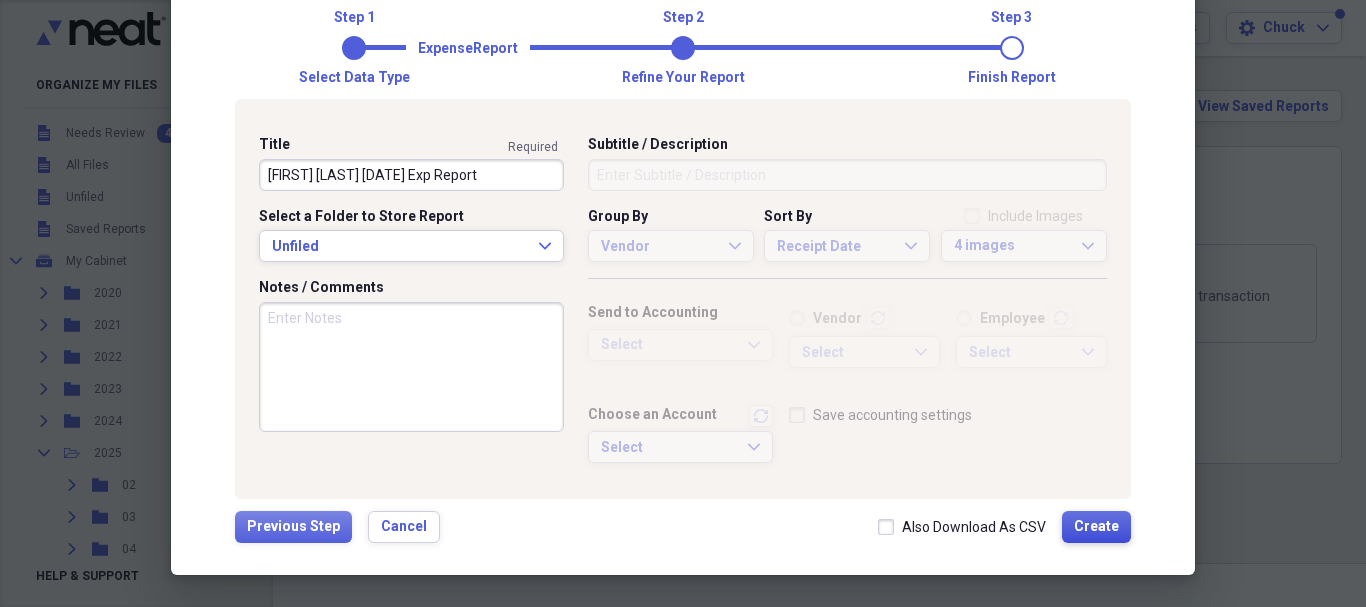 type on "[FIRST] [LAST] [DATE] Exp Report" 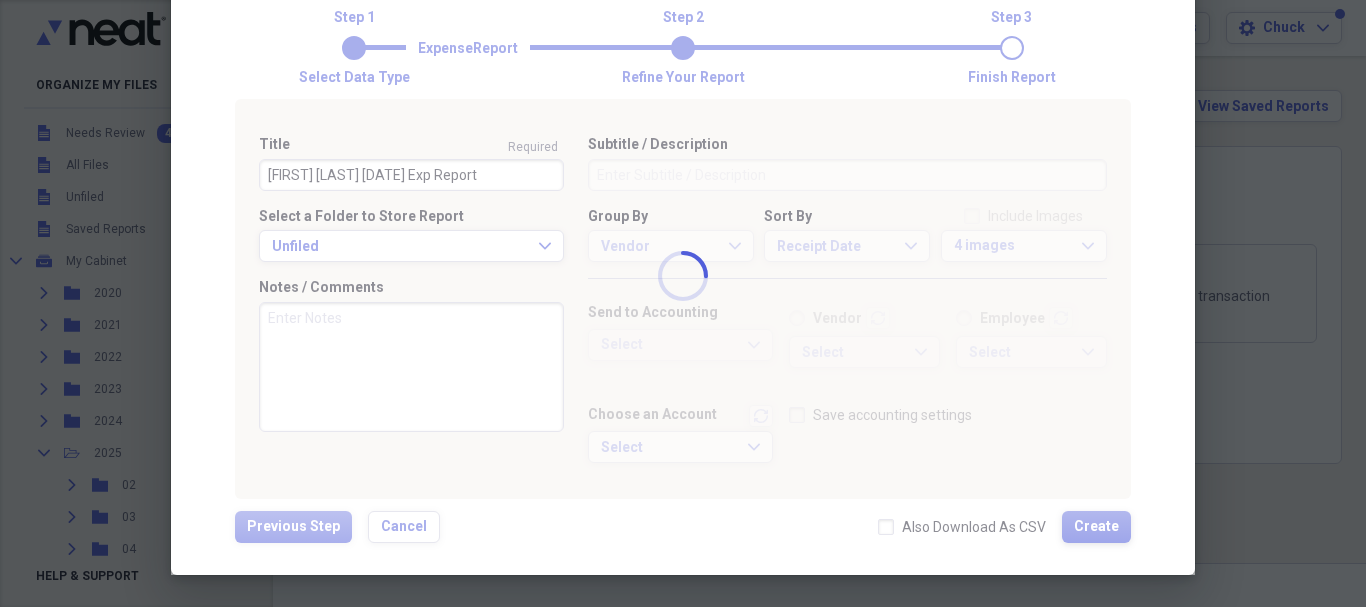 type 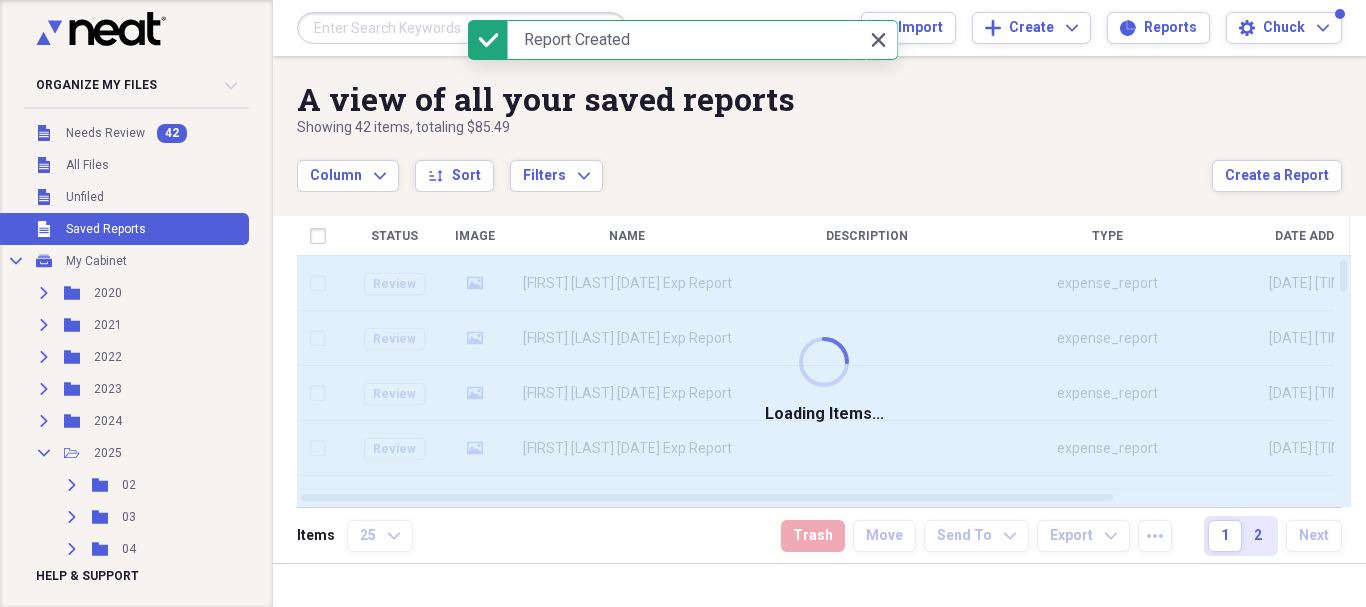 scroll, scrollTop: 0, scrollLeft: 0, axis: both 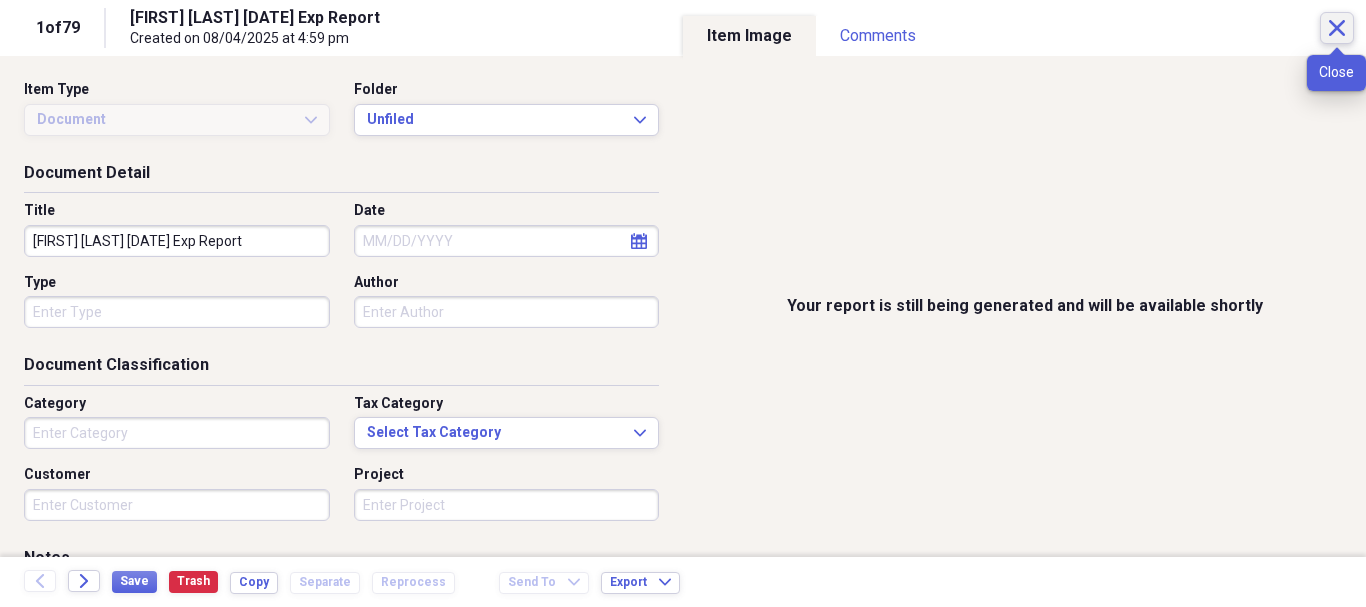 click on "Close" at bounding box center [1337, 28] 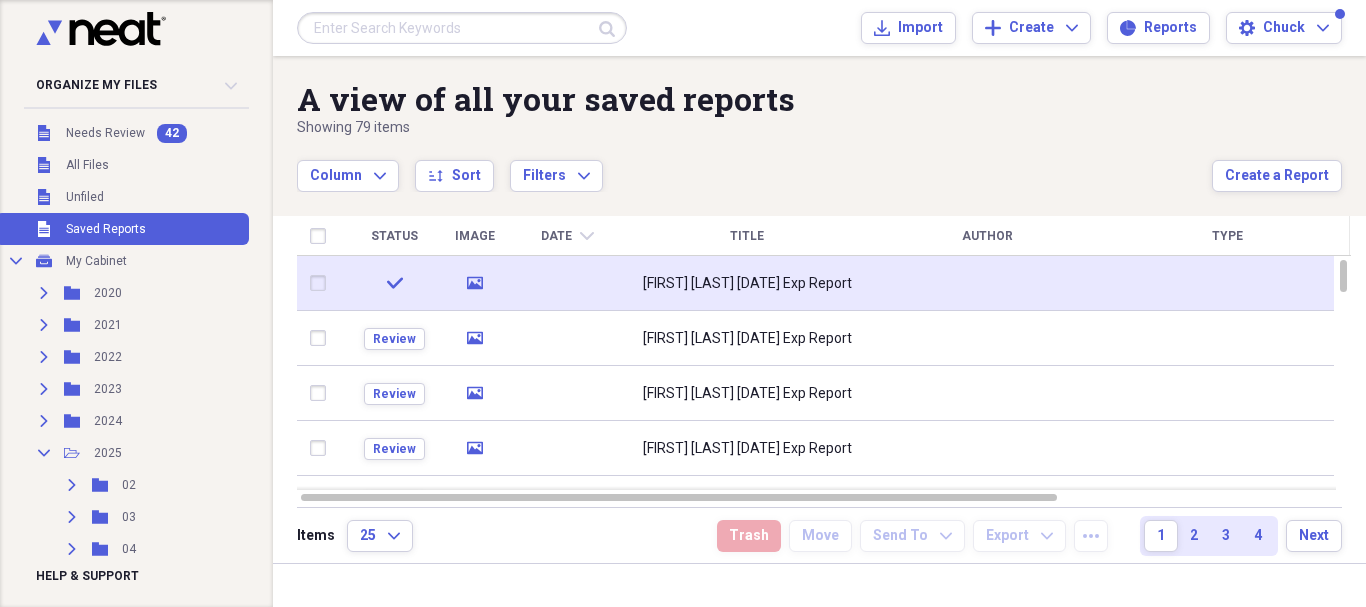 click on "[FIRST] [LAST] [DATE] Exp Report" at bounding box center [747, 284] 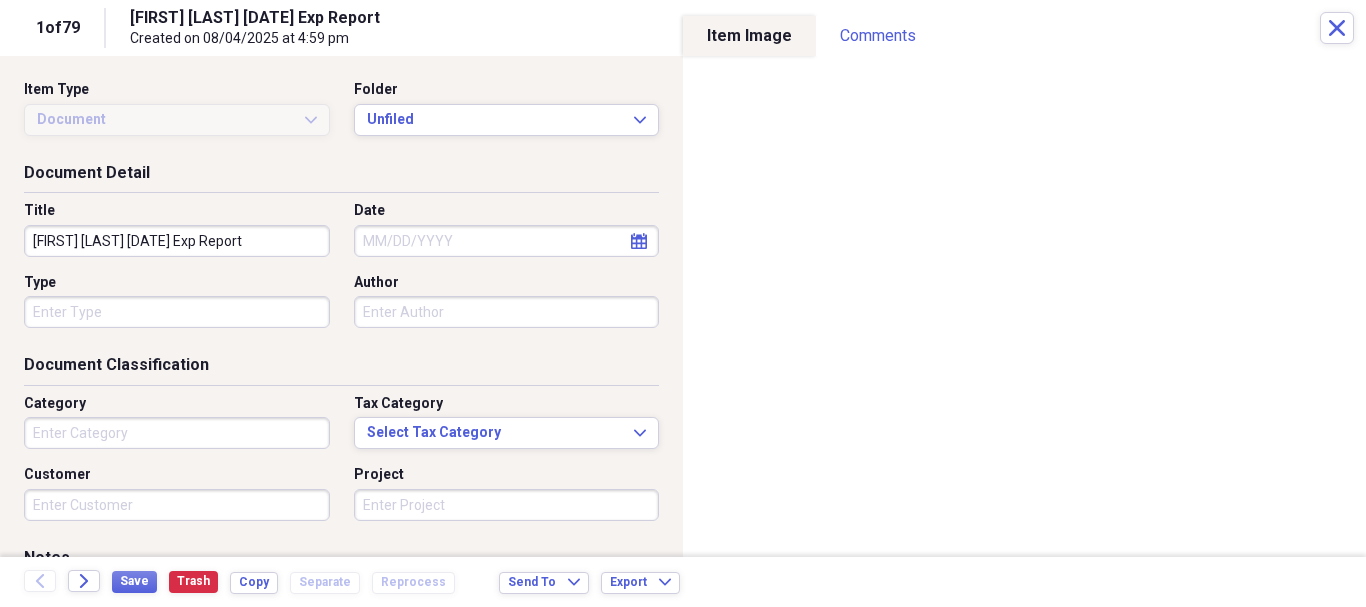 type on "Technology" 